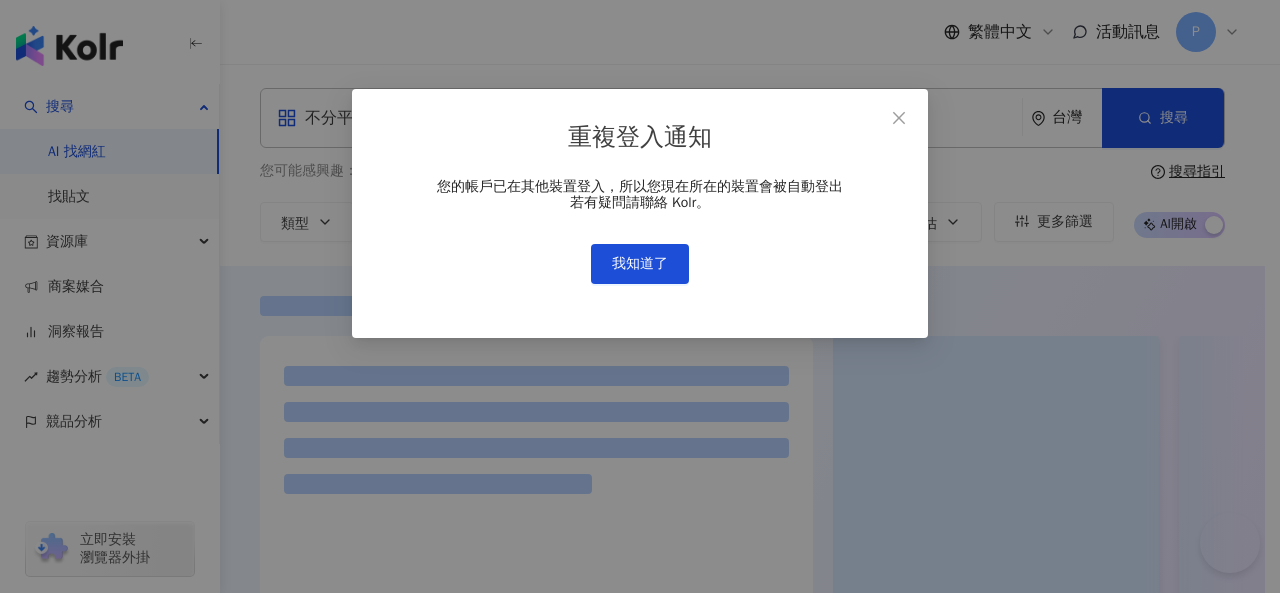 click on "我知道了" at bounding box center [640, 264] 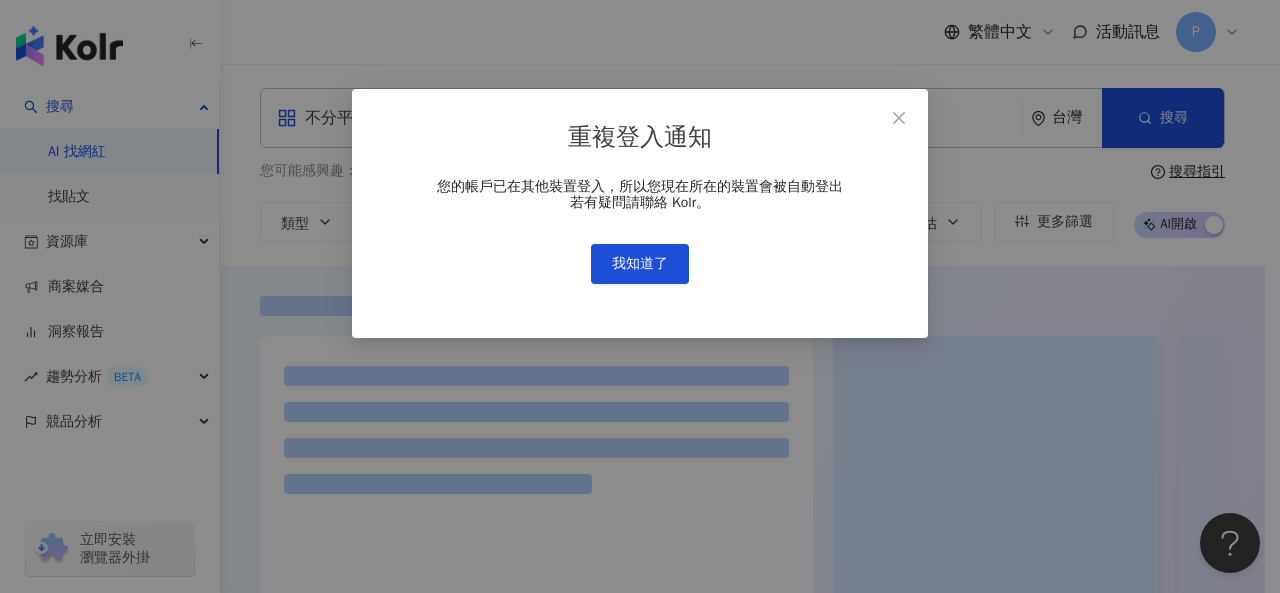 scroll, scrollTop: 0, scrollLeft: 0, axis: both 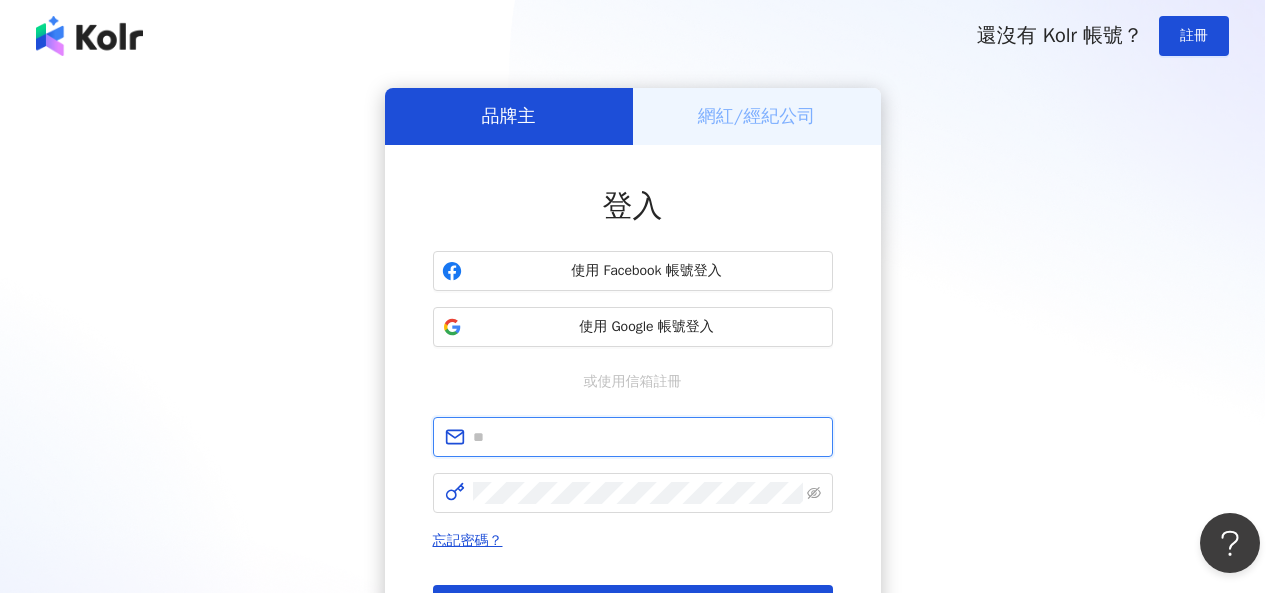 type on "**********" 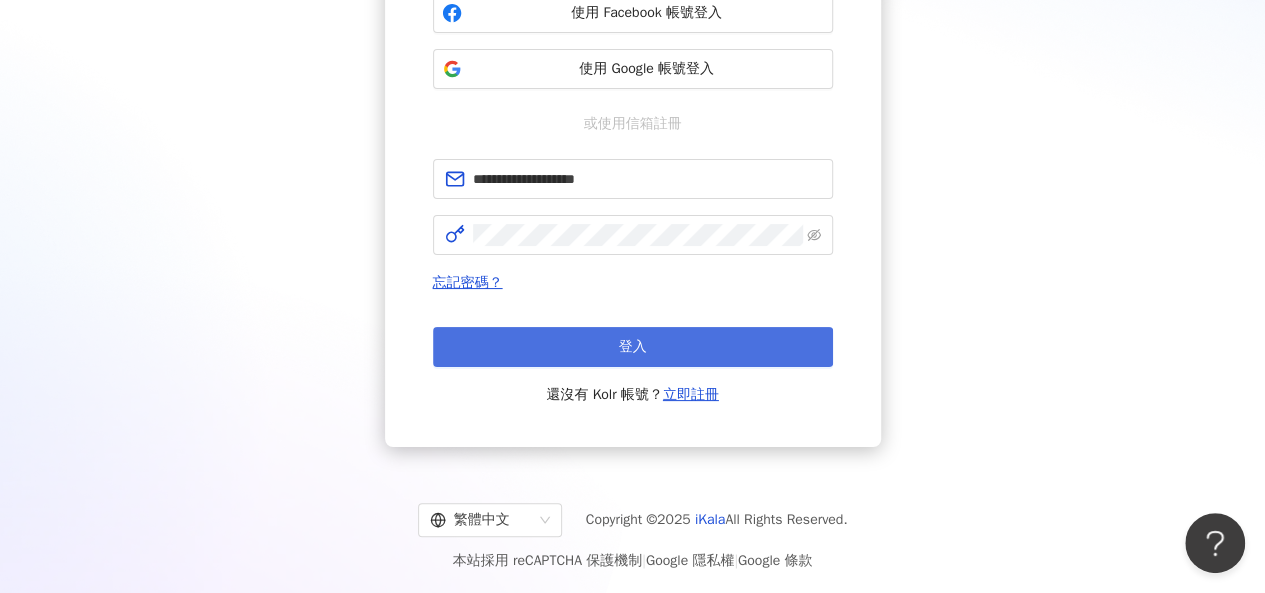 click on "登入" at bounding box center (633, 347) 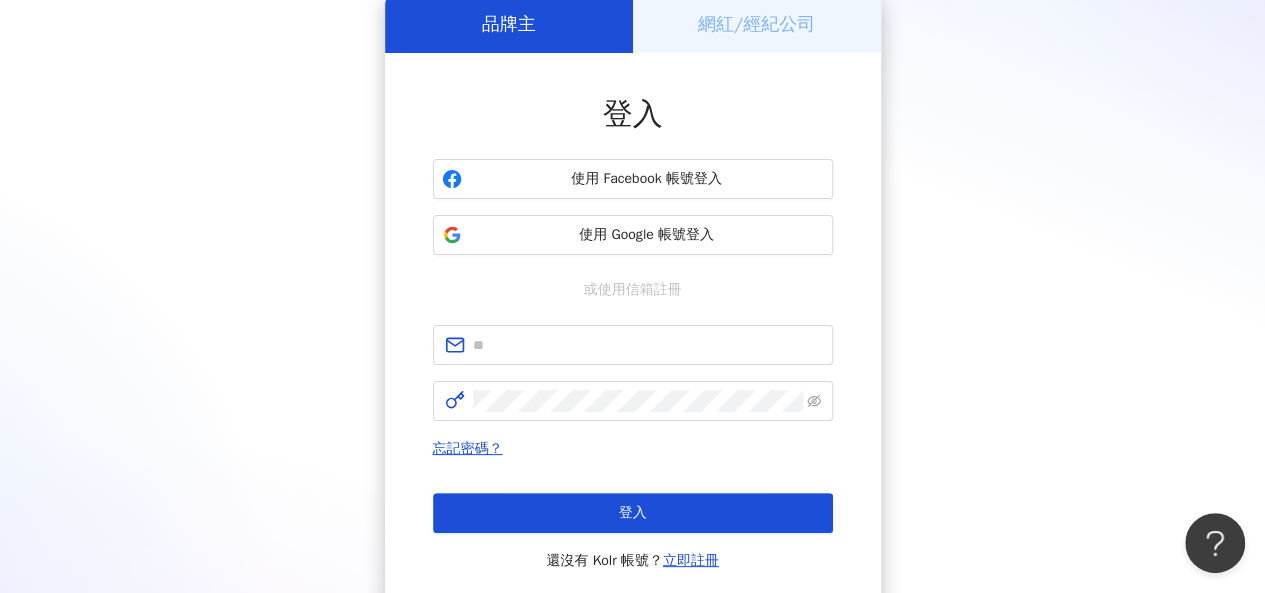 scroll, scrollTop: 258, scrollLeft: 0, axis: vertical 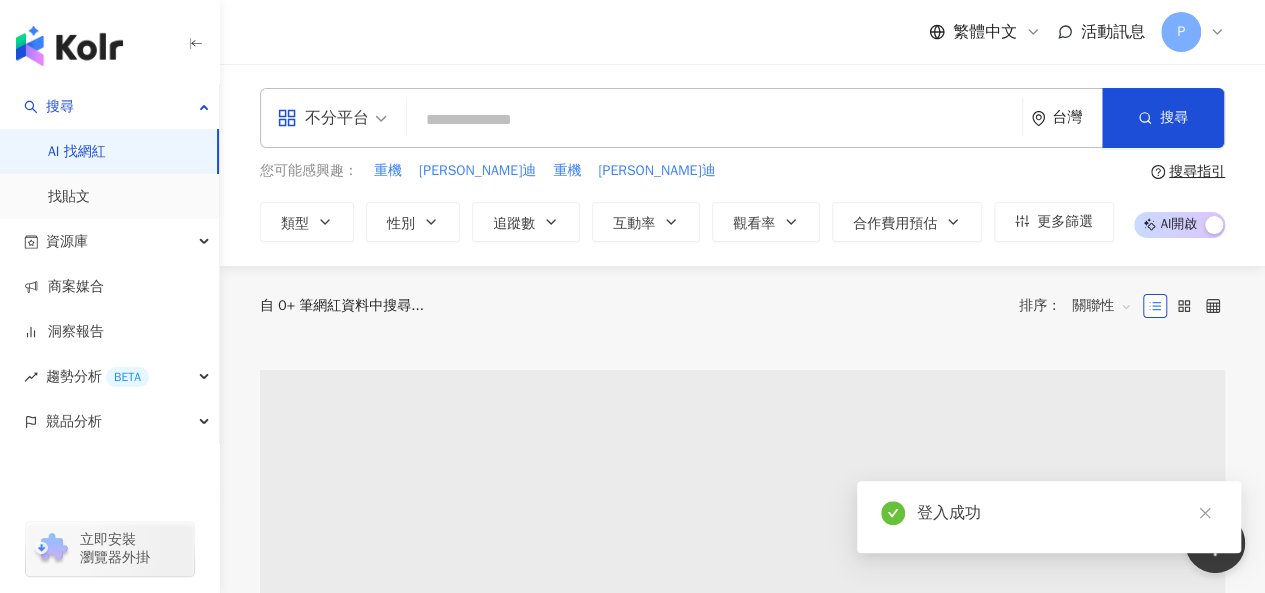 click at bounding box center (714, 120) 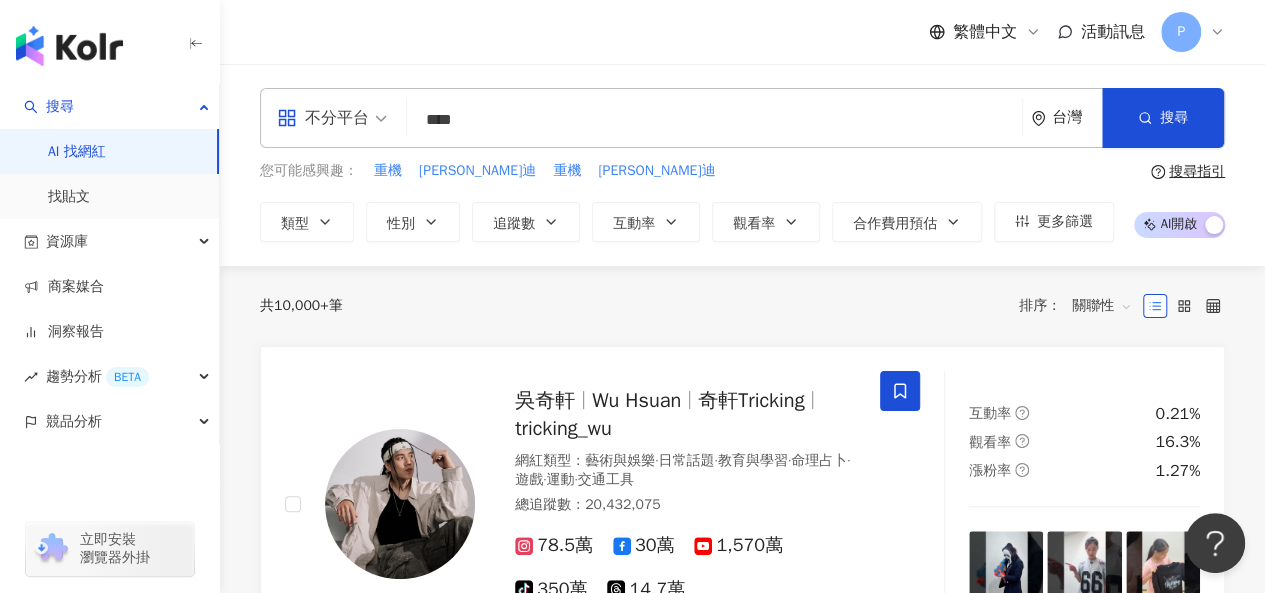 type on "****" 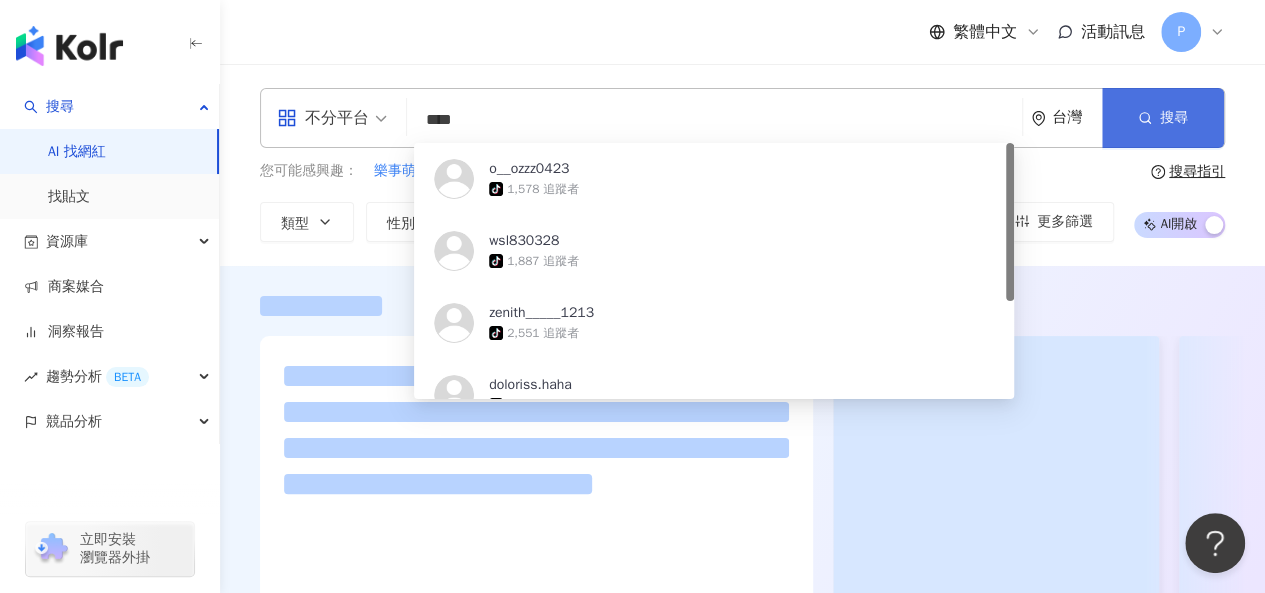 click on "搜尋" at bounding box center [1163, 118] 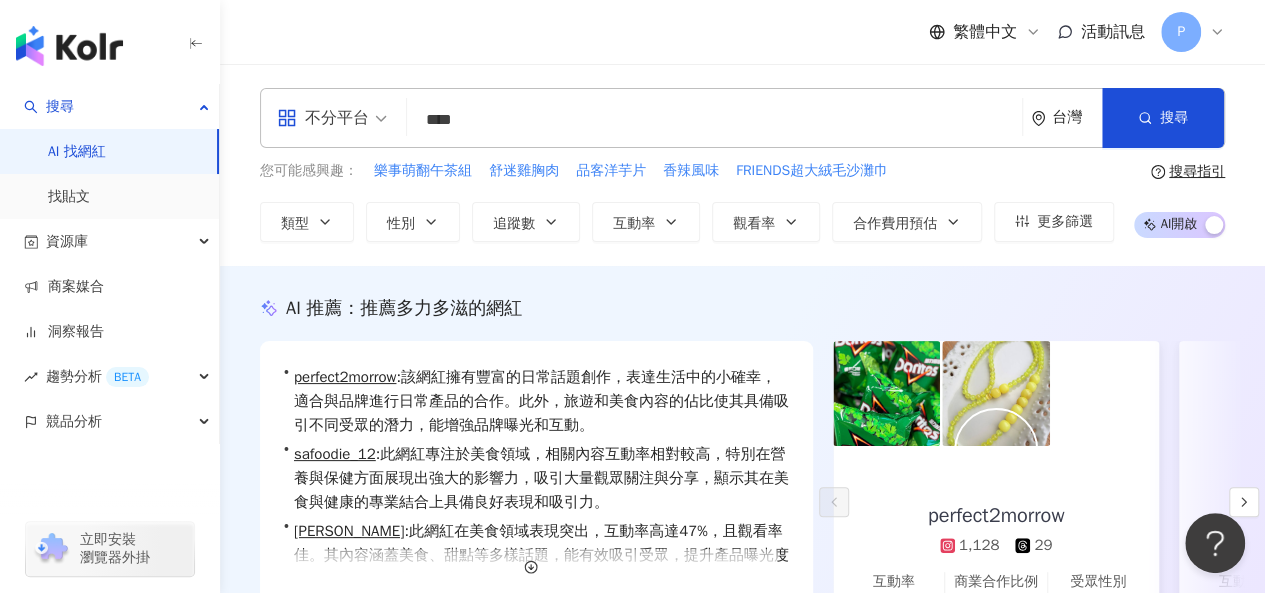 scroll, scrollTop: 73, scrollLeft: 0, axis: vertical 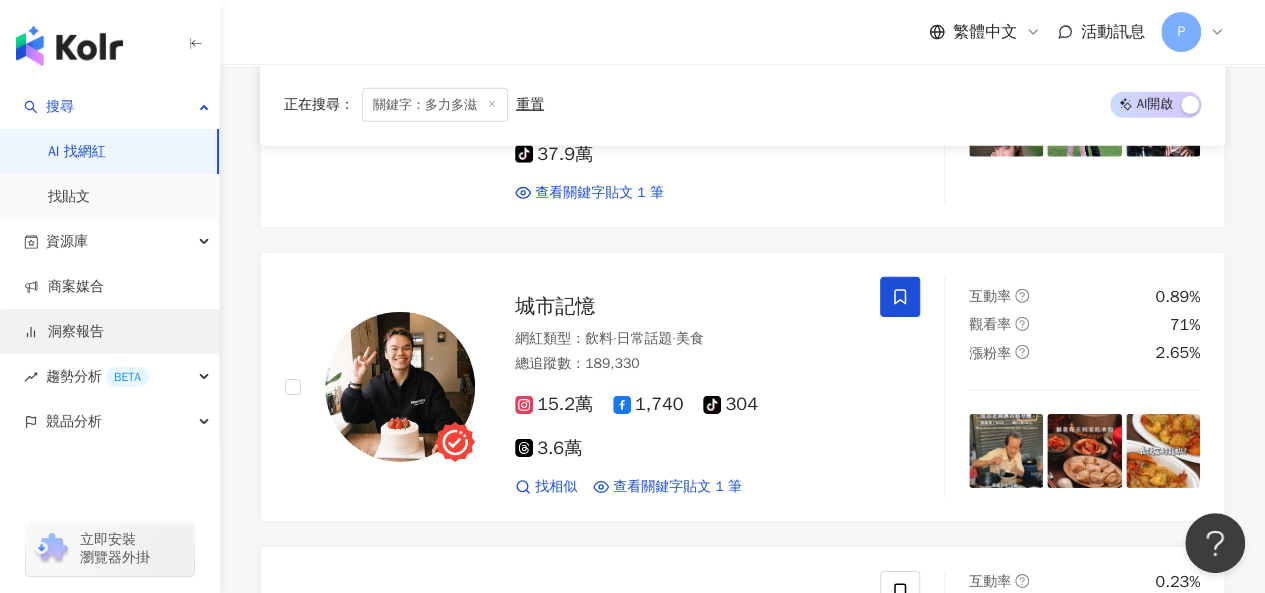 click on "洞察報告" at bounding box center (64, 332) 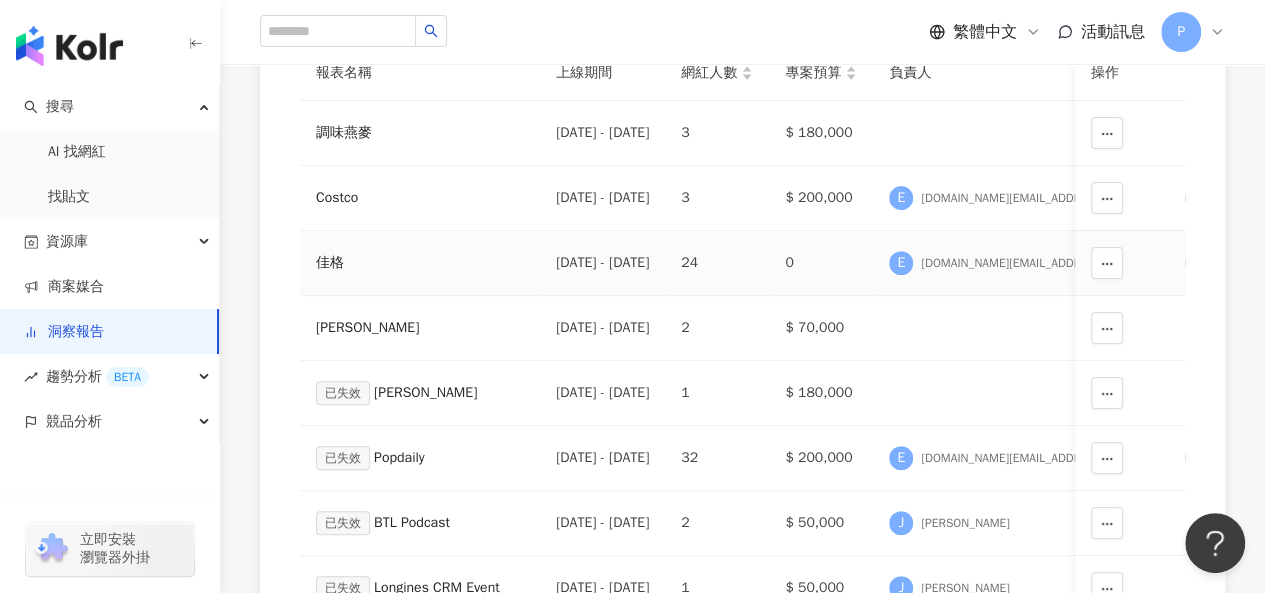 scroll, scrollTop: 0, scrollLeft: 0, axis: both 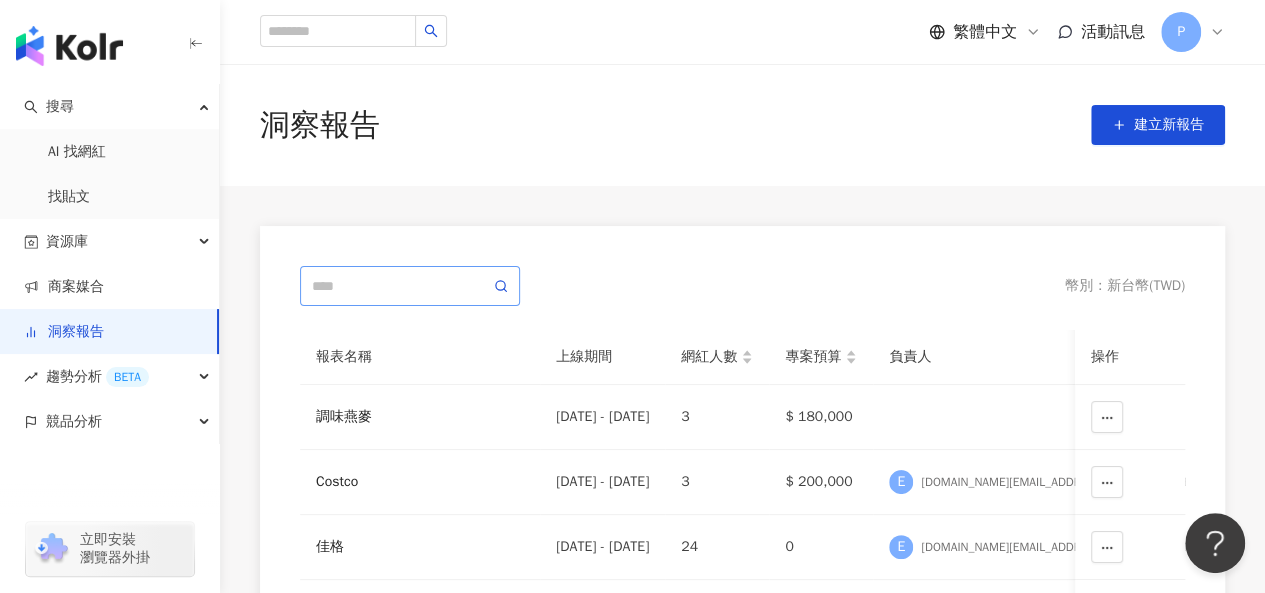 click at bounding box center (410, 286) 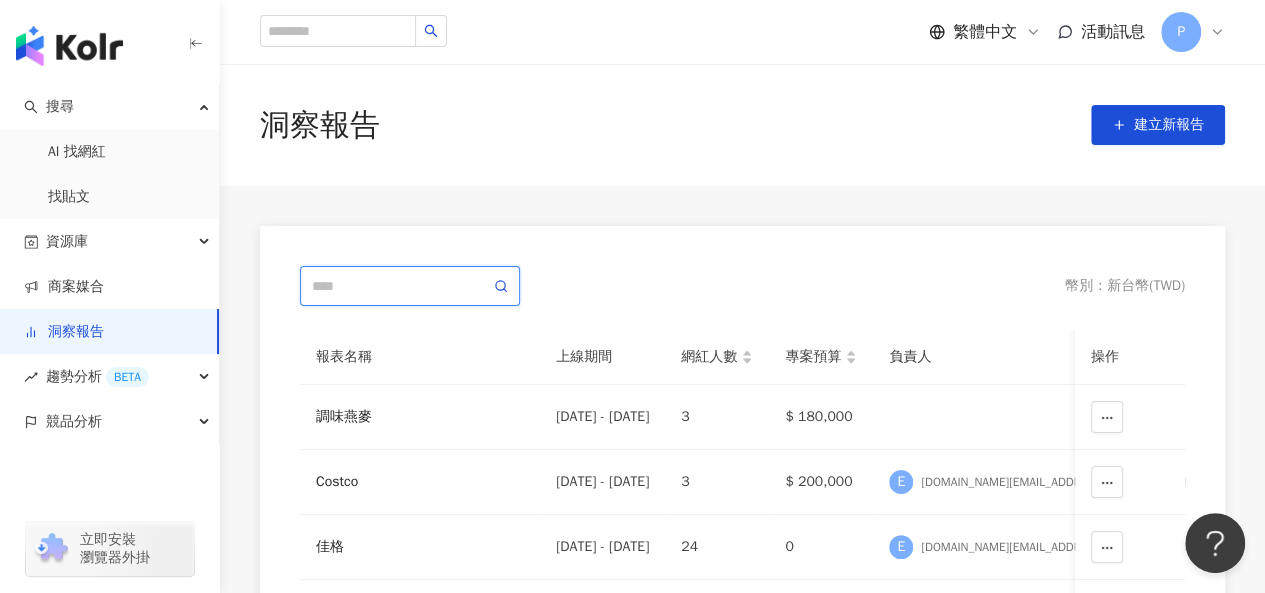 click at bounding box center (401, 286) 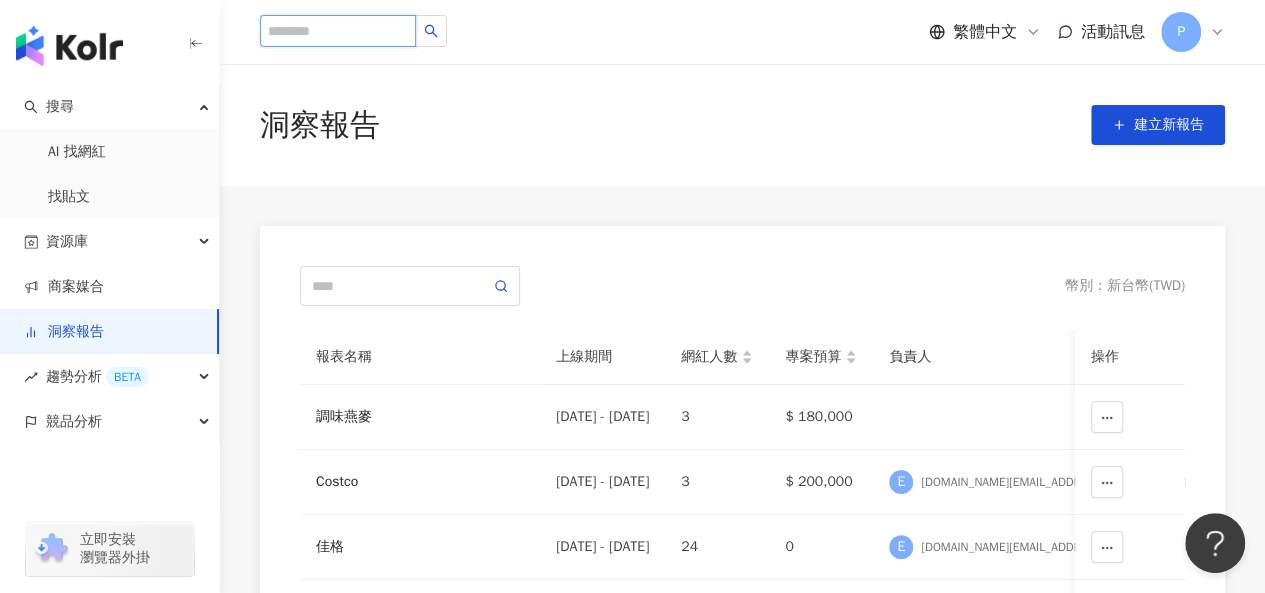 click at bounding box center (338, 31) 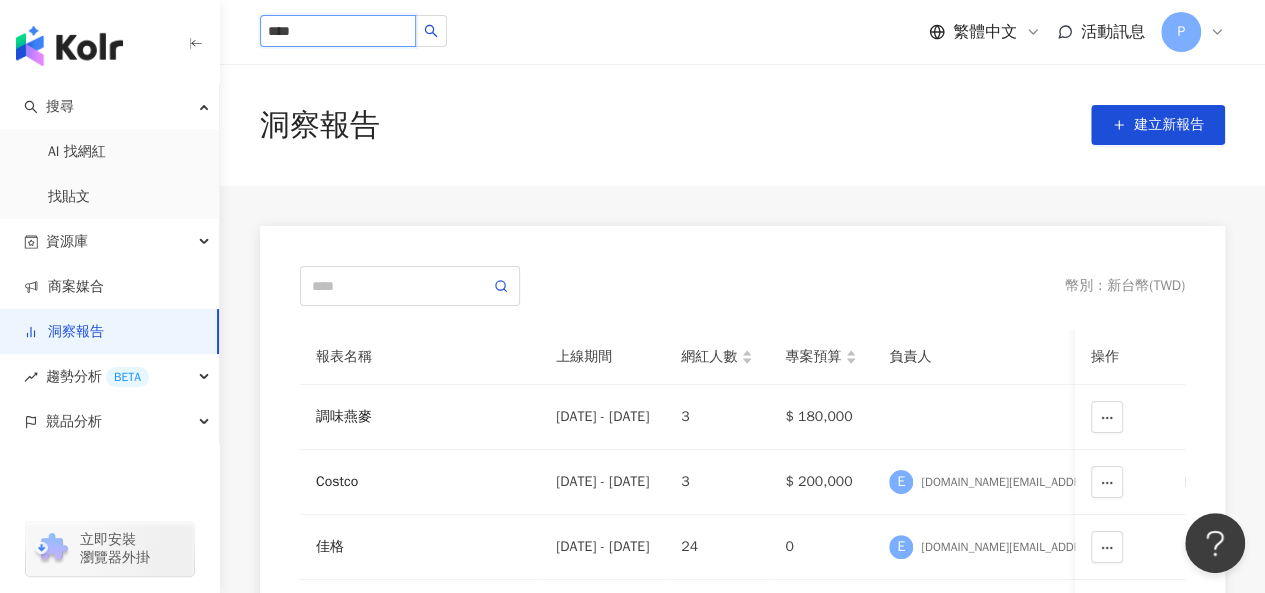 type on "****" 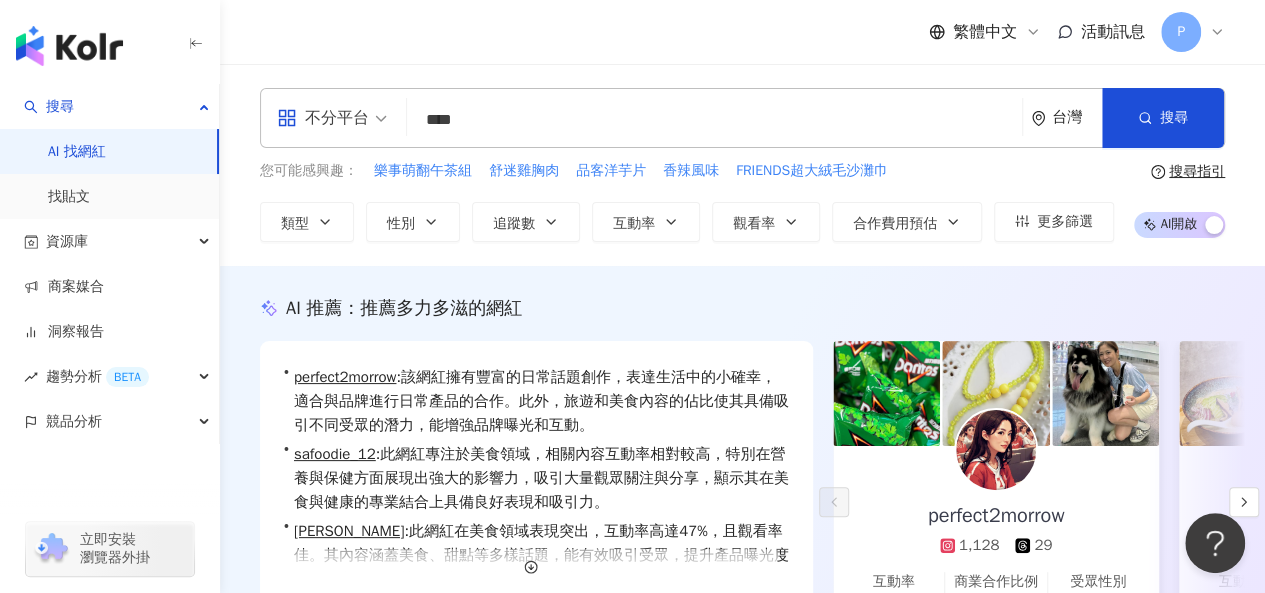 click on "不分平台 **** 台灣 搜尋 https://www.tiktok.com/@o__ozzz0423 https://www.tiktok.com/@wsl830328 o__ozzz0423 tiktok-icon 1,578   追蹤者 wsl830328 tiktok-icon 1,887   追蹤者 zenith_____1213 tiktok-icon 2,551   追蹤者 doloriss.haha tiktok-icon 2,991   追蹤者 pin._.0107 tiktok-icon 3,270   追蹤者 您可能感興趣： 樂事萌翻午茶組  舒迷雞胸肉  品客洋芋片  香辣風味  FRIENDS超大絨毛沙灘巾  類型 性別 追蹤數 互動率 觀看率 合作費用預估  更多篩選 搜尋指引 AI  開啟 AI  關閉" at bounding box center (742, 165) 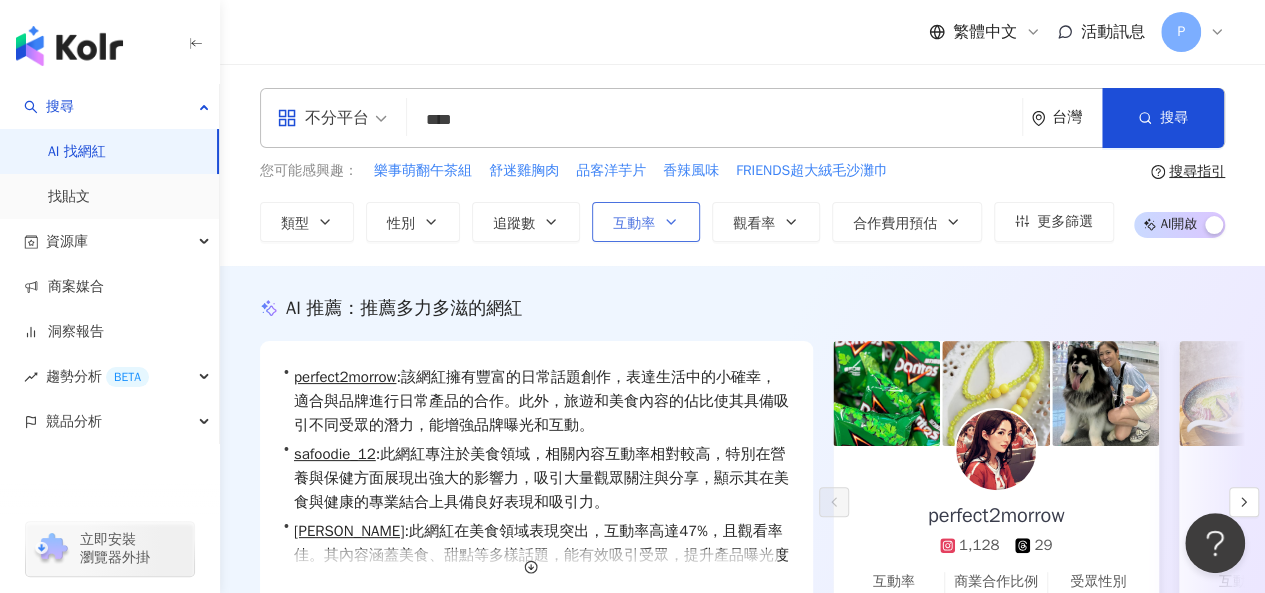 click on "互動率" at bounding box center (634, 224) 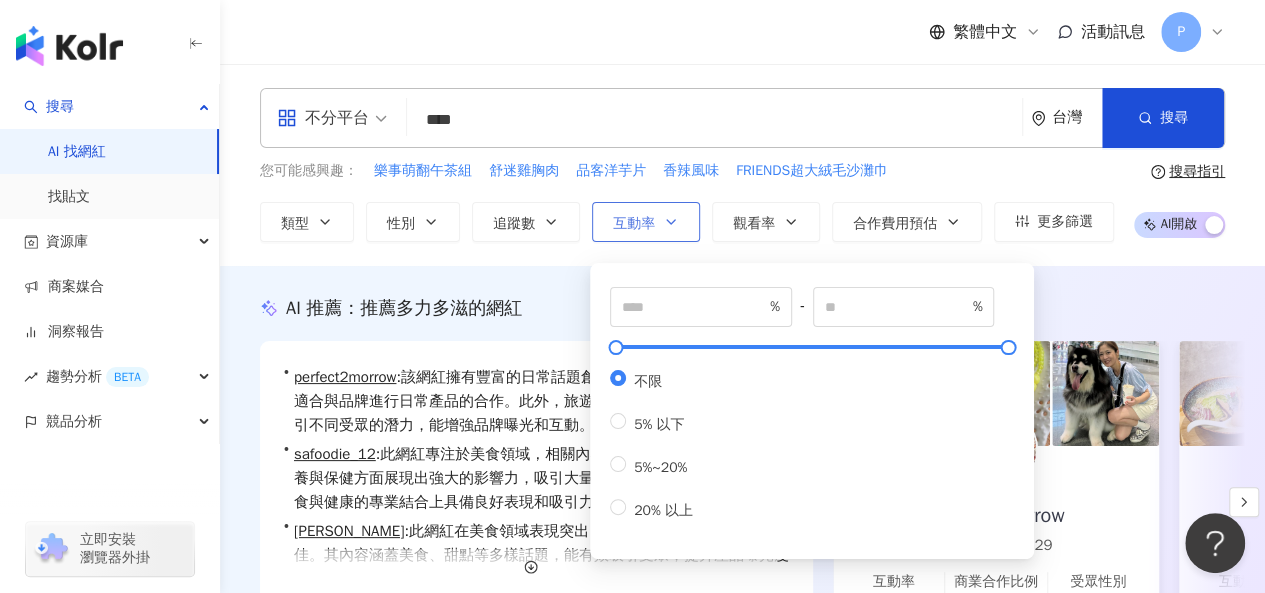 click on "互動率" at bounding box center [634, 224] 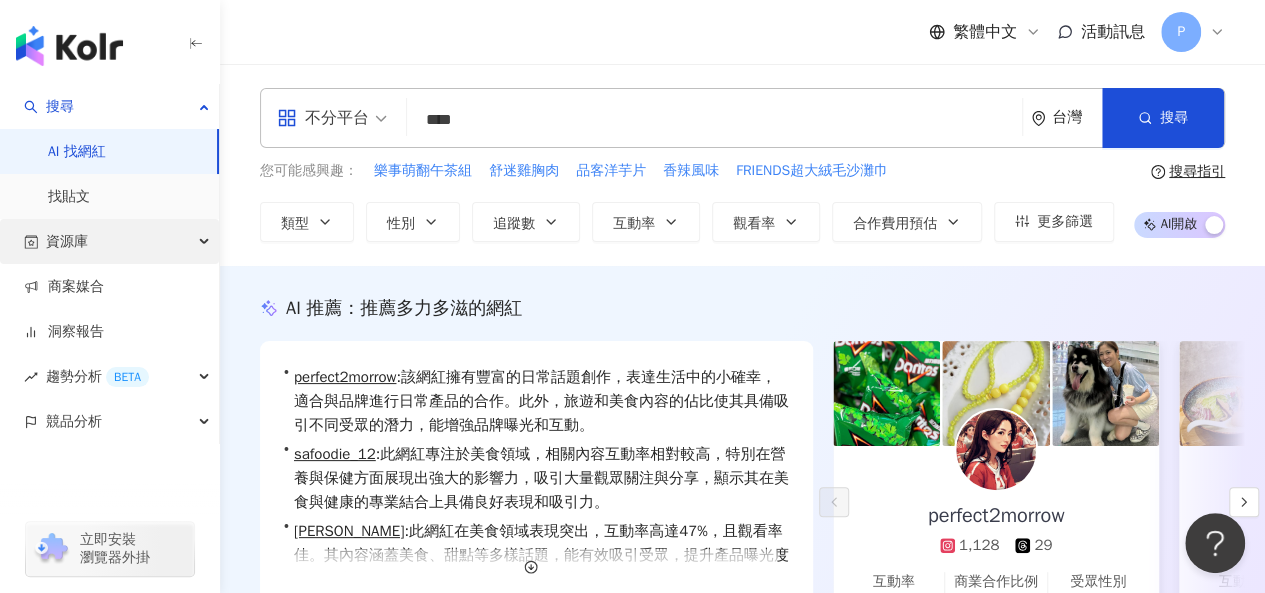 click on "資源庫" at bounding box center [109, 241] 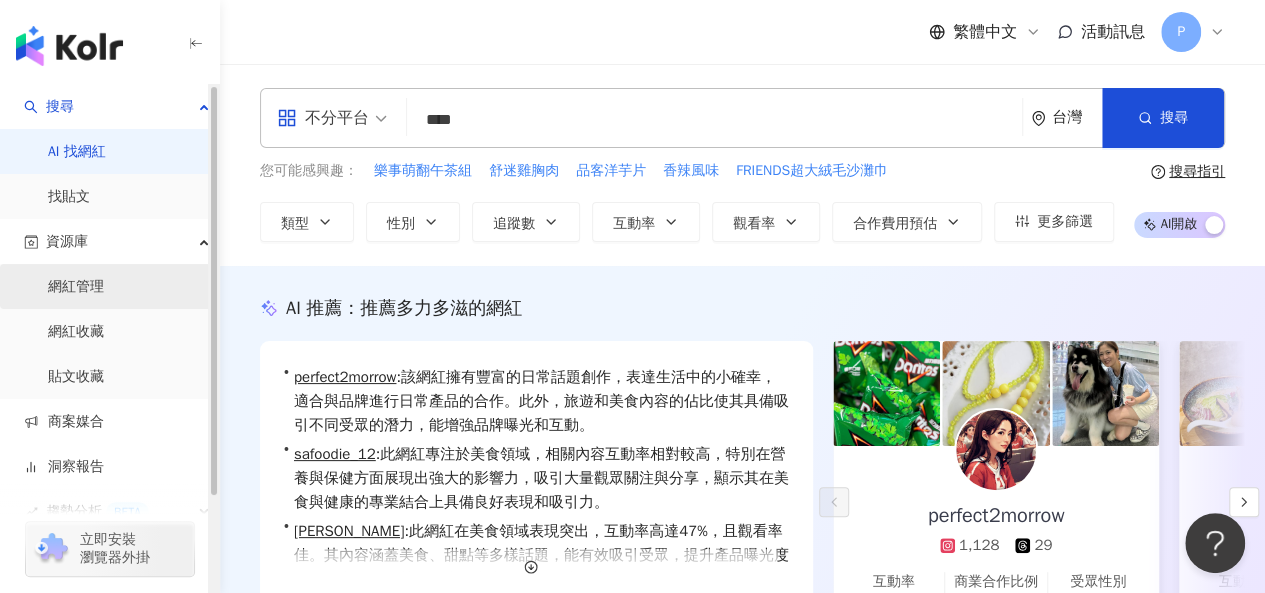 click on "網紅管理" at bounding box center (76, 287) 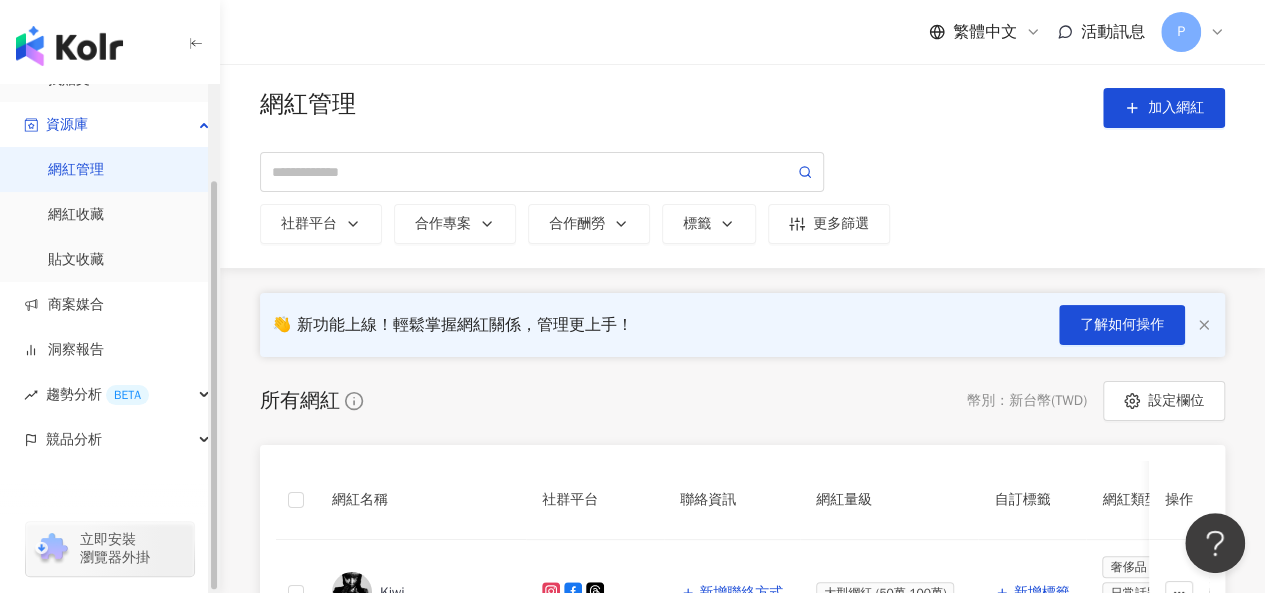 scroll, scrollTop: 0, scrollLeft: 0, axis: both 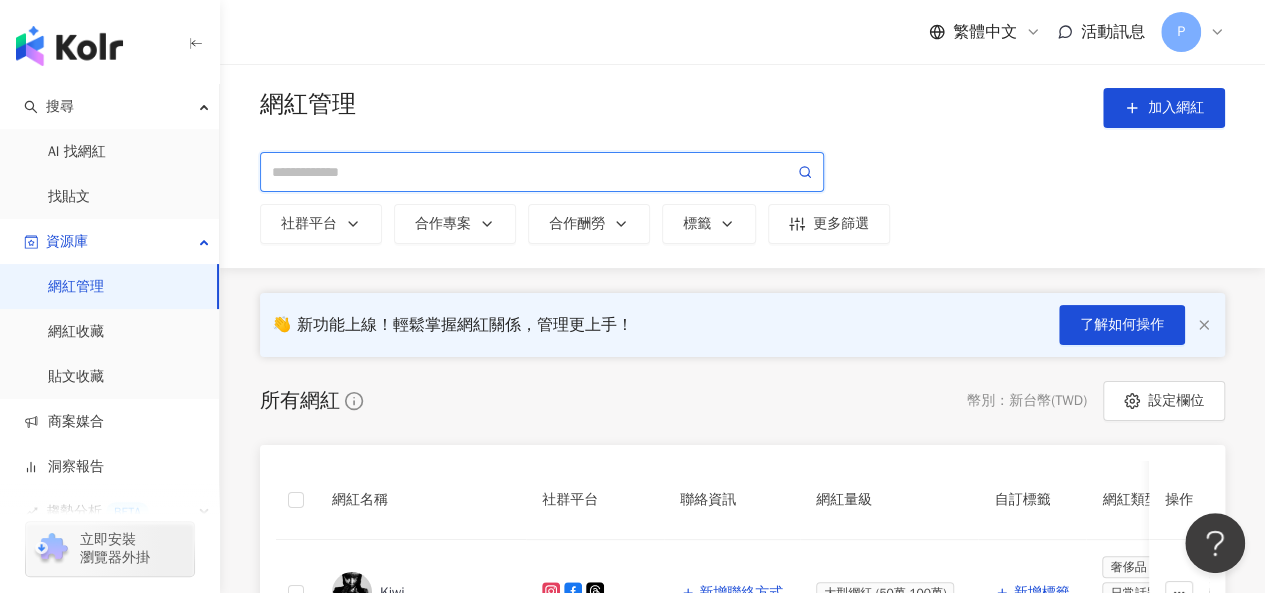 click at bounding box center [533, 172] 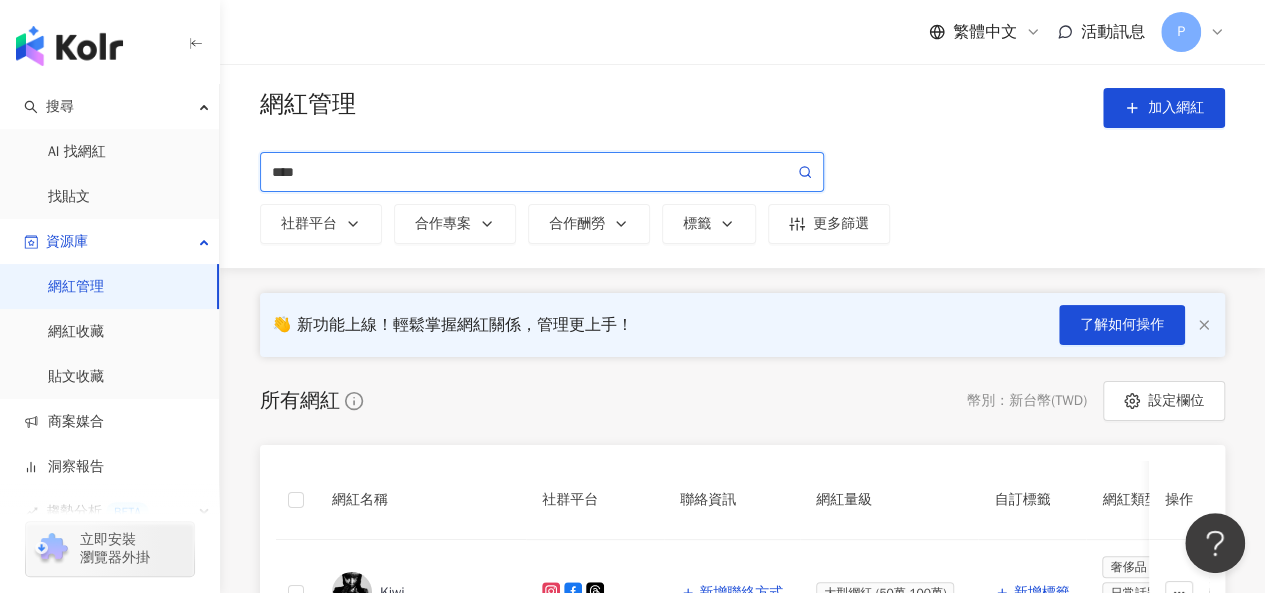 type on "****" 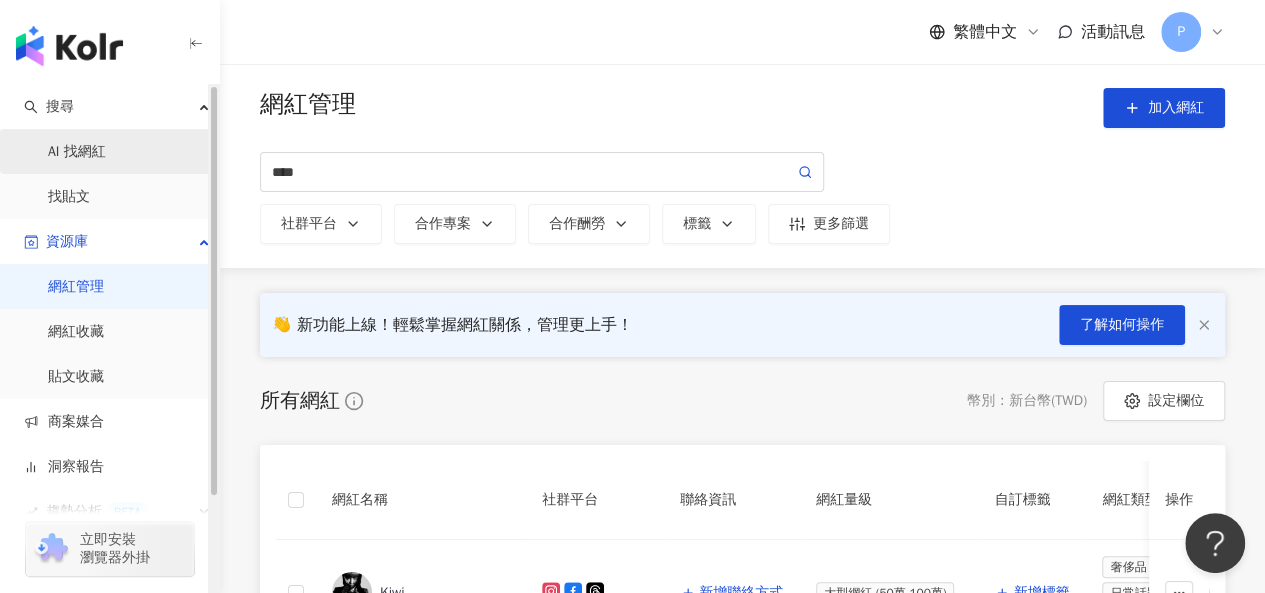 click on "AI 找網紅" at bounding box center (77, 152) 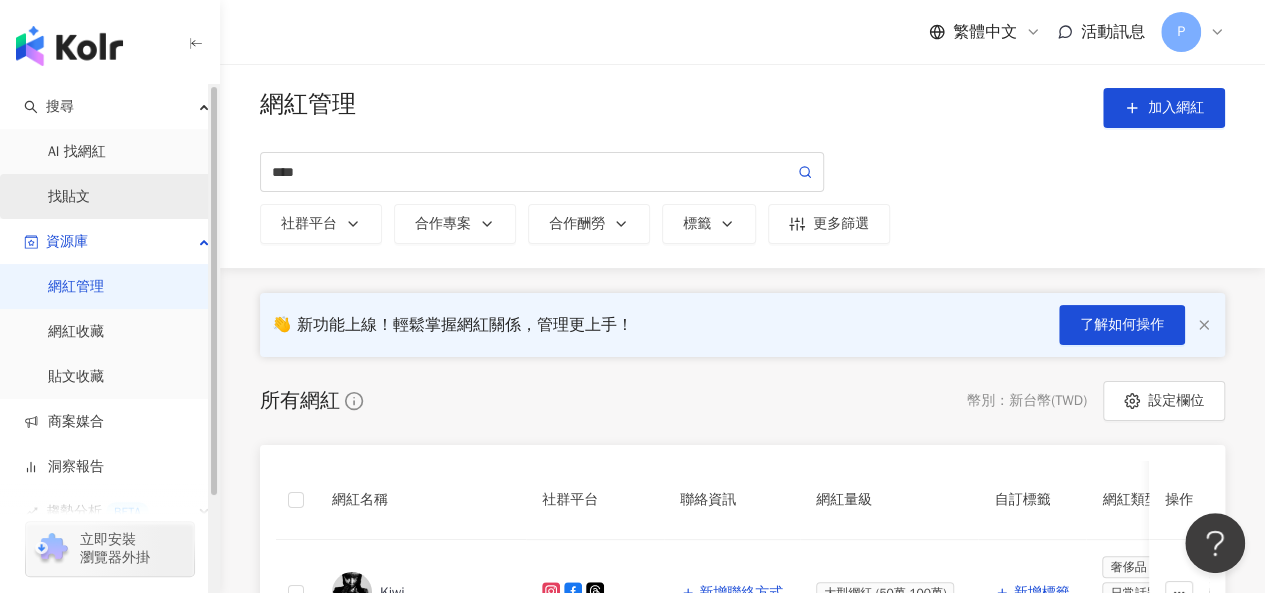 click on "找貼文" at bounding box center [69, 197] 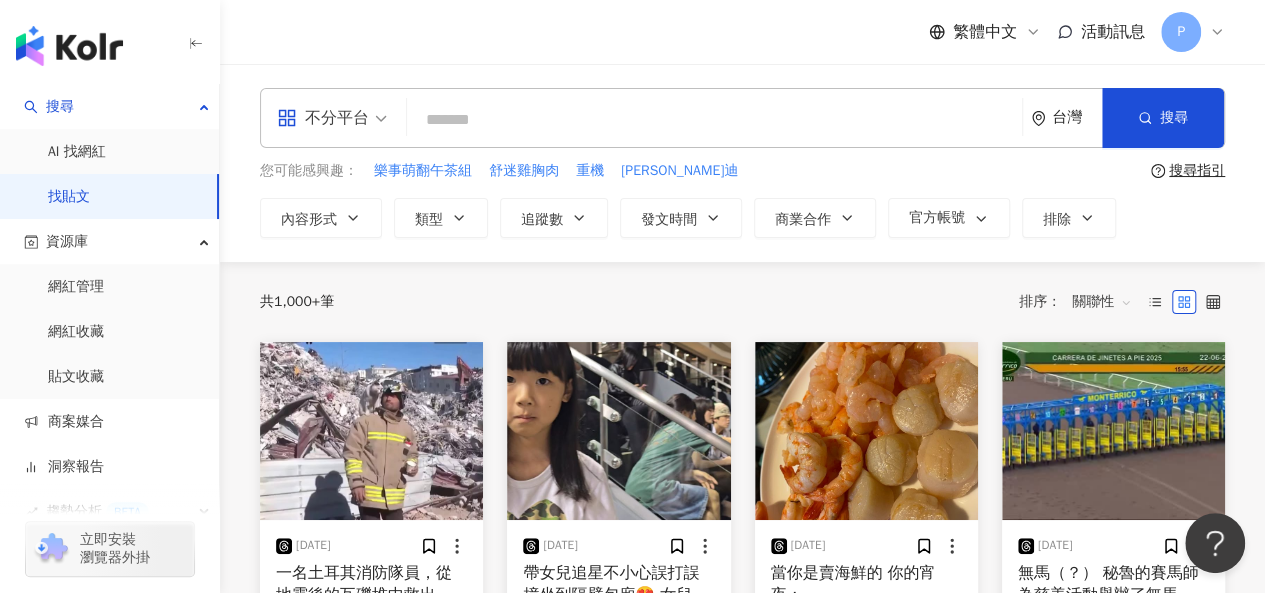 click at bounding box center (714, 119) 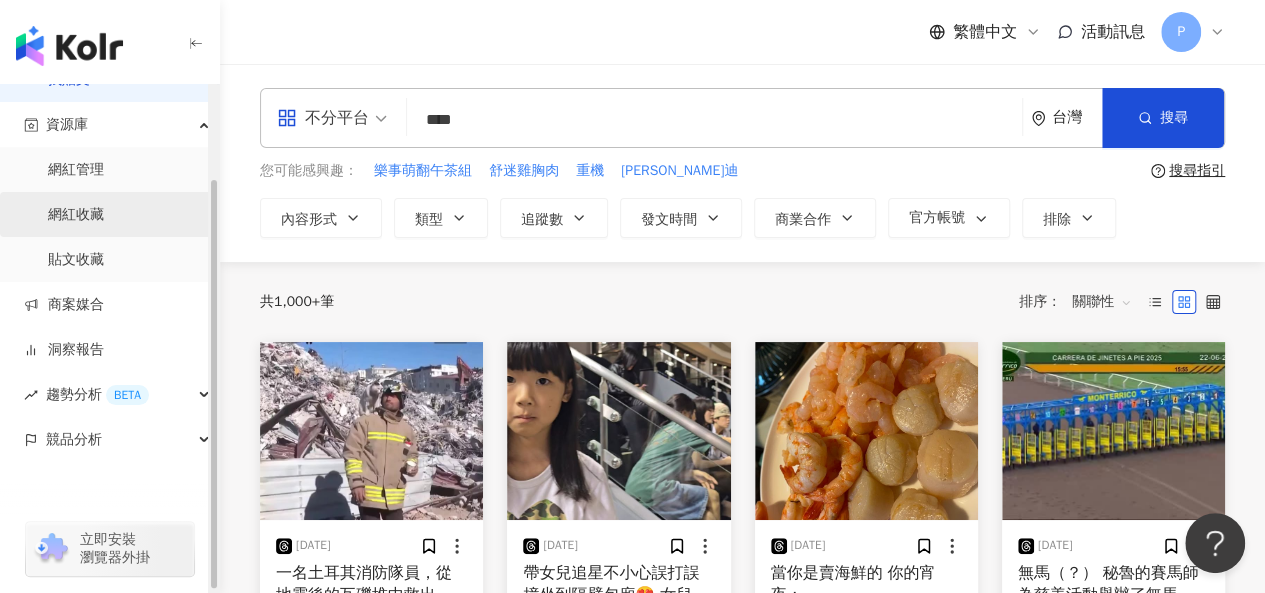 scroll, scrollTop: 116, scrollLeft: 0, axis: vertical 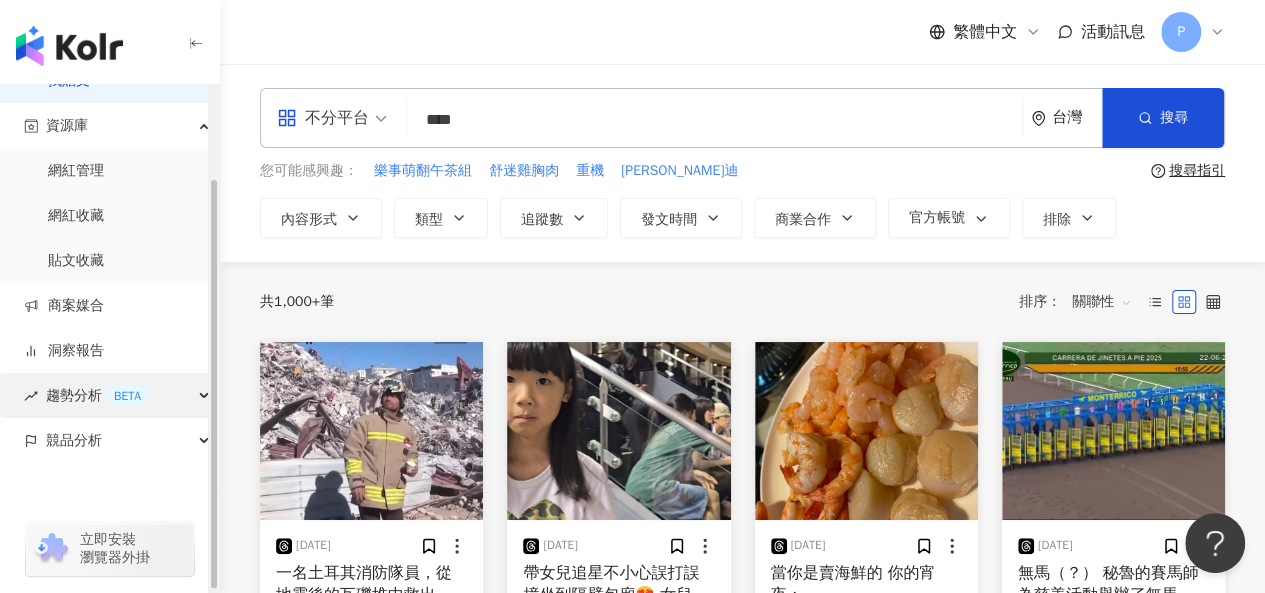 type on "****" 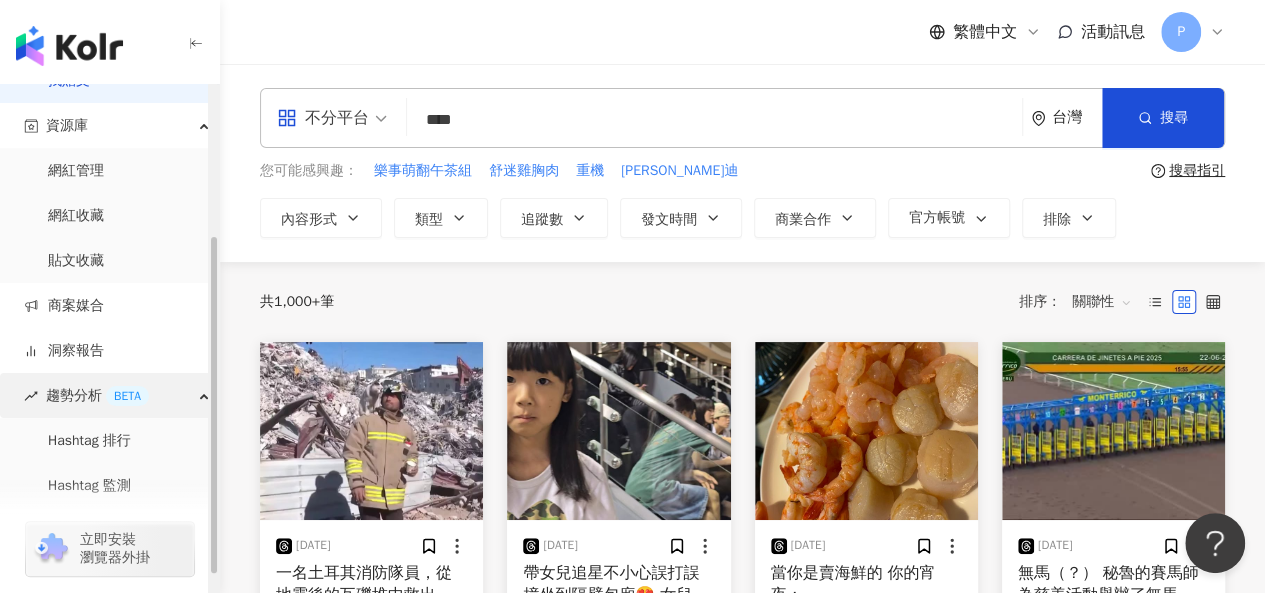 scroll, scrollTop: 235, scrollLeft: 0, axis: vertical 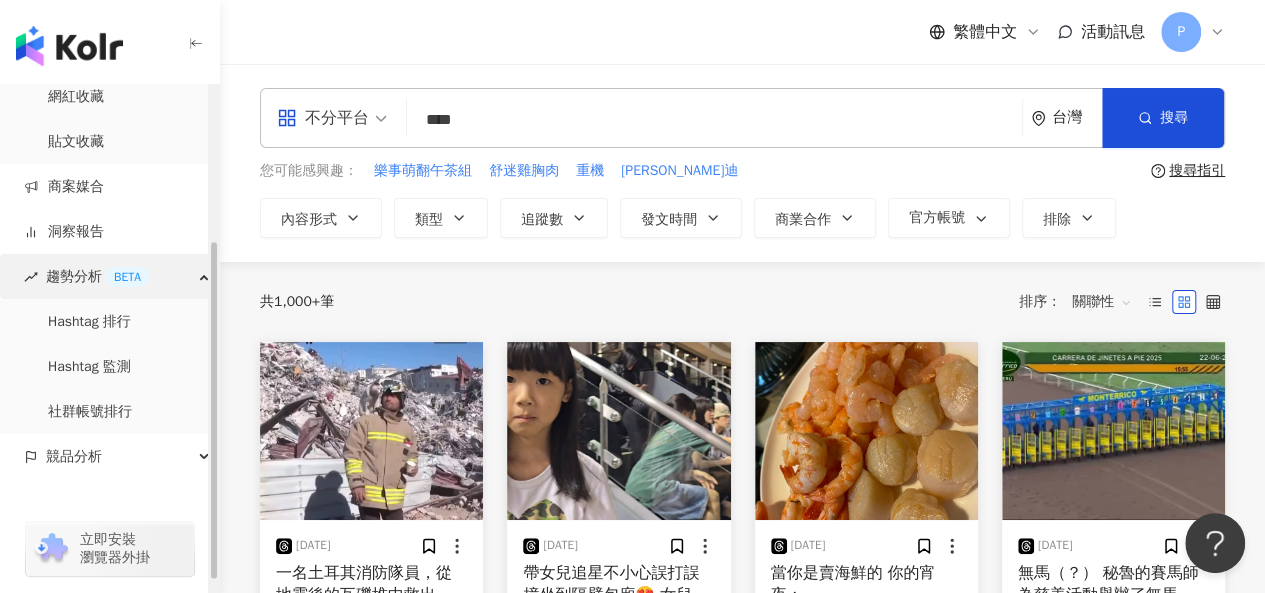 click on "趨勢分析 BETA" at bounding box center (97, 276) 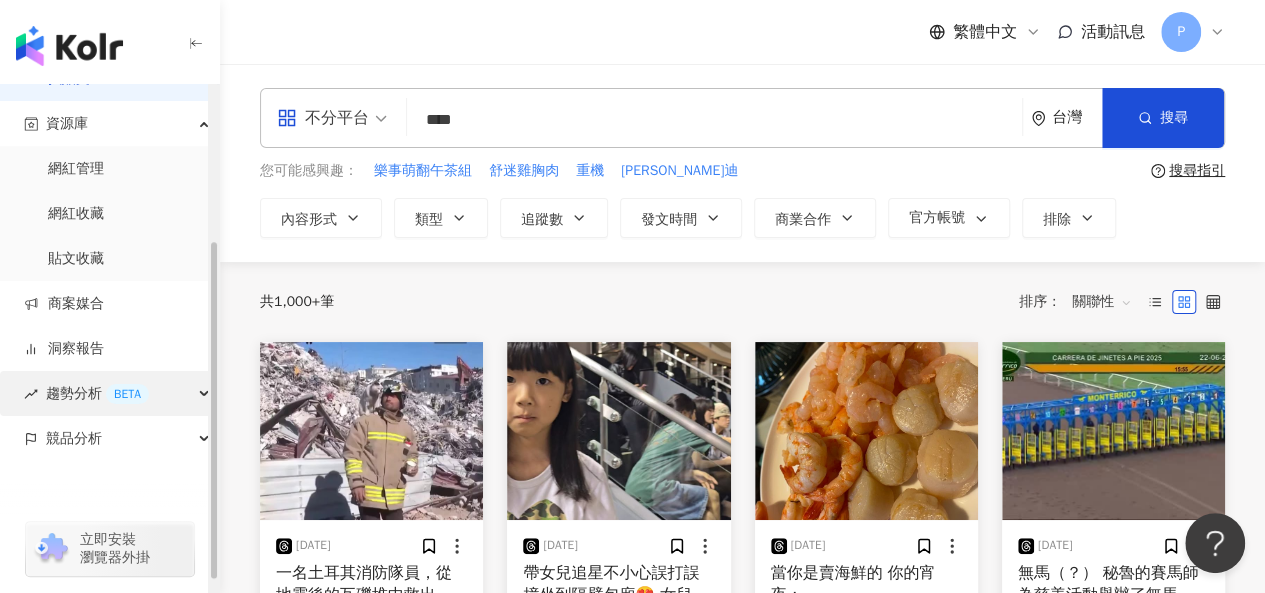 scroll, scrollTop: 118, scrollLeft: 0, axis: vertical 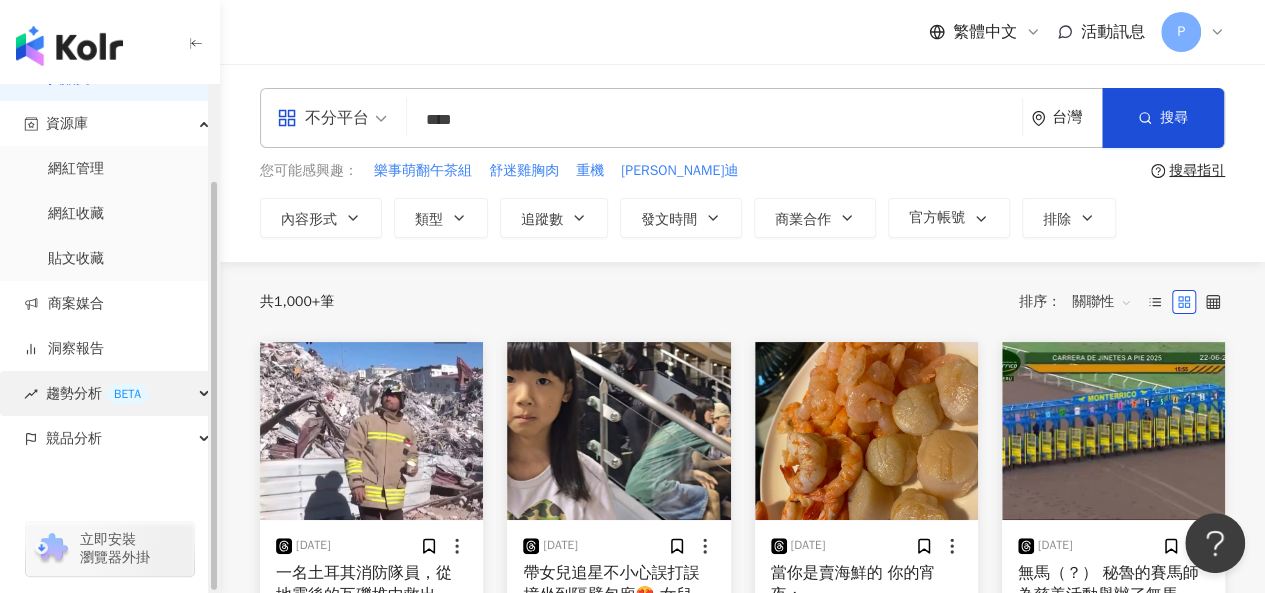 click on "趨勢分析 BETA" at bounding box center [97, 393] 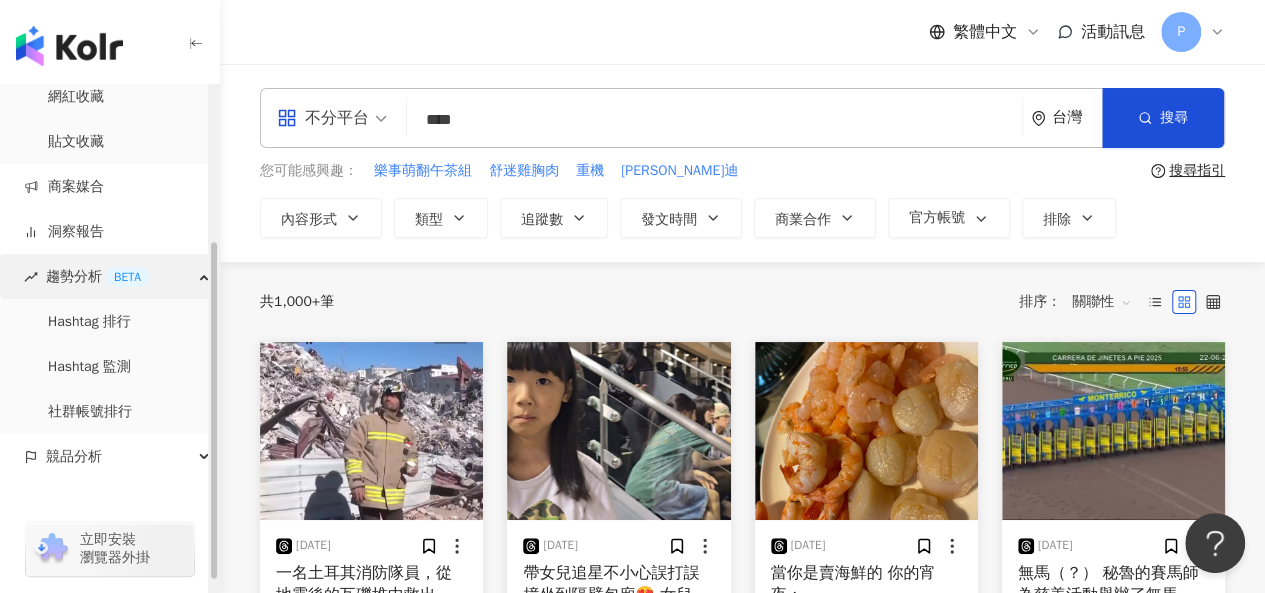scroll, scrollTop: 235, scrollLeft: 0, axis: vertical 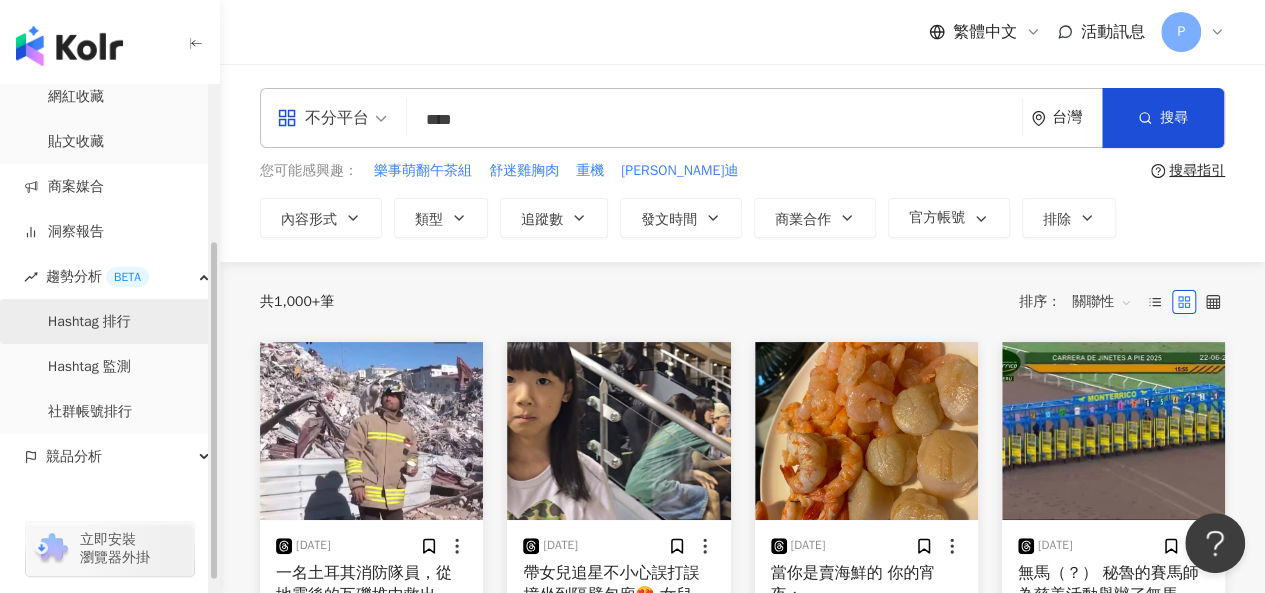 click on "Hashtag 排行" at bounding box center [89, 322] 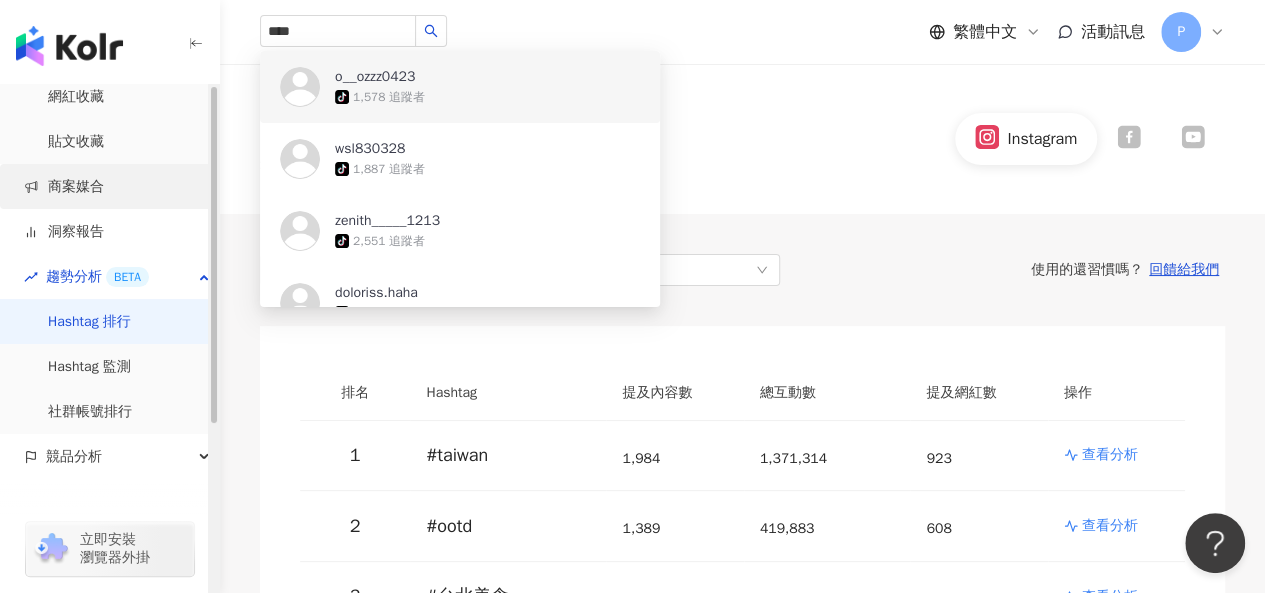 scroll, scrollTop: 0, scrollLeft: 0, axis: both 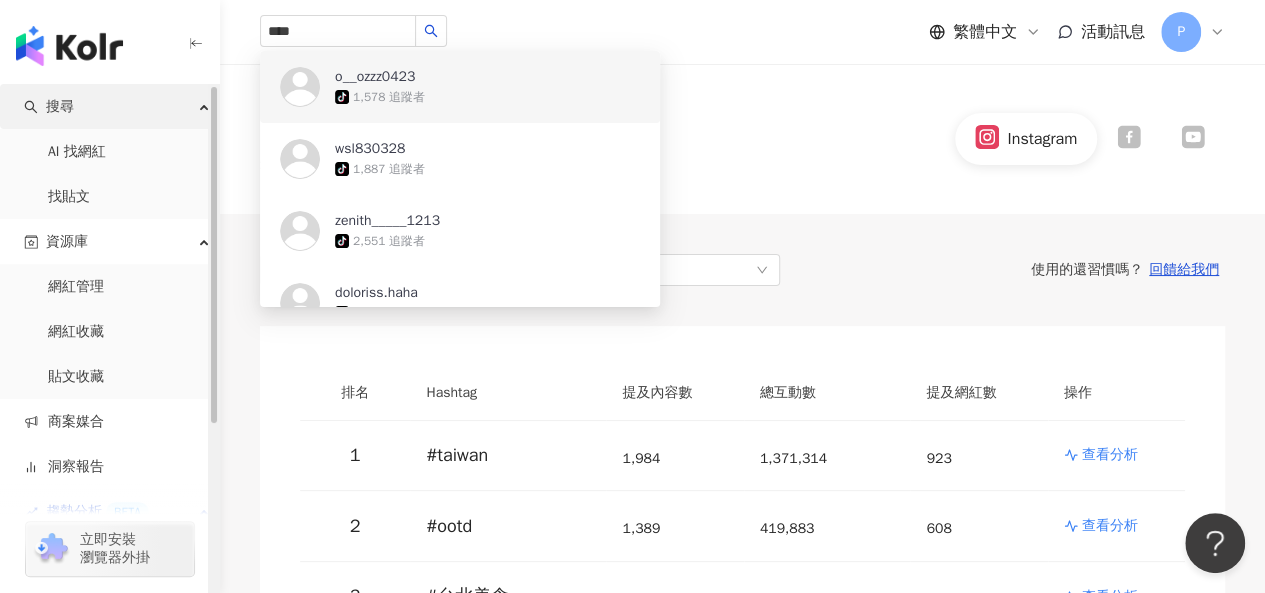 click on "搜尋" at bounding box center (109, 106) 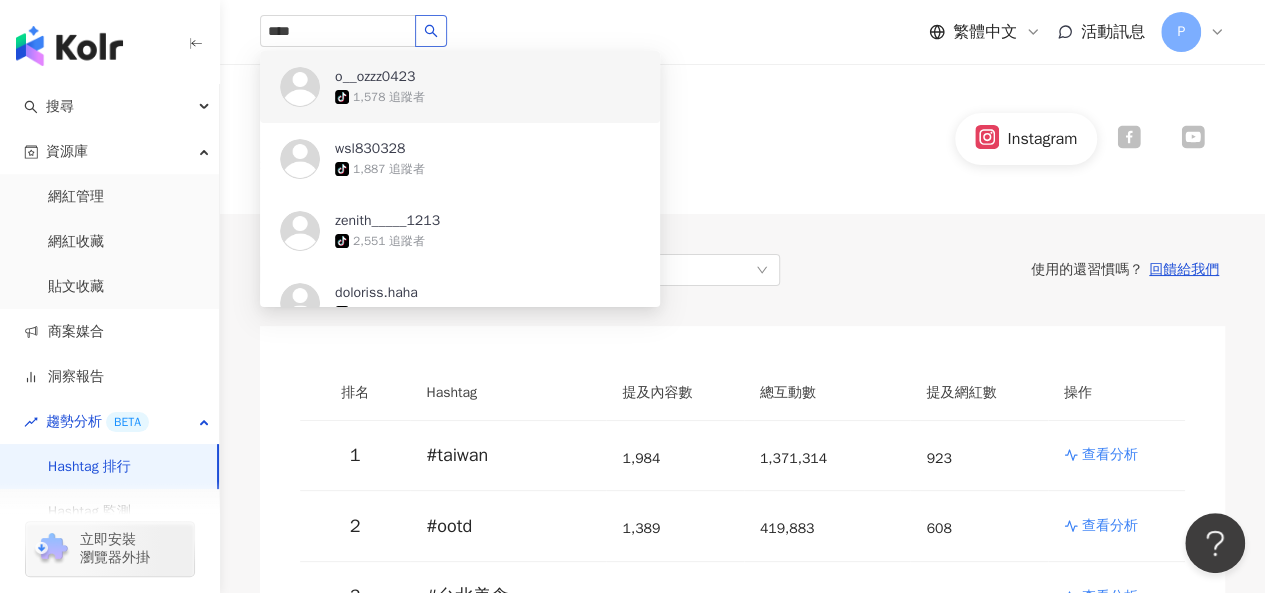 click 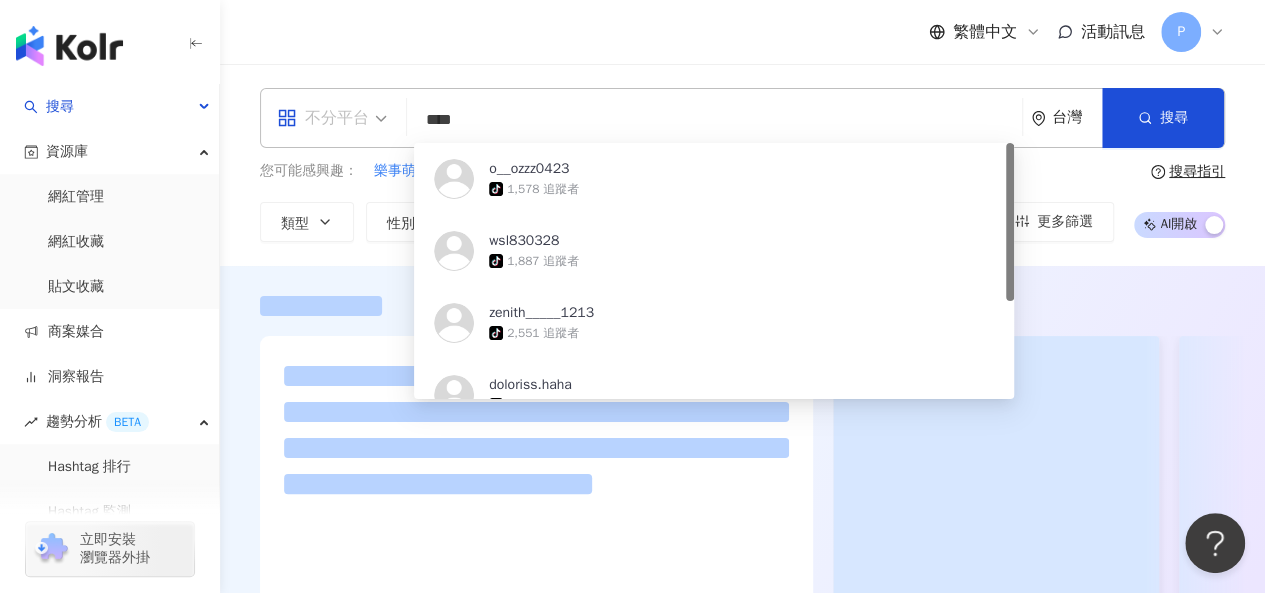 click on "不分平台" at bounding box center (332, 118) 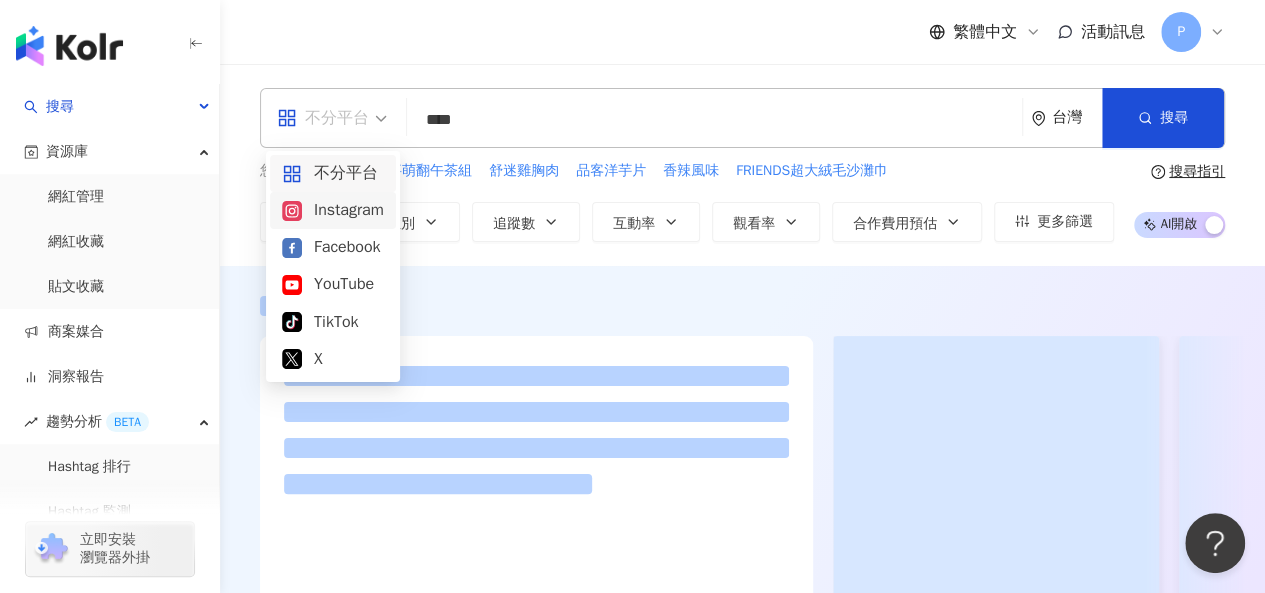 click on "Instagram" at bounding box center (333, 210) 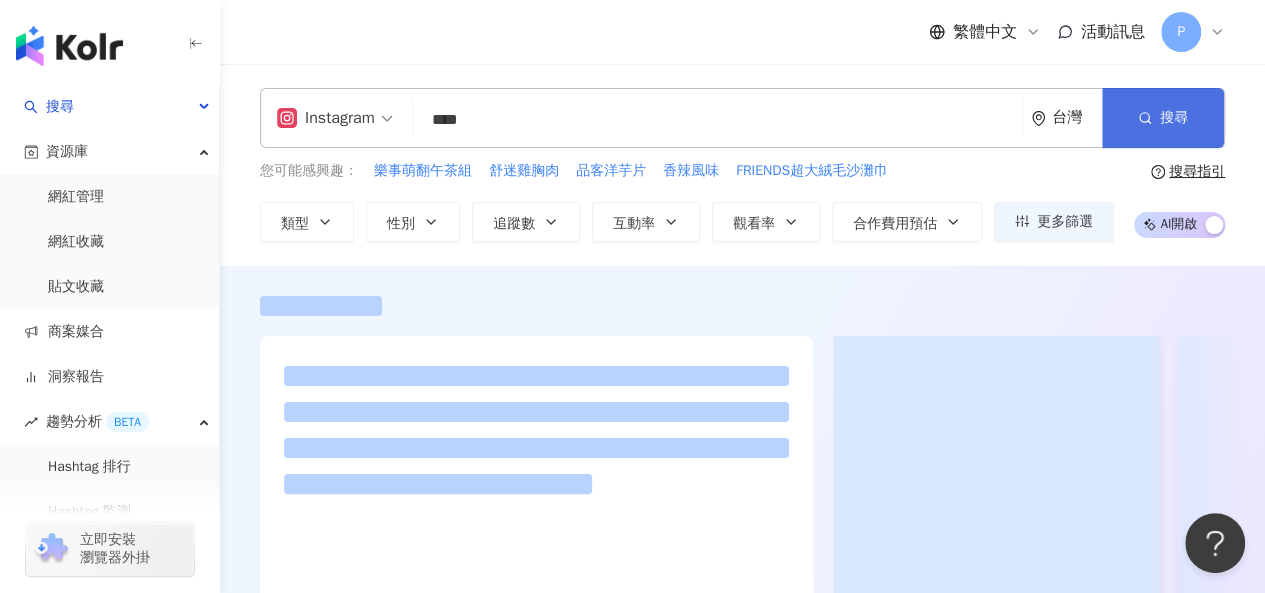 click on "搜尋" at bounding box center (1163, 118) 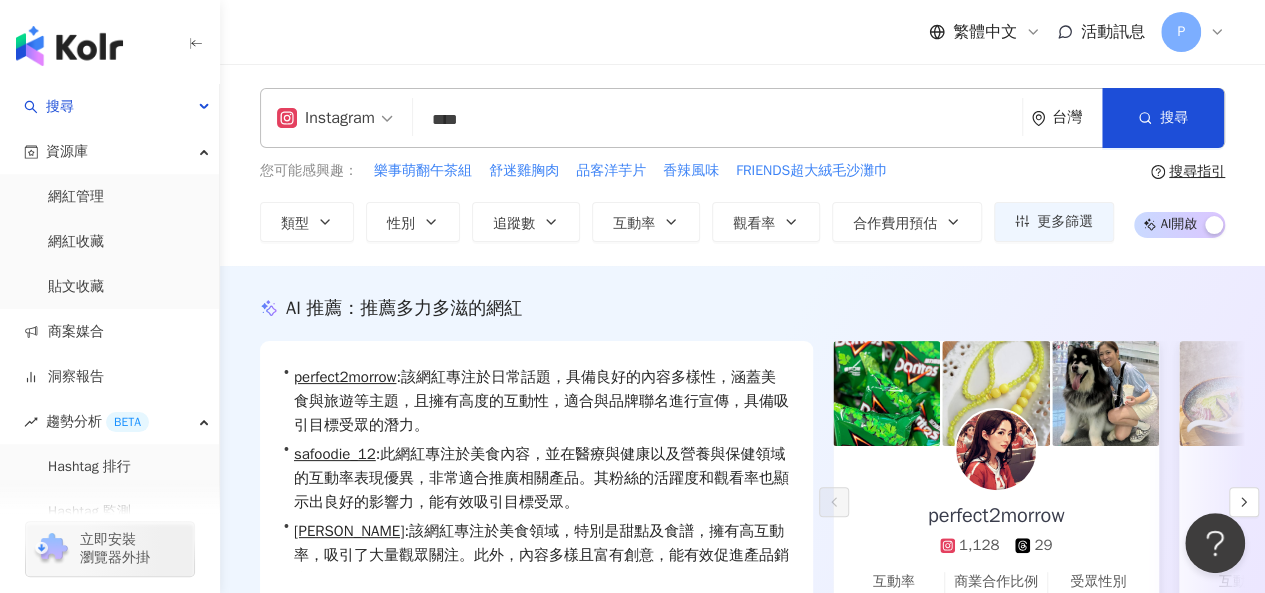 scroll, scrollTop: 49, scrollLeft: 0, axis: vertical 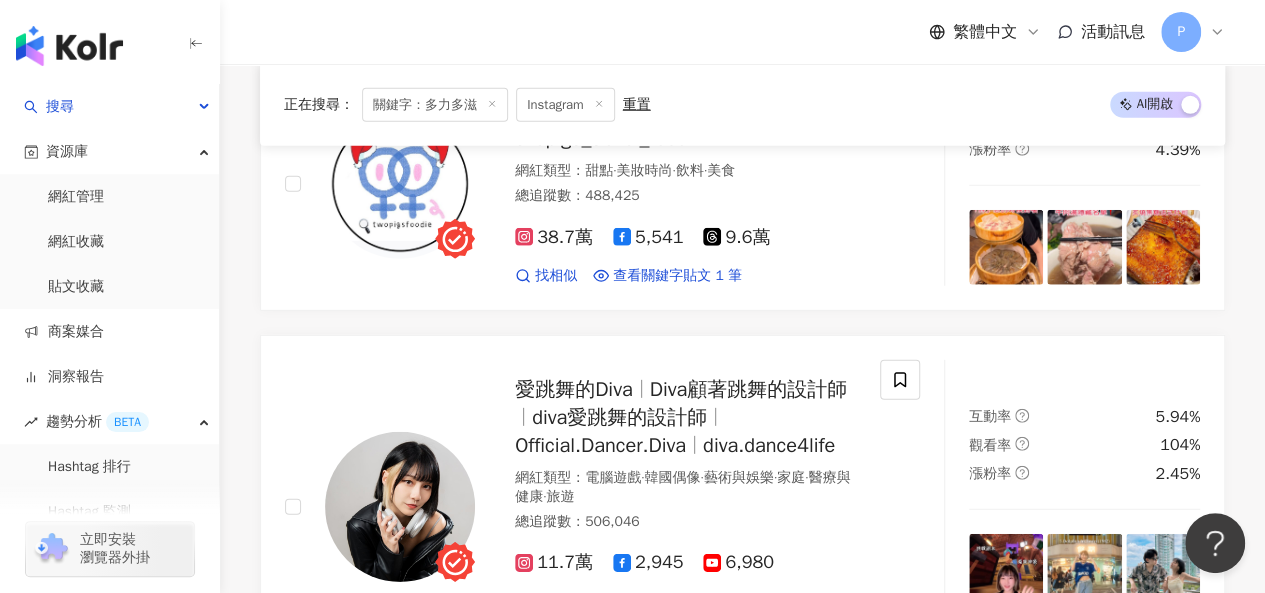 click on "diva愛跳舞的設計師" at bounding box center [619, 417] 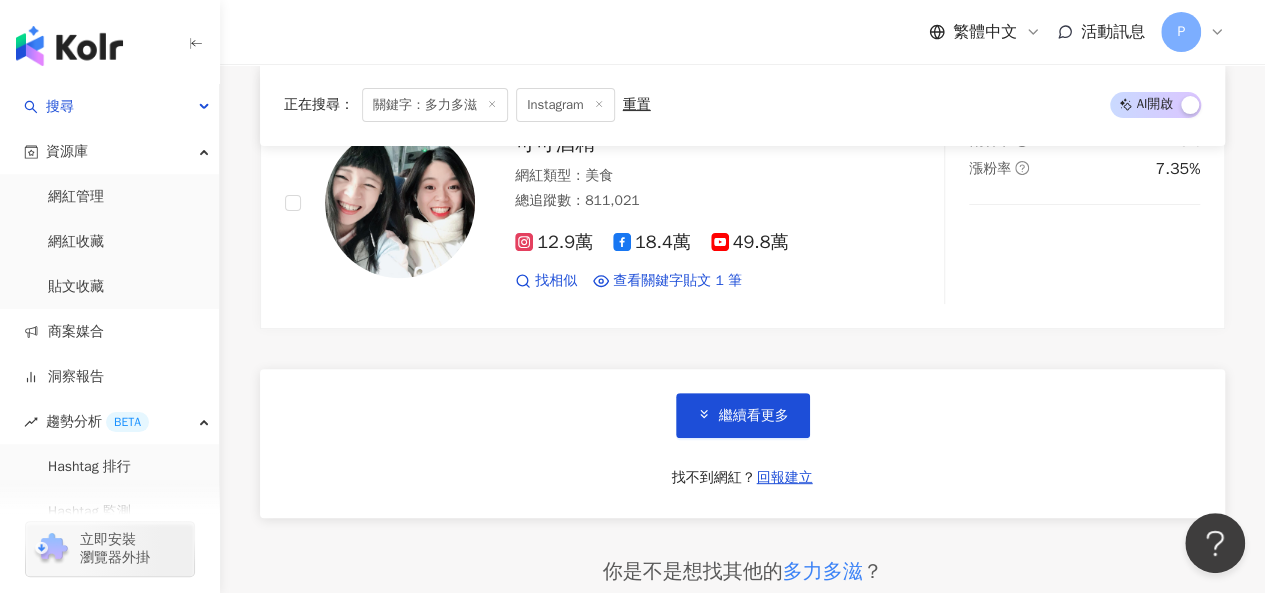 scroll, scrollTop: 4068, scrollLeft: 0, axis: vertical 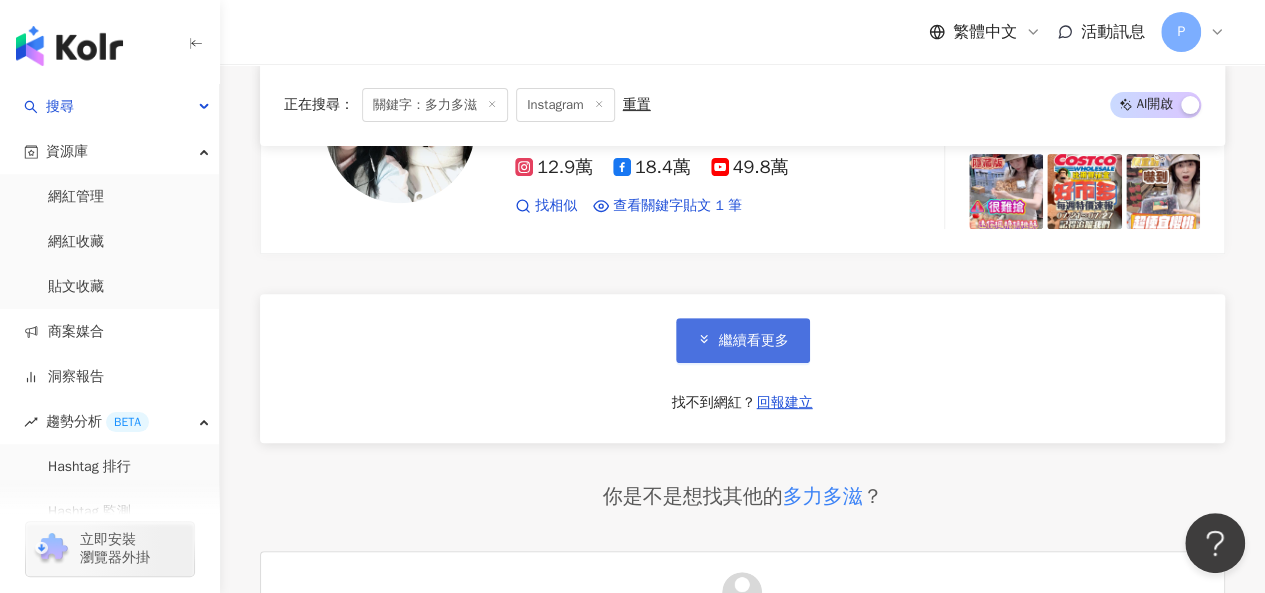 click on "繼續看更多" at bounding box center [754, 341] 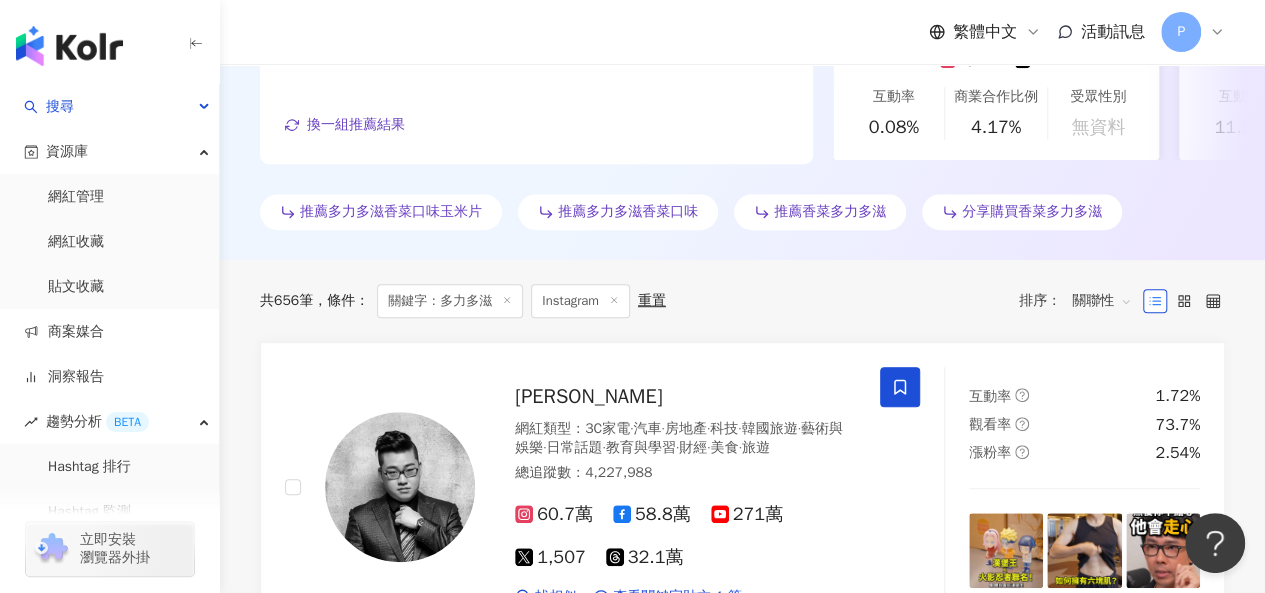 scroll, scrollTop: 0, scrollLeft: 0, axis: both 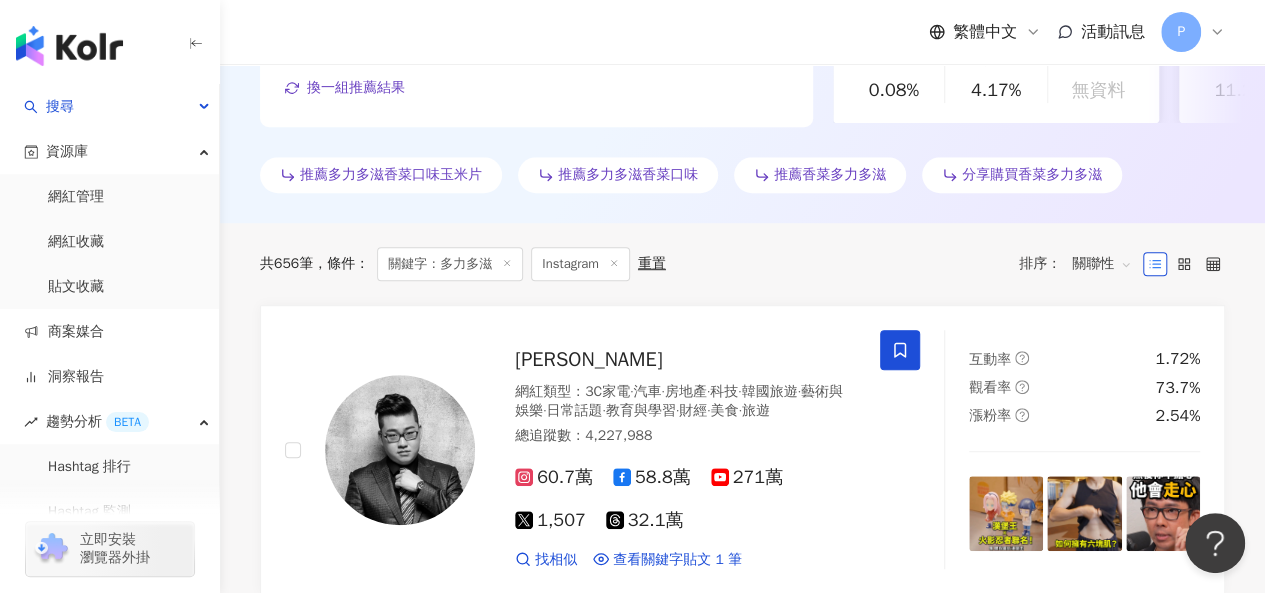 click 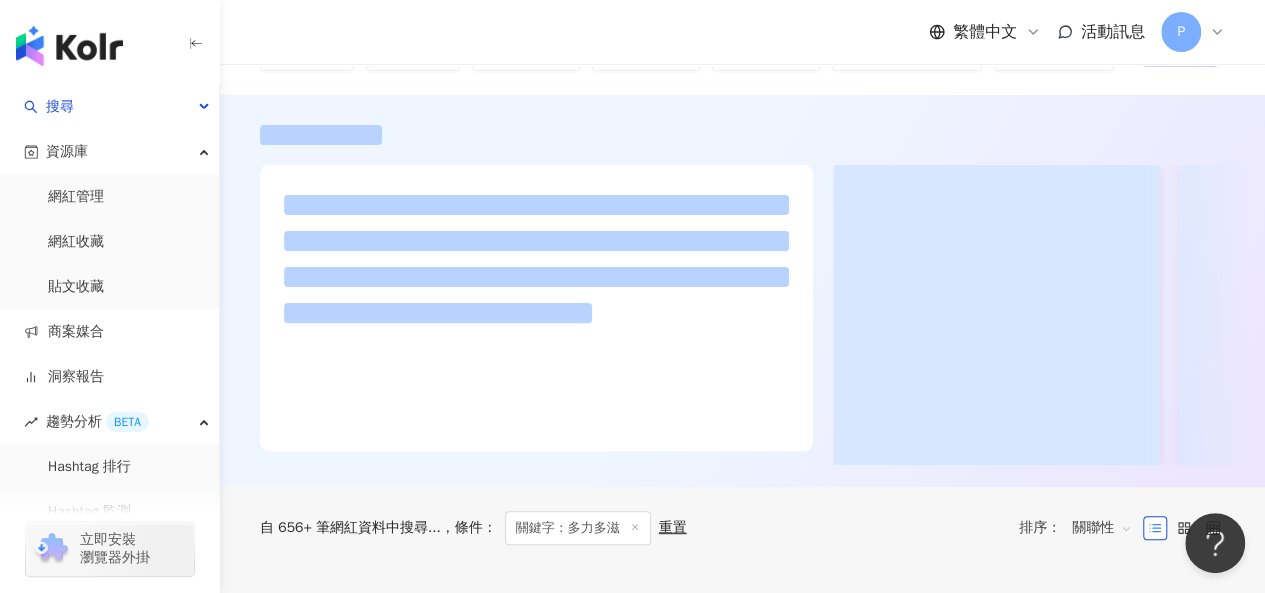 scroll, scrollTop: 0, scrollLeft: 0, axis: both 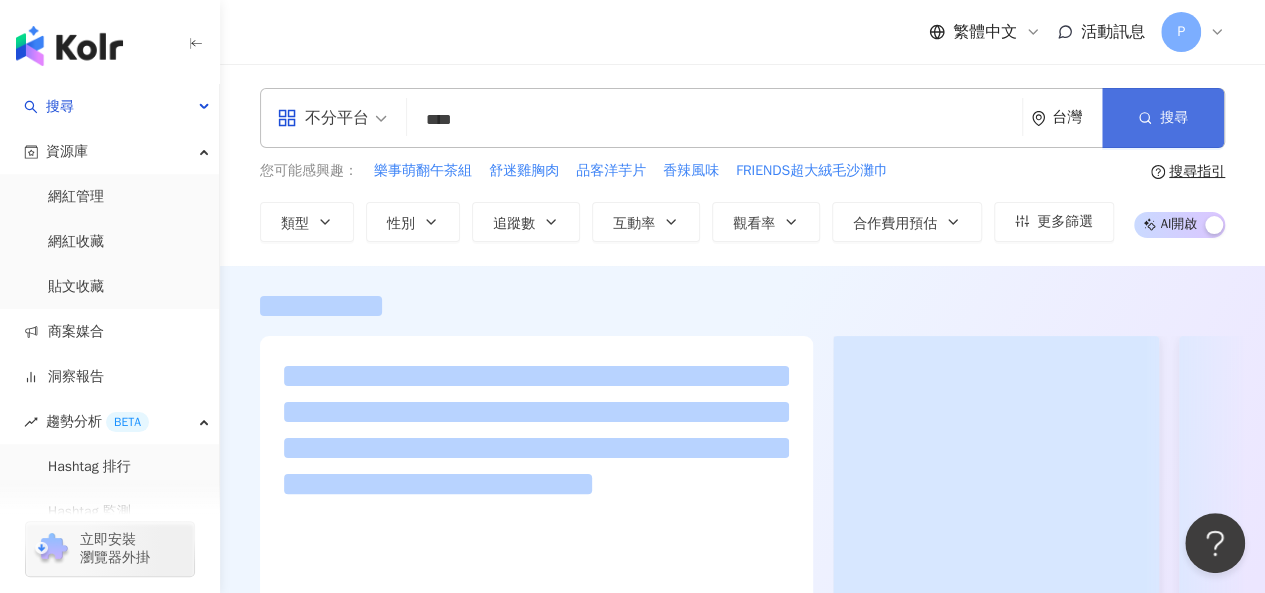 click on "搜尋" at bounding box center [1174, 118] 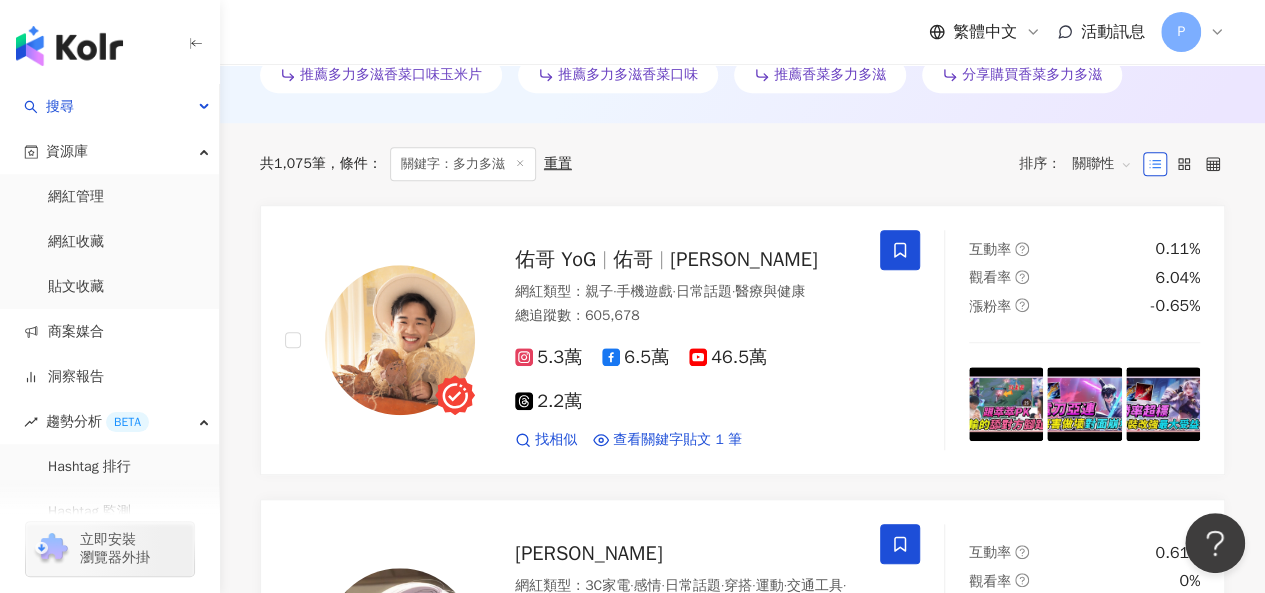 scroll, scrollTop: 546, scrollLeft: 0, axis: vertical 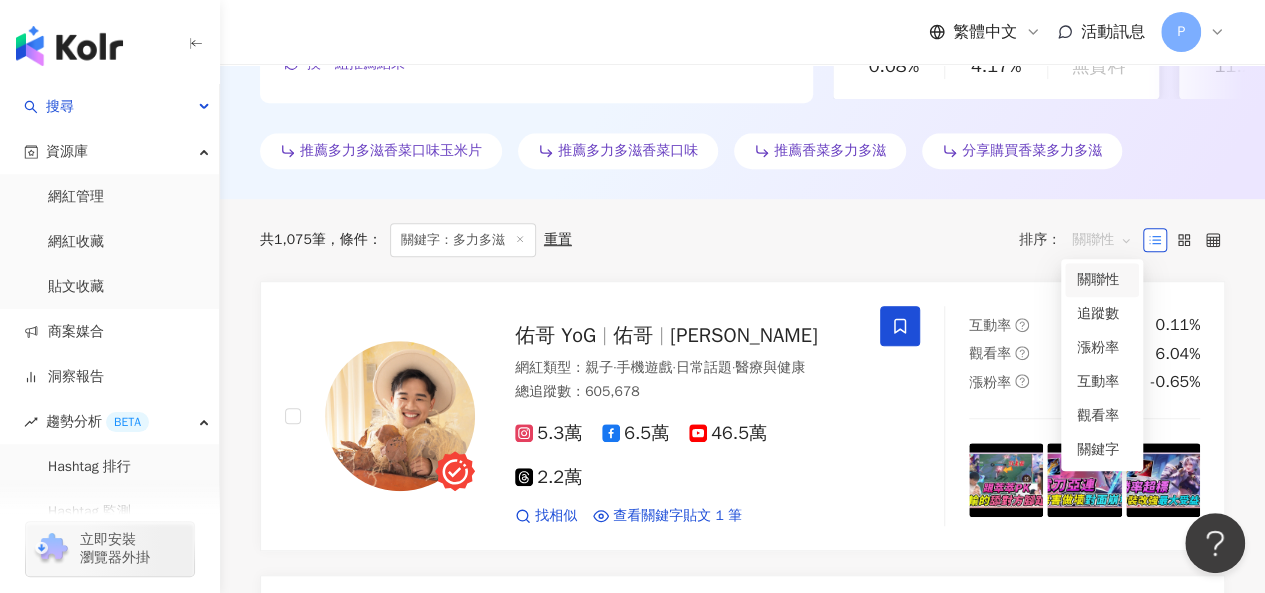 click on "關聯性" at bounding box center [1102, 240] 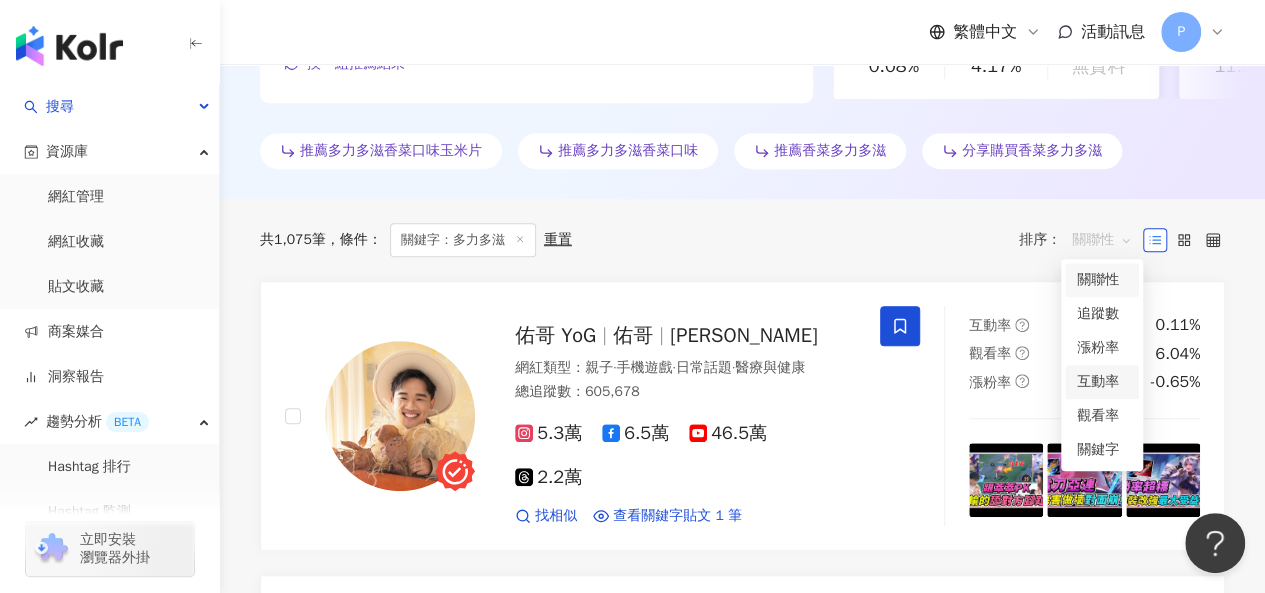 click on "互動率" at bounding box center (1102, 382) 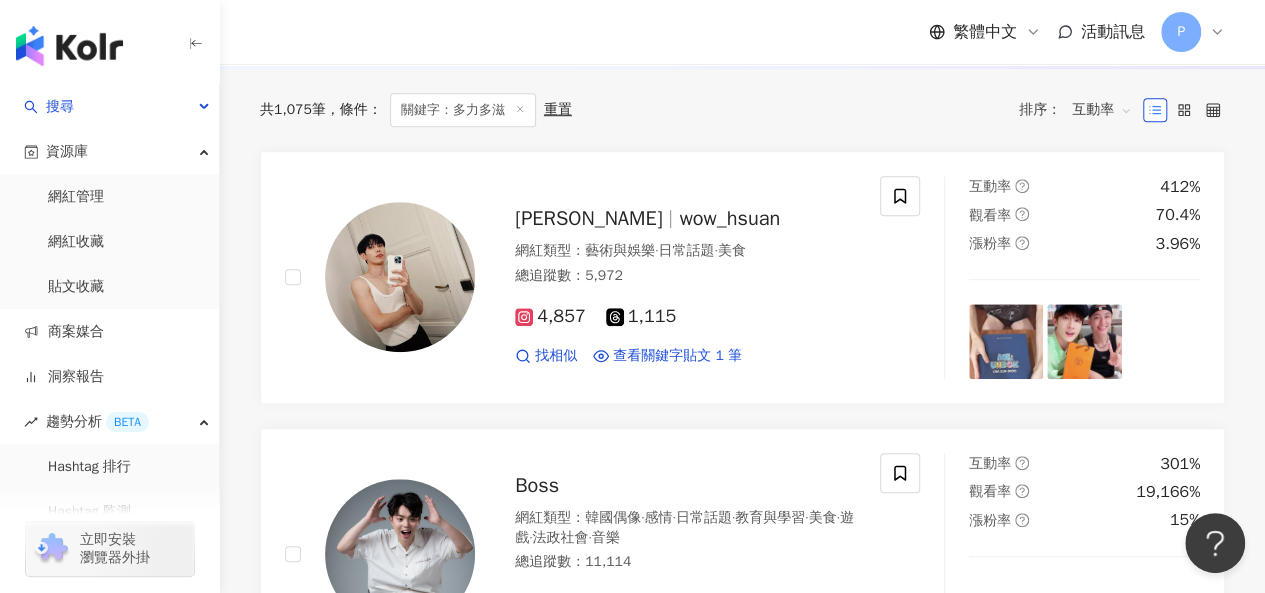 scroll, scrollTop: 649, scrollLeft: 0, axis: vertical 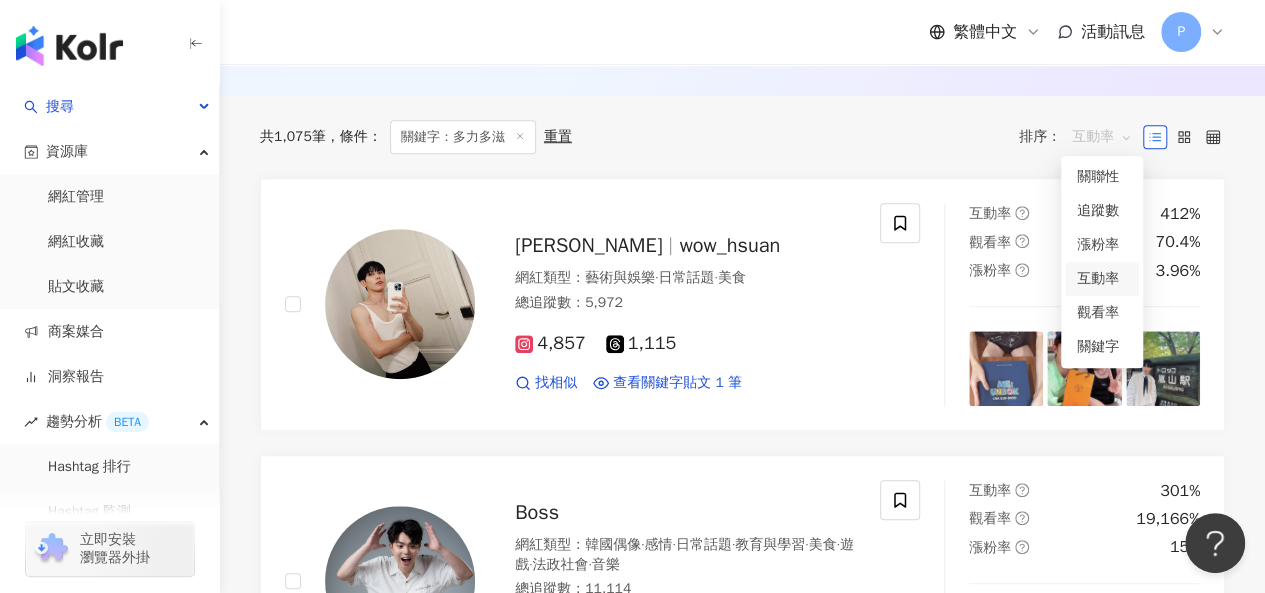 click on "互動率" at bounding box center (1102, 137) 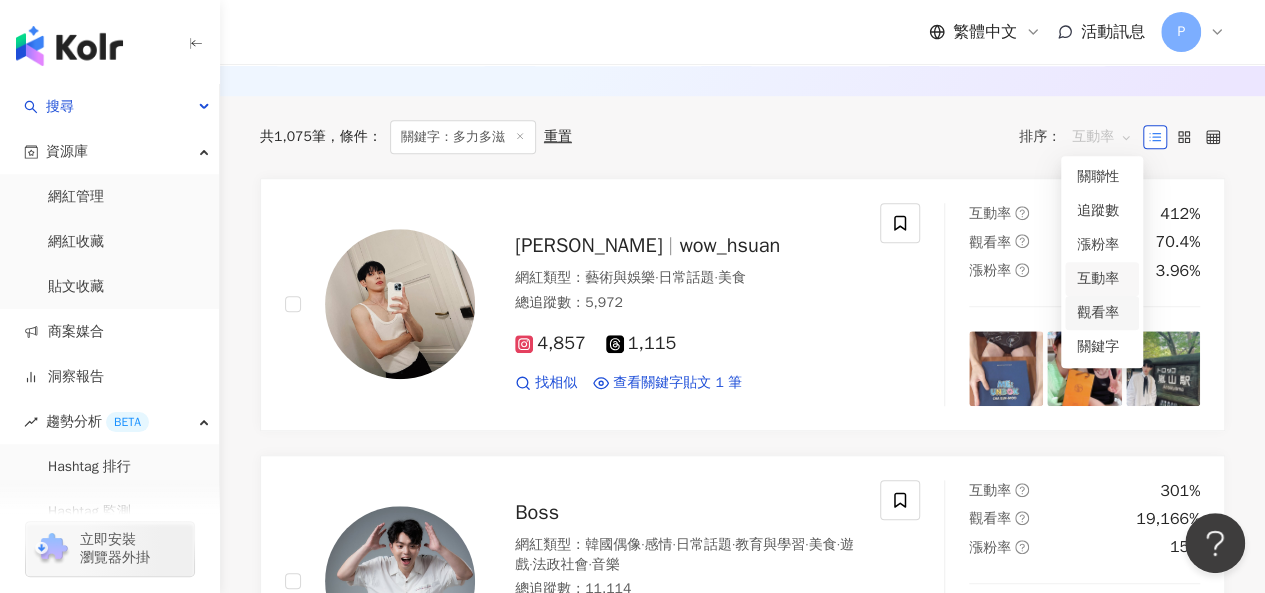click on "觀看率" at bounding box center [1102, 313] 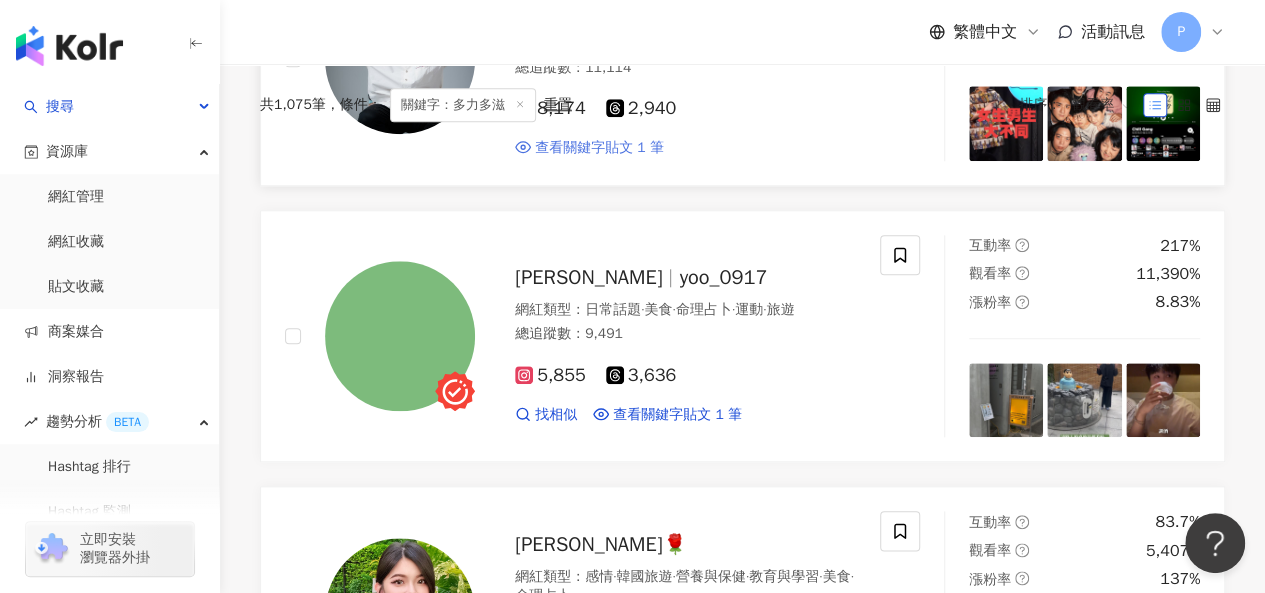 scroll, scrollTop: 0, scrollLeft: 0, axis: both 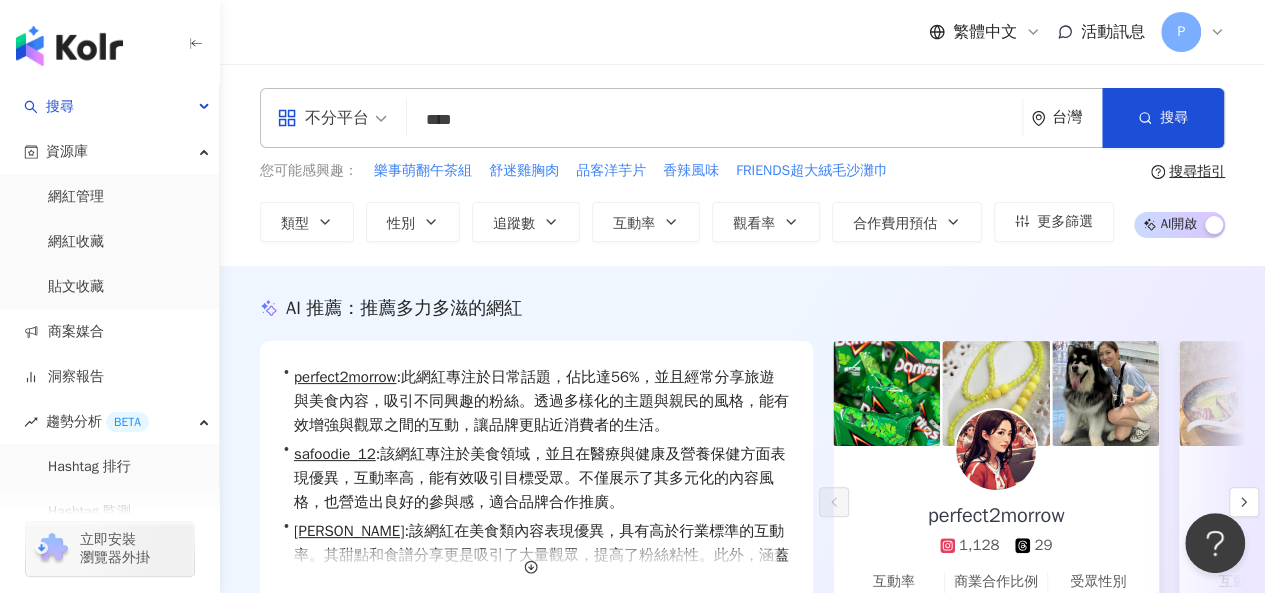 click on "****" at bounding box center [714, 120] 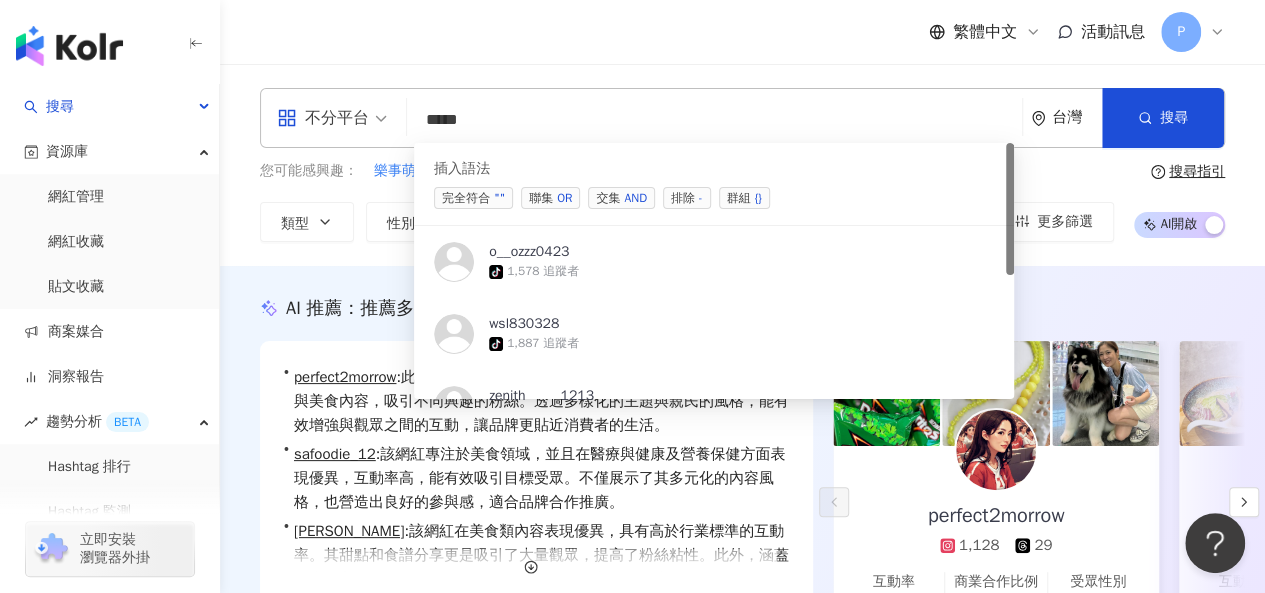 click on "交集 AND" at bounding box center (621, 198) 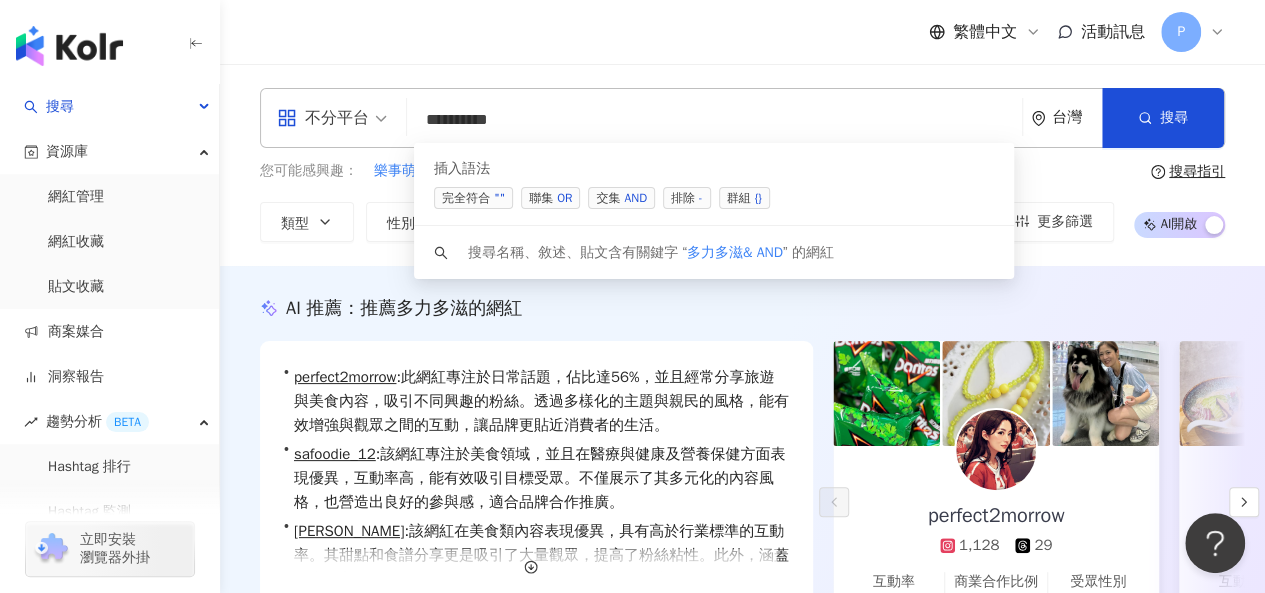 click on "*********" at bounding box center (714, 120) 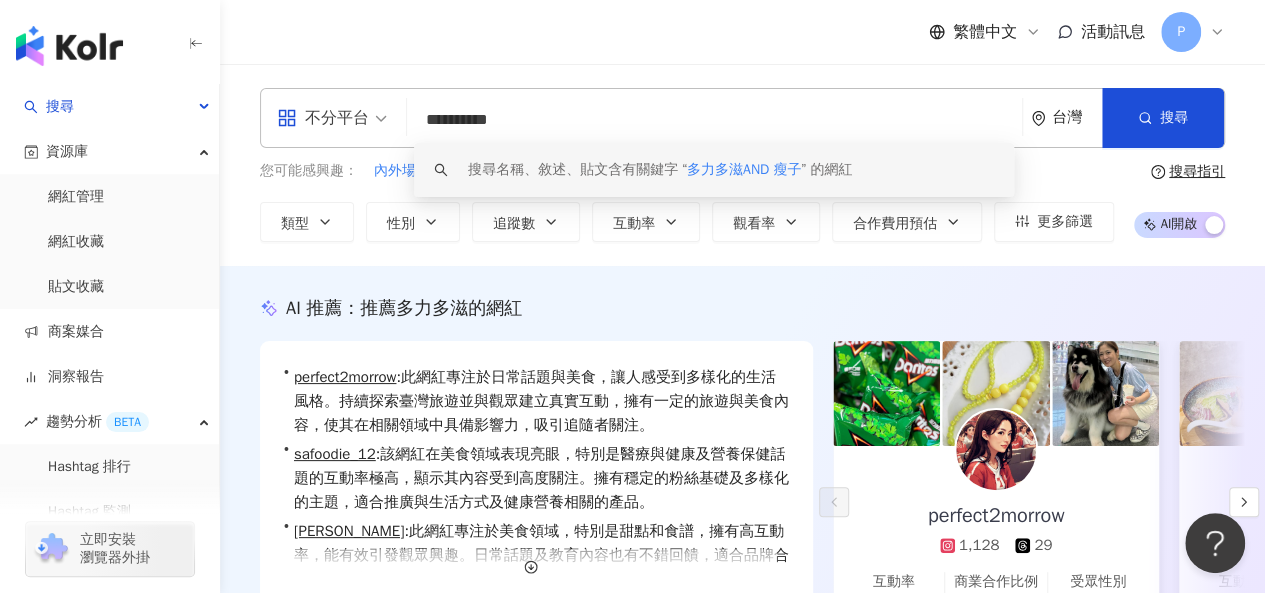 scroll, scrollTop: 49, scrollLeft: 0, axis: vertical 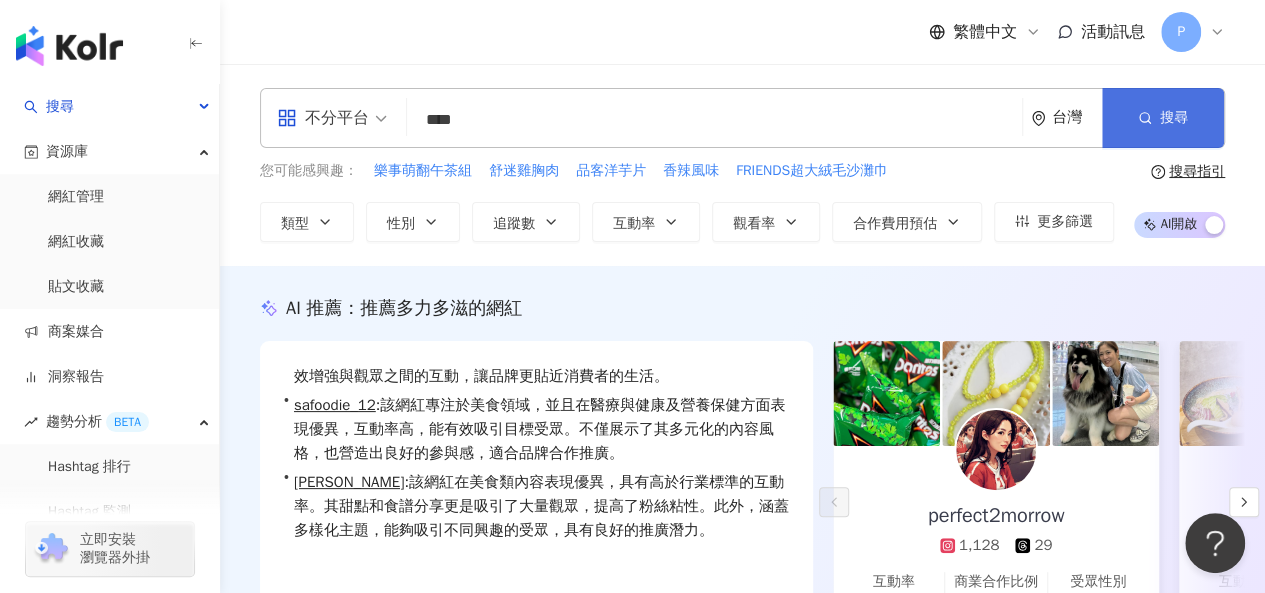 click on "搜尋" at bounding box center (1163, 118) 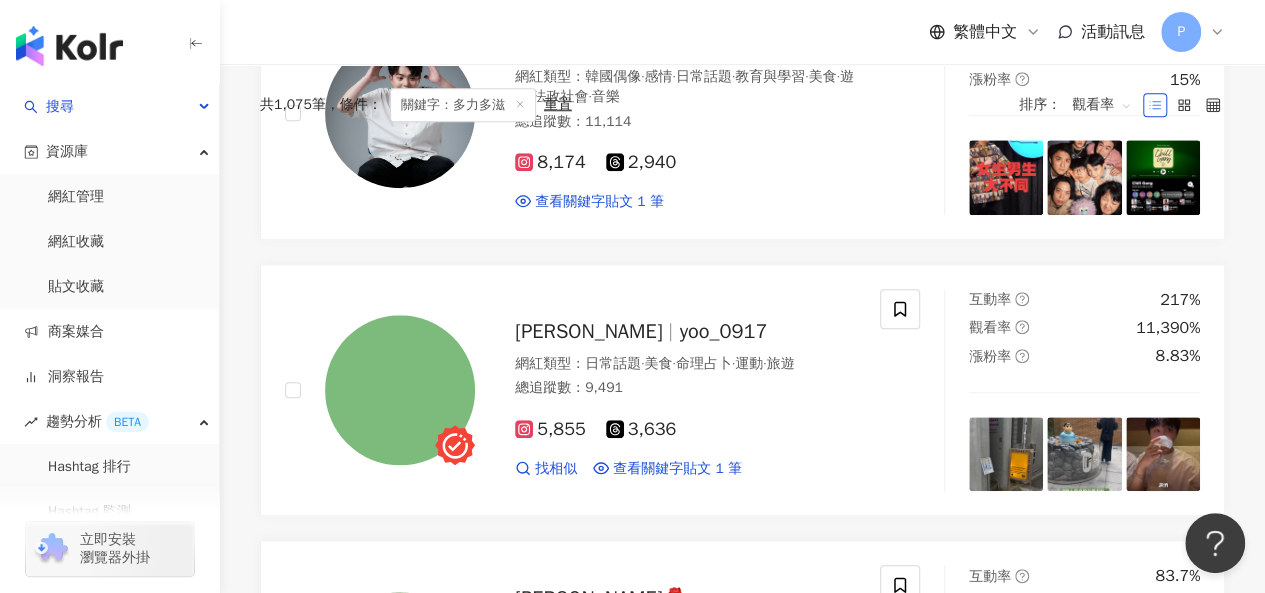 scroll, scrollTop: 232, scrollLeft: 0, axis: vertical 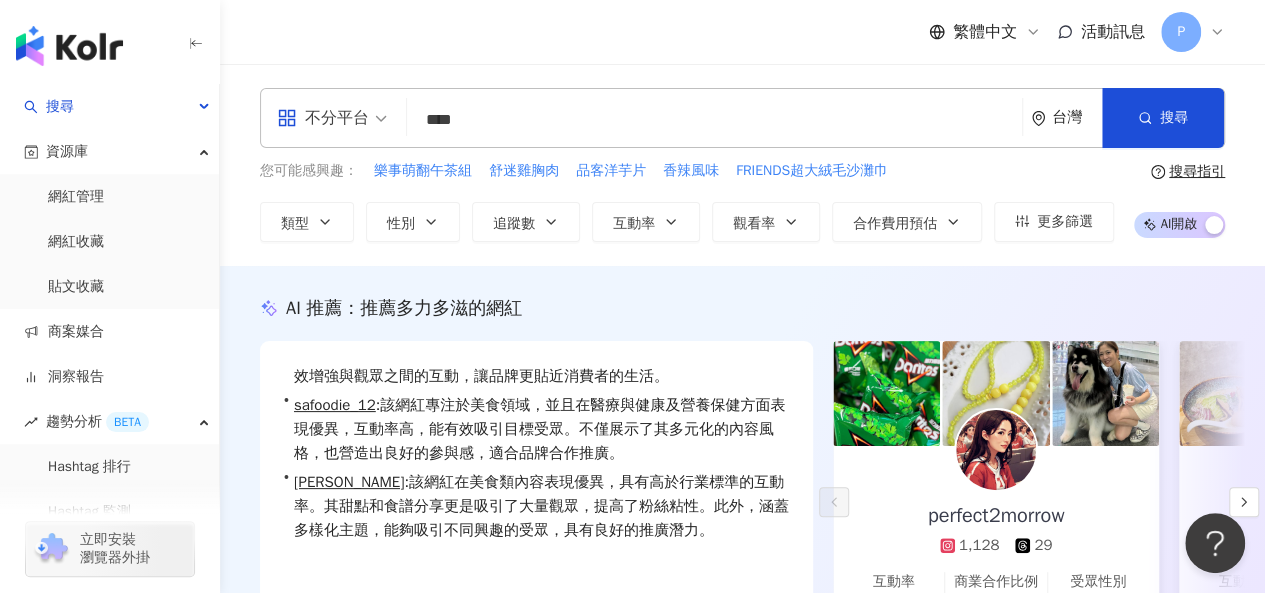 click on "****" at bounding box center (714, 120) 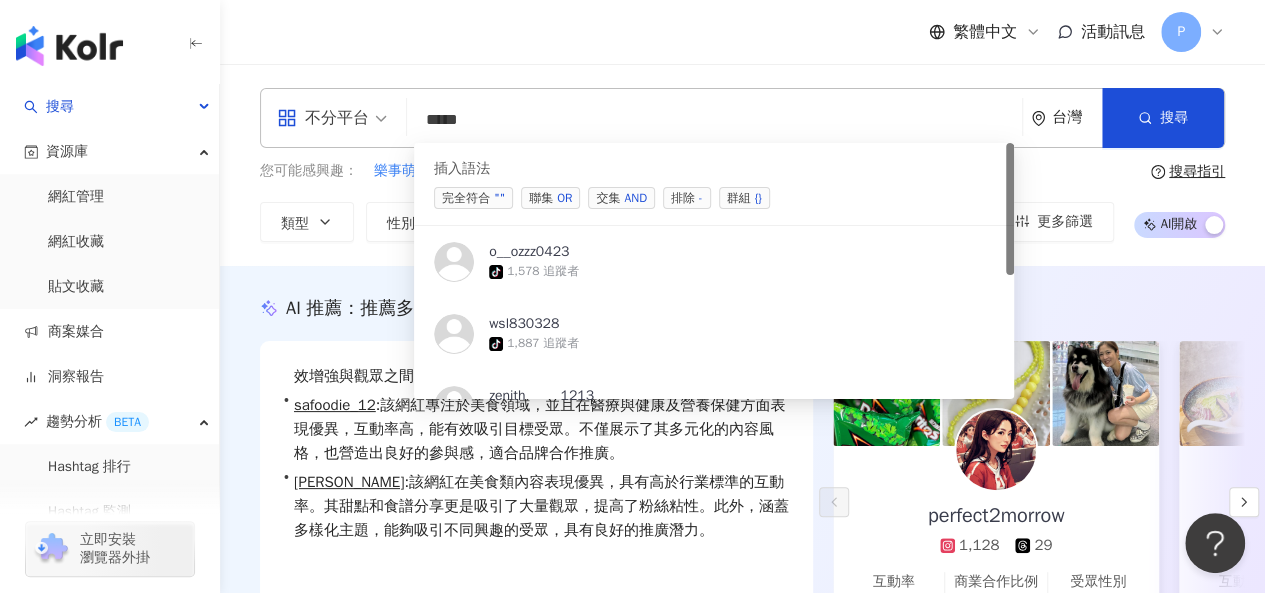 click on "AND" at bounding box center [635, 198] 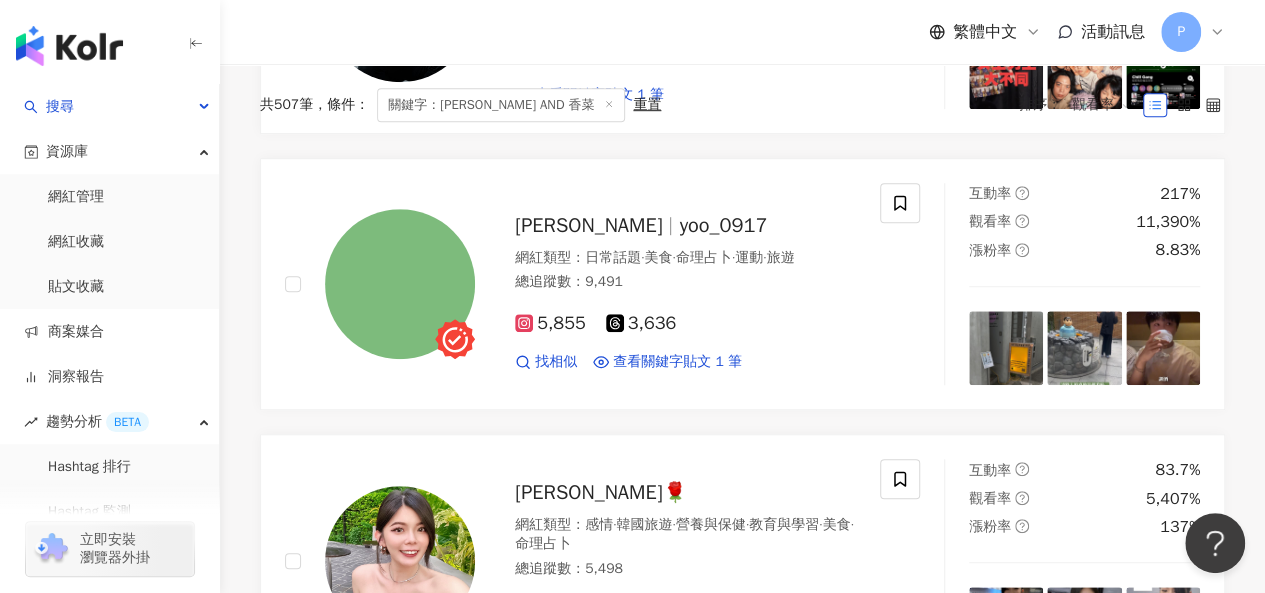 scroll, scrollTop: 0, scrollLeft: 0, axis: both 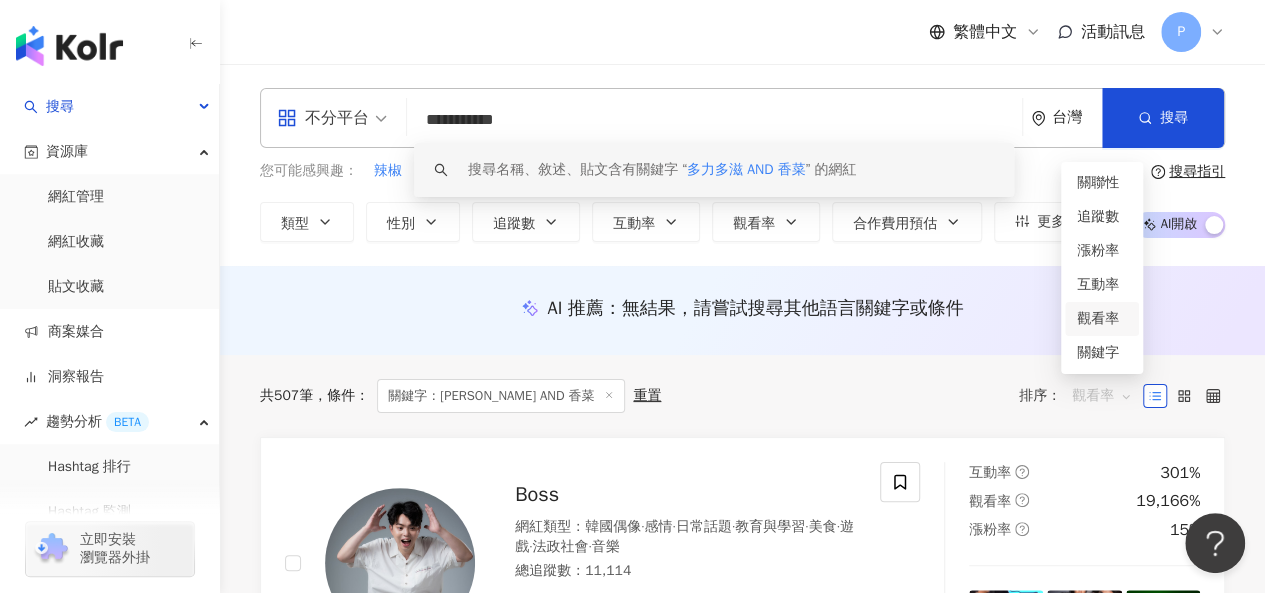 click on "觀看率" at bounding box center (1102, 396) 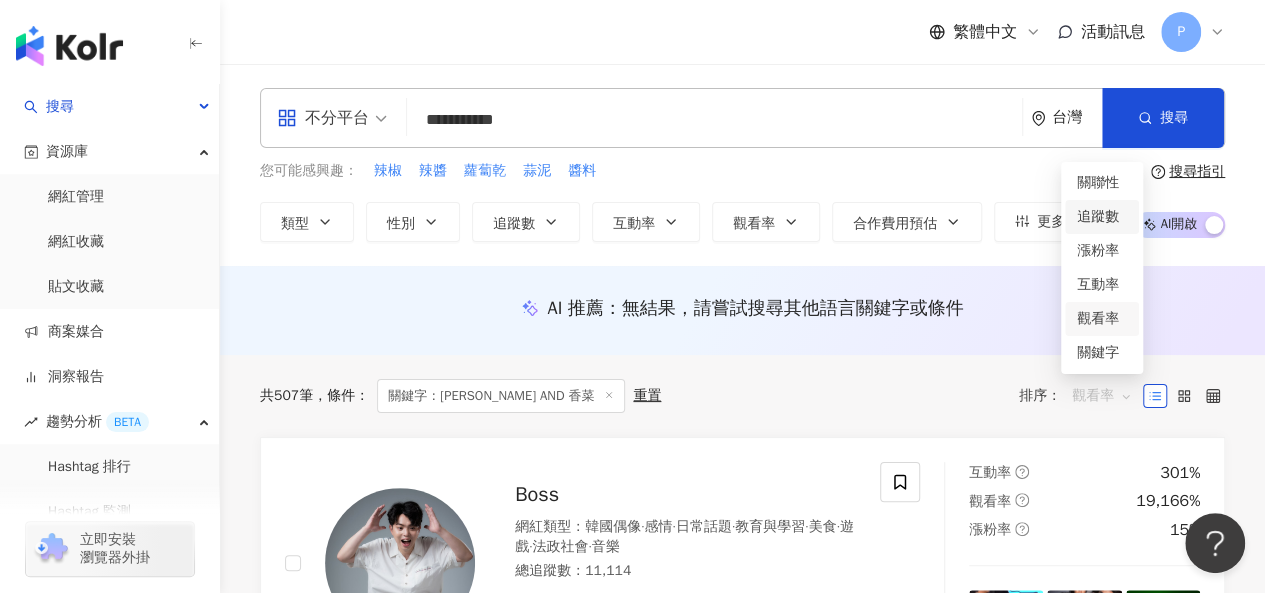 click on "追蹤數" at bounding box center [1102, 217] 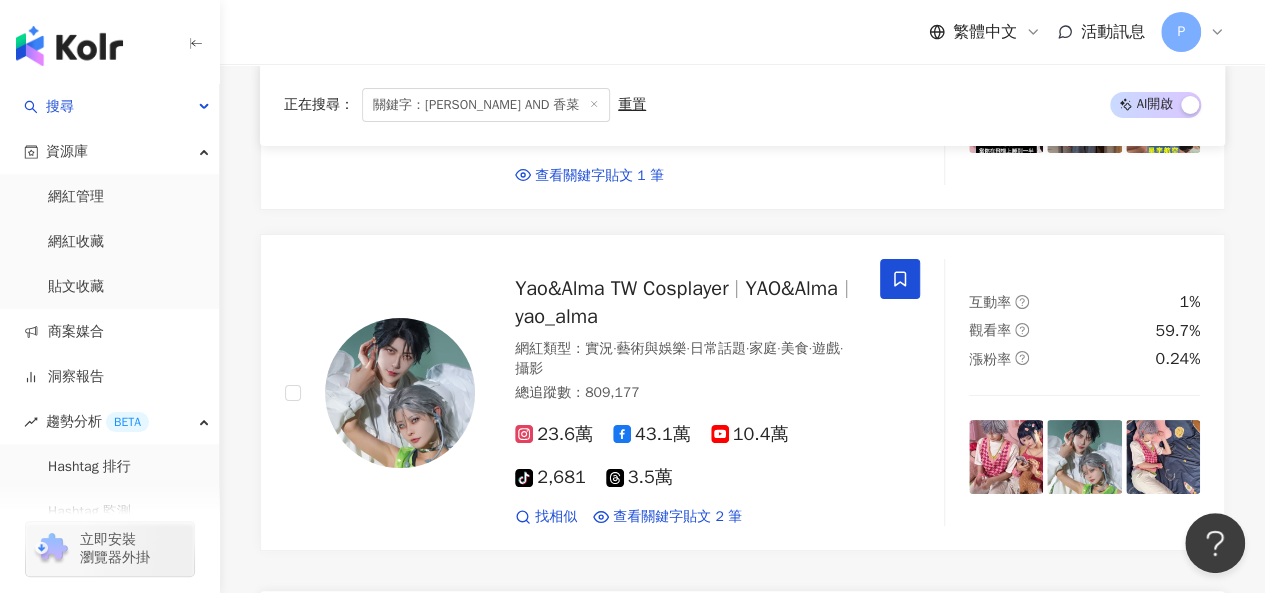 scroll, scrollTop: 3866, scrollLeft: 0, axis: vertical 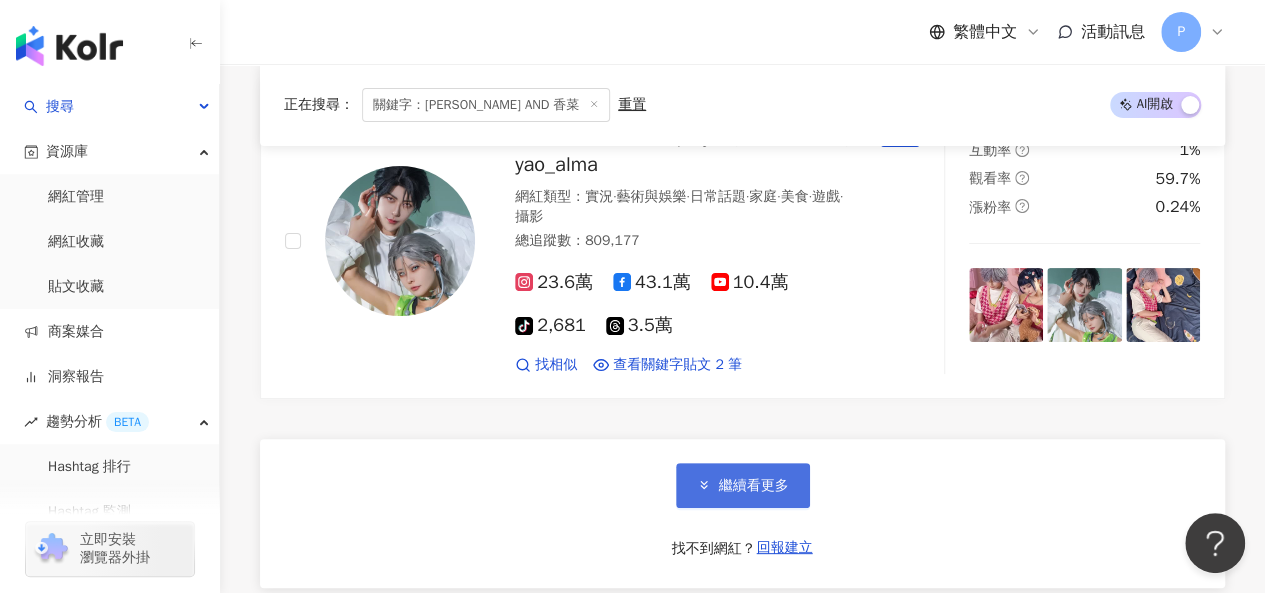 click on "繼續看更多" at bounding box center [754, 486] 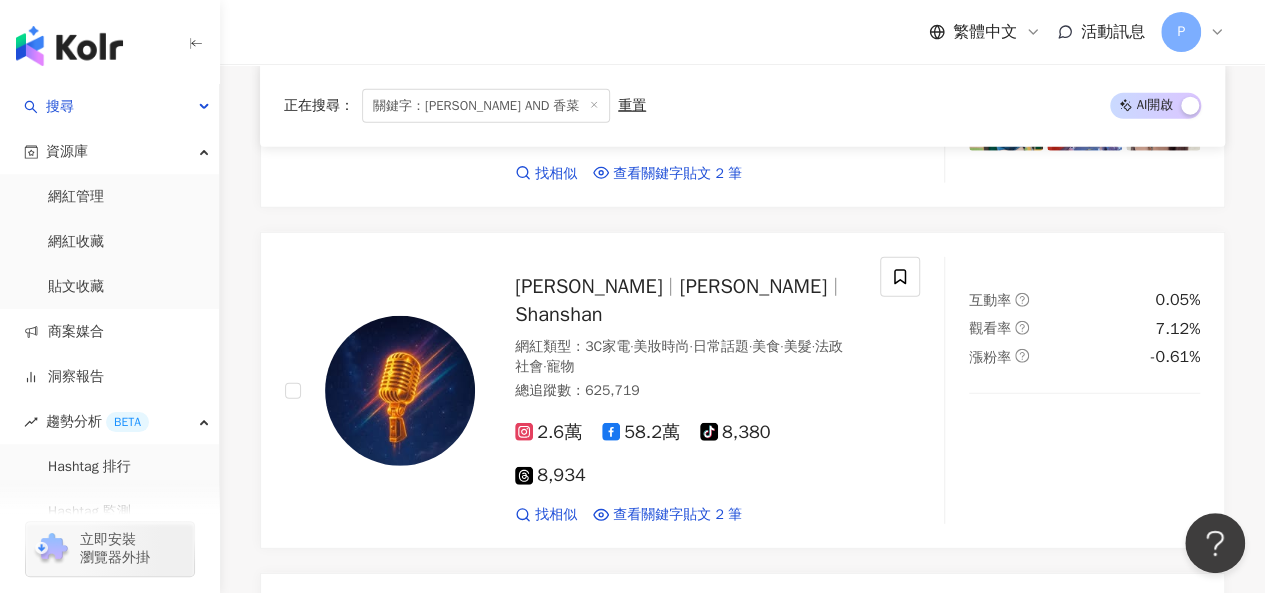 scroll, scrollTop: 6443, scrollLeft: 0, axis: vertical 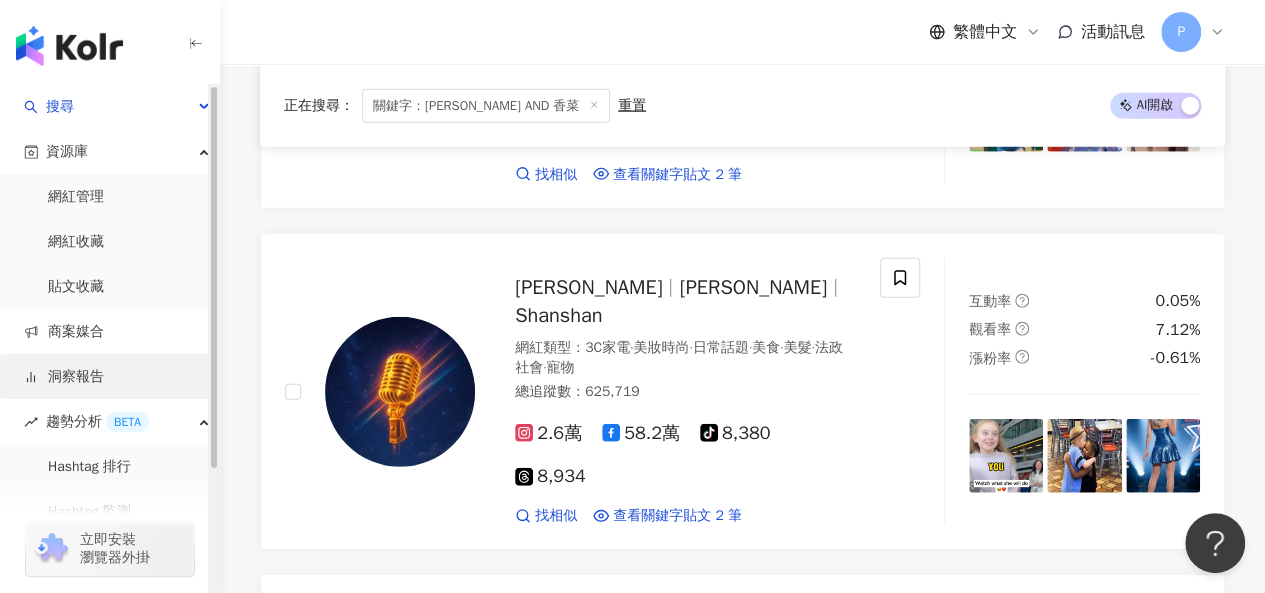 click on "洞察報告" at bounding box center [64, 377] 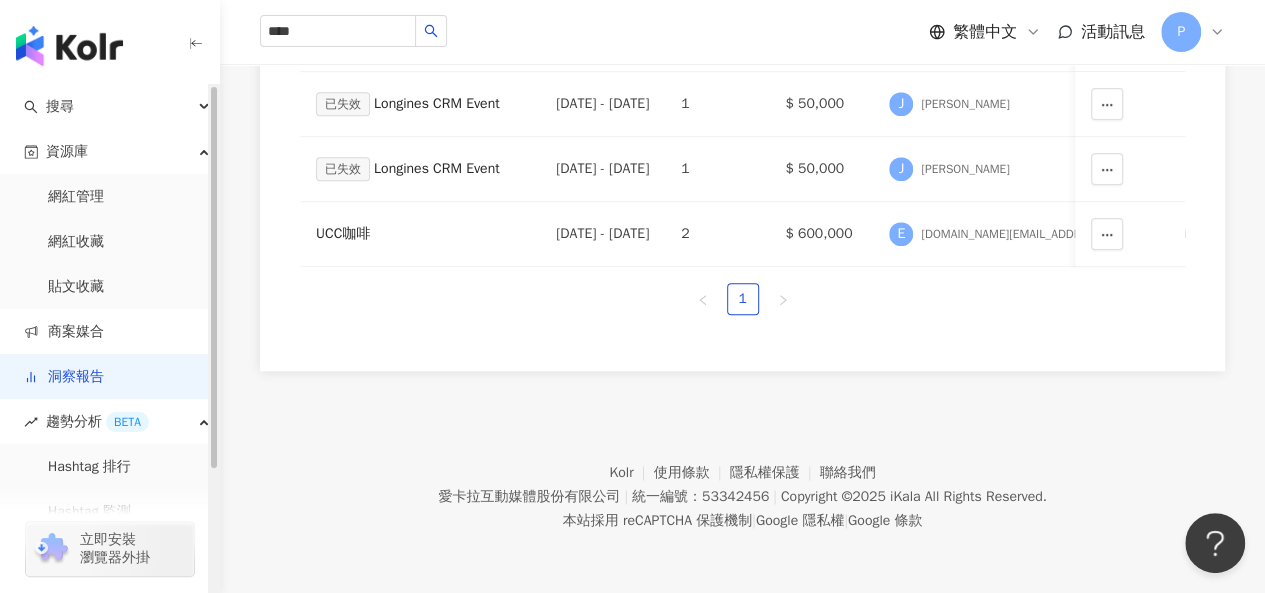 scroll, scrollTop: 0, scrollLeft: 0, axis: both 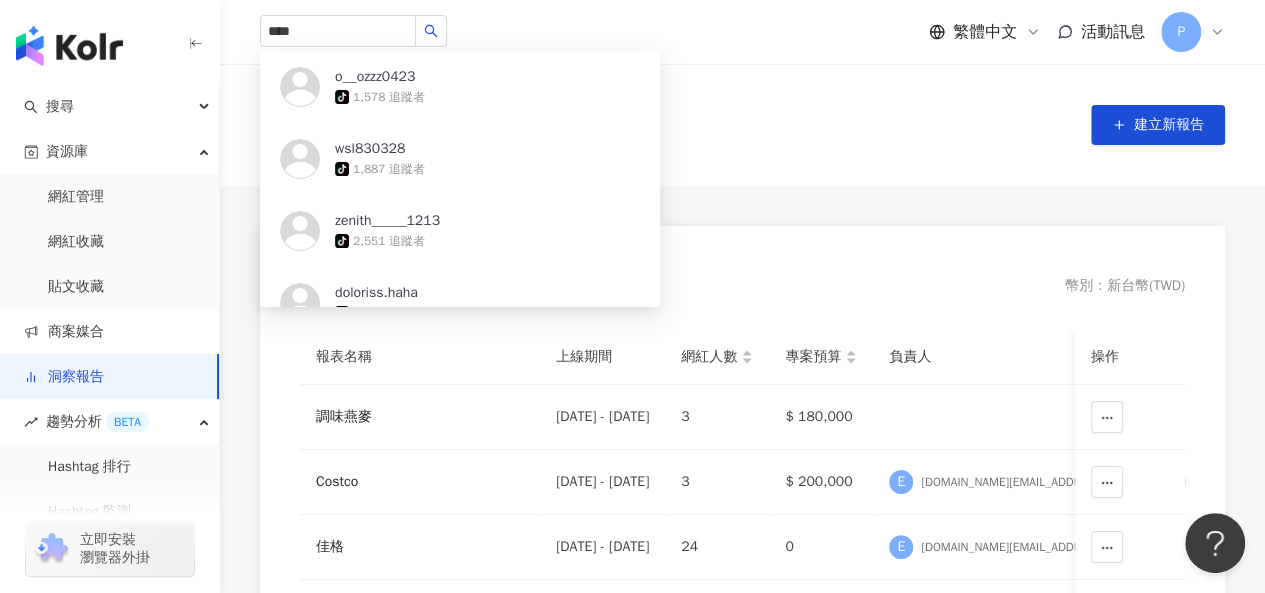 click on "幣別 ： 新台幣 ( TWD ) 報表名稱 上線期間 網紅人數 專案預算 負責人 操作             調味燕麥 2024/8/29 - 2024/9/6 3 $   180,000 Costco 2024/3/8 - 2024/7/31 3 $   200,000 E emilia.li@publicismedia.com 佳格 2024/7/1 - 2024/8/19 24 0 E emilia.li@publicismedia.com 佑妮 2024/7/15 - 2024/7/23 2 $   70,000 已失效   HOYU美源 2024/4/23 - 2024/5/12 1 $   180,000 已失效   Popdaily 2024/3/15 - 2024/4/30 32 $   200,000 E emilia.li@publicismedia.com 已失效   BTL Podcast 2024/3/7 - 2024/4/2 2 $   50,000 J Jay Lan 已失效   Longines CRM Event 2023/12/20 - 2023/12/26 1 $   50,000 J Jay Lan 已失效   Longines CRM Event 2023/12/24 - 2023/12/26 1 $   50,000 J Jay Lan UCC咖啡 2024/3/26 - 2024/9/20 2 $   600,000 E emilia.li@publicismedia.com 1" at bounding box center [742, 682] 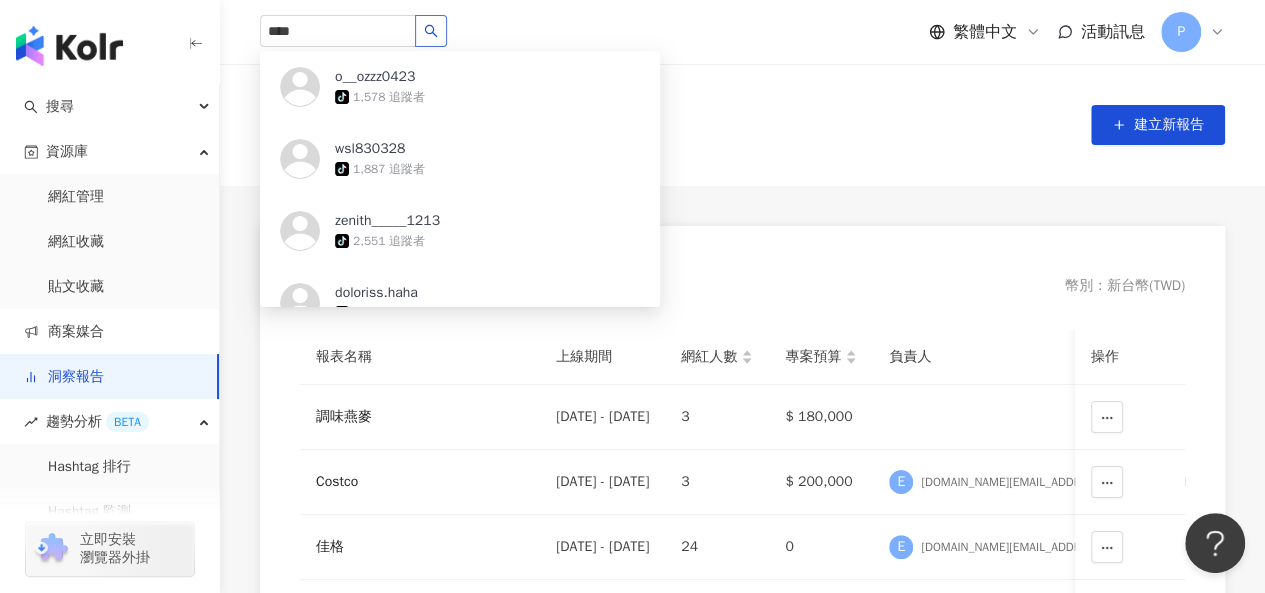 click 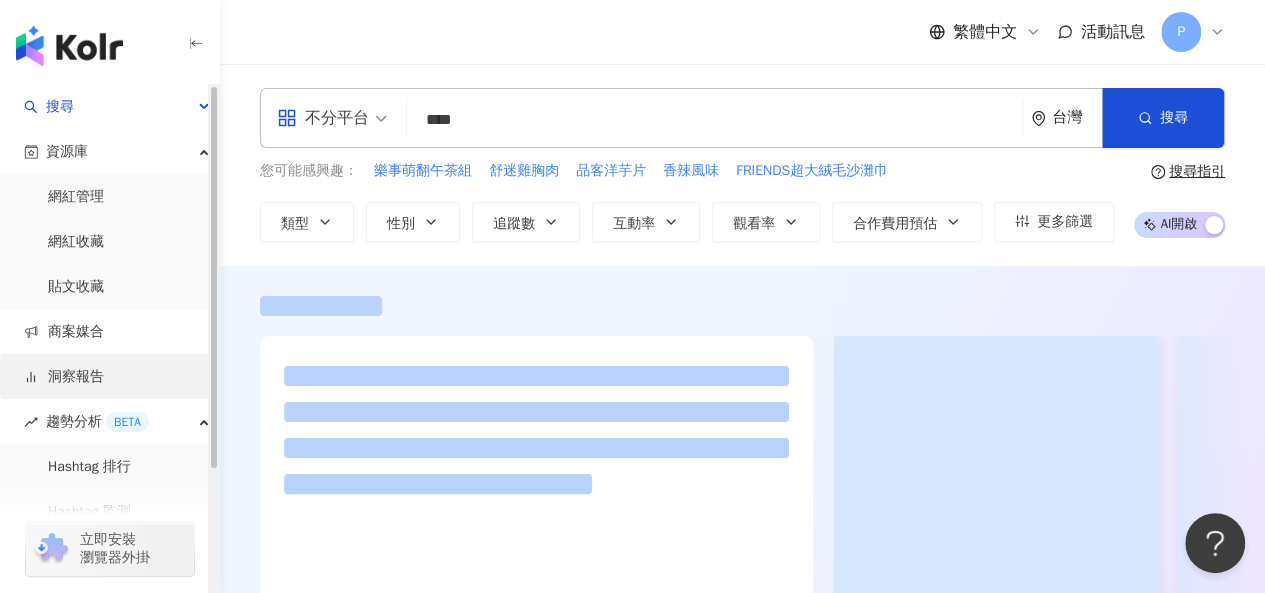 click on "洞察報告" at bounding box center [64, 377] 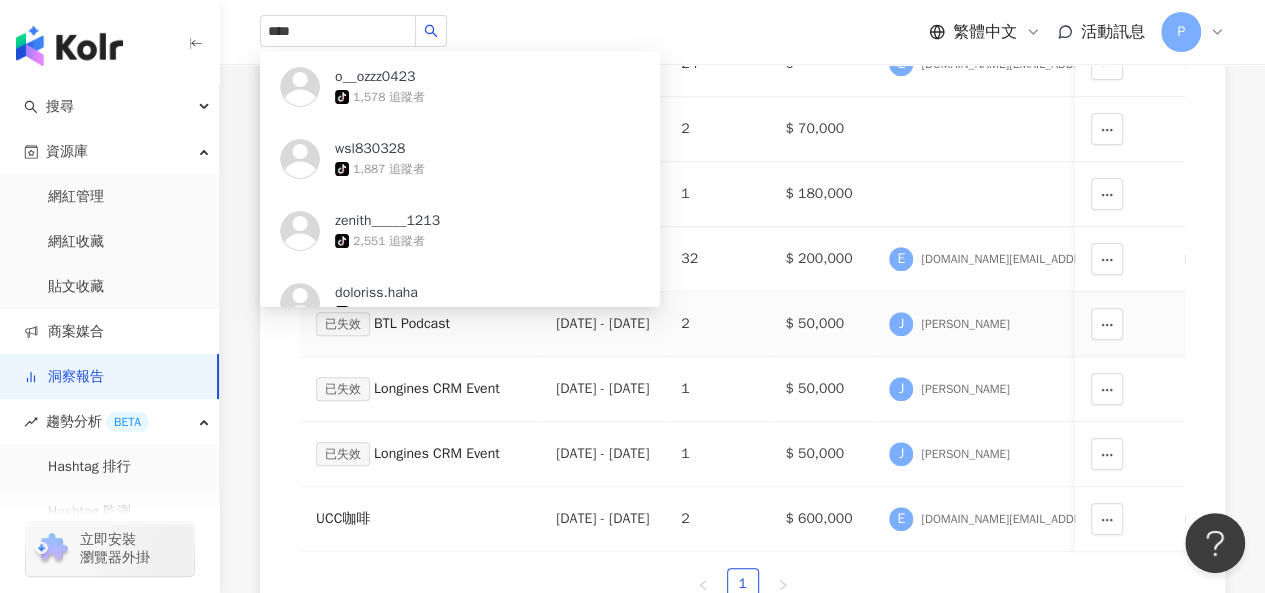 scroll, scrollTop: 484, scrollLeft: 0, axis: vertical 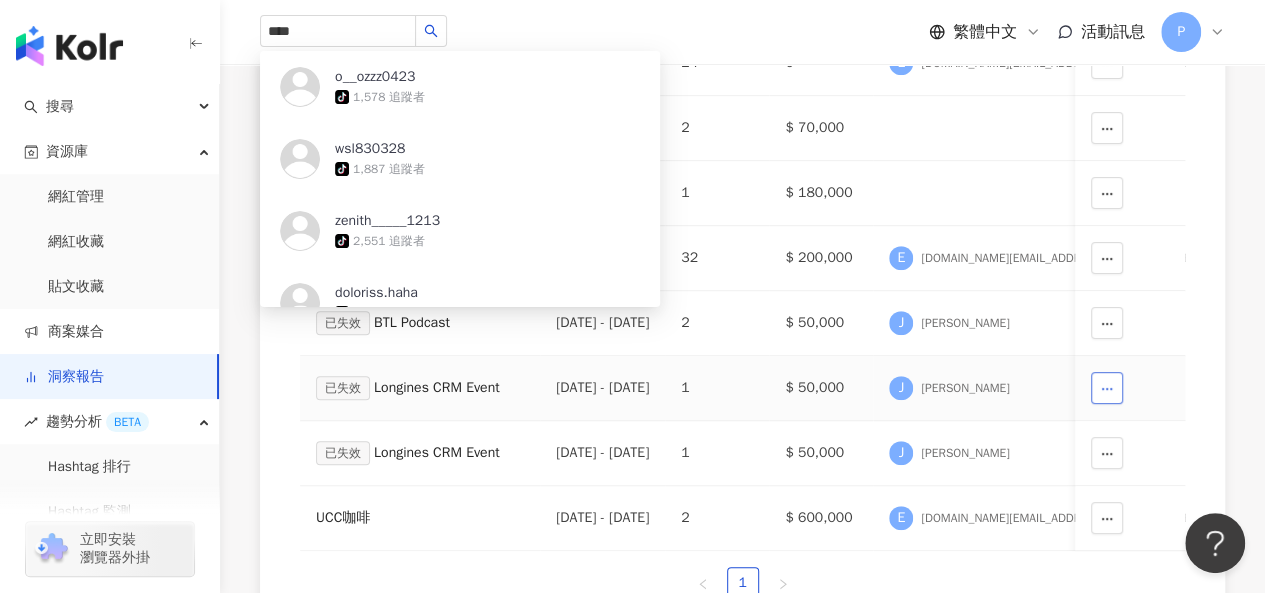 click at bounding box center [1107, 388] 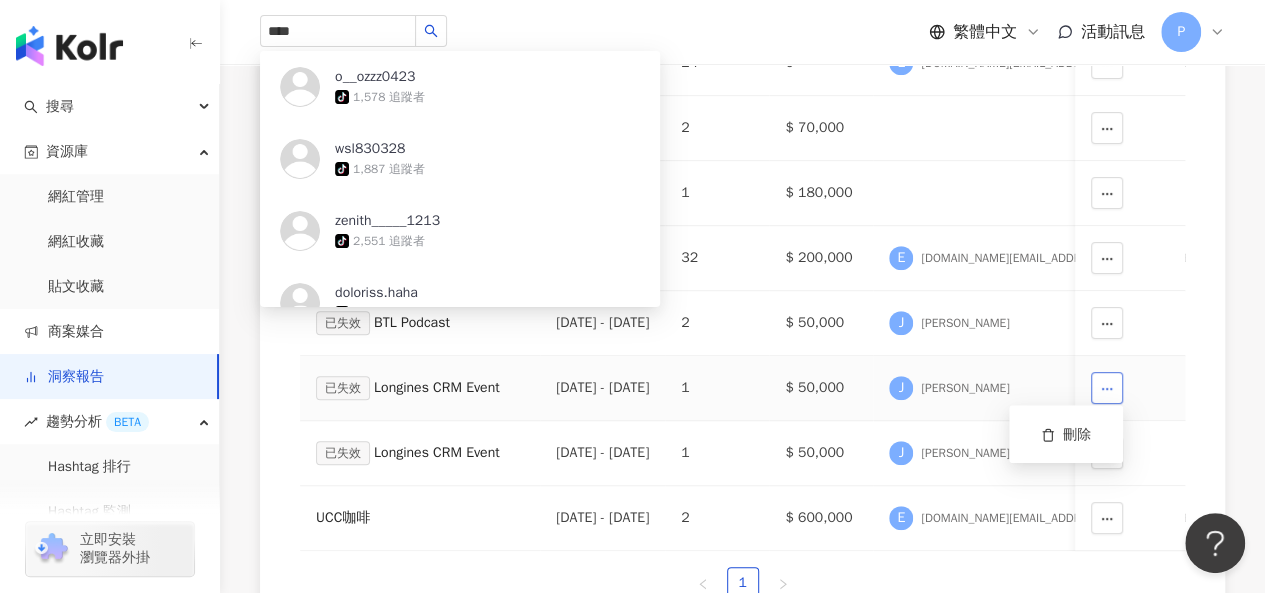 click at bounding box center (1107, 388) 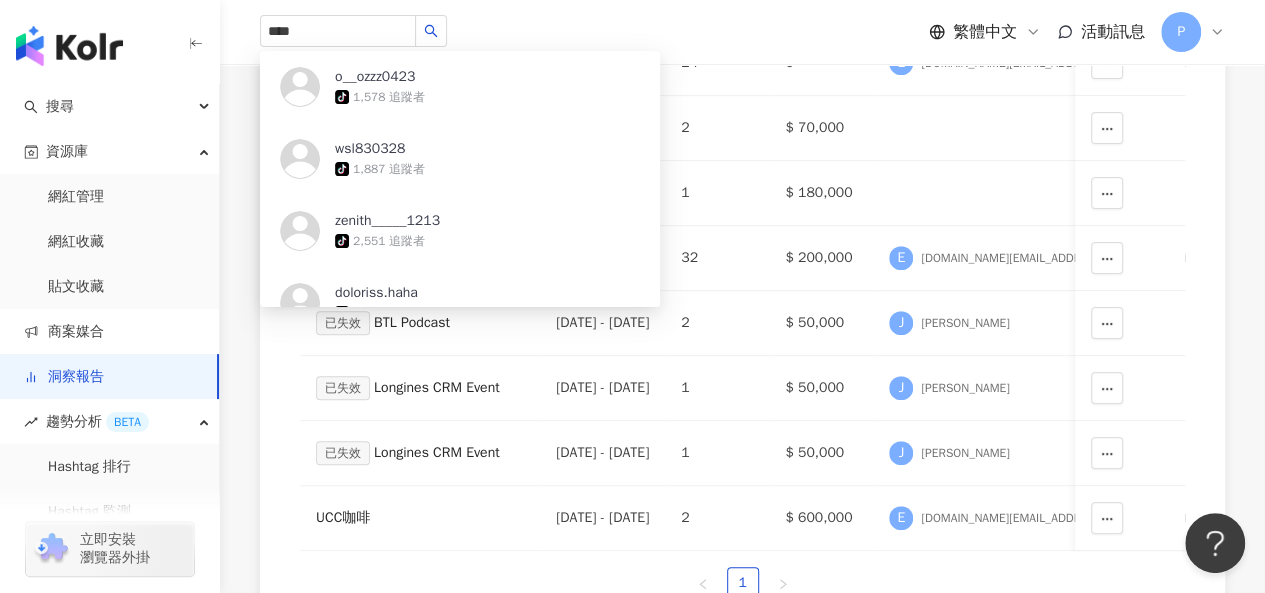 click on "幣別 ： 新台幣 ( TWD ) 報表名稱 上線期間 網紅人數 專案預算 負責人 操作             調味燕麥 2024/8/29 - 2024/9/6 3 $   180,000 Costco 2024/3/8 - 2024/7/31 3 $   200,000 E emilia.li@publicismedia.com 佳格 2024/7/1 - 2024/8/19 24 0 E emilia.li@publicismedia.com 佑妮 2024/7/15 - 2024/7/23 2 $   70,000 已失效   HOYU美源 2024/4/23 - 2024/5/12 1 $   180,000 已失效   Popdaily 2024/3/15 - 2024/4/30 32 $   200,000 E emilia.li@publicismedia.com 已失效   BTL Podcast 2024/3/7 - 2024/4/2 2 $   50,000 J Jay Lan 已失效   Longines CRM Event 2023/12/20 - 2023/12/26 1 $   50,000 J Jay Lan 已失效   Longines CRM Event 2023/12/24 - 2023/12/26 1 $   50,000 J Jay Lan UCC咖啡 2024/3/26 - 2024/9/20 2 $   600,000 E emilia.li@publicismedia.com 1" at bounding box center (742, 198) 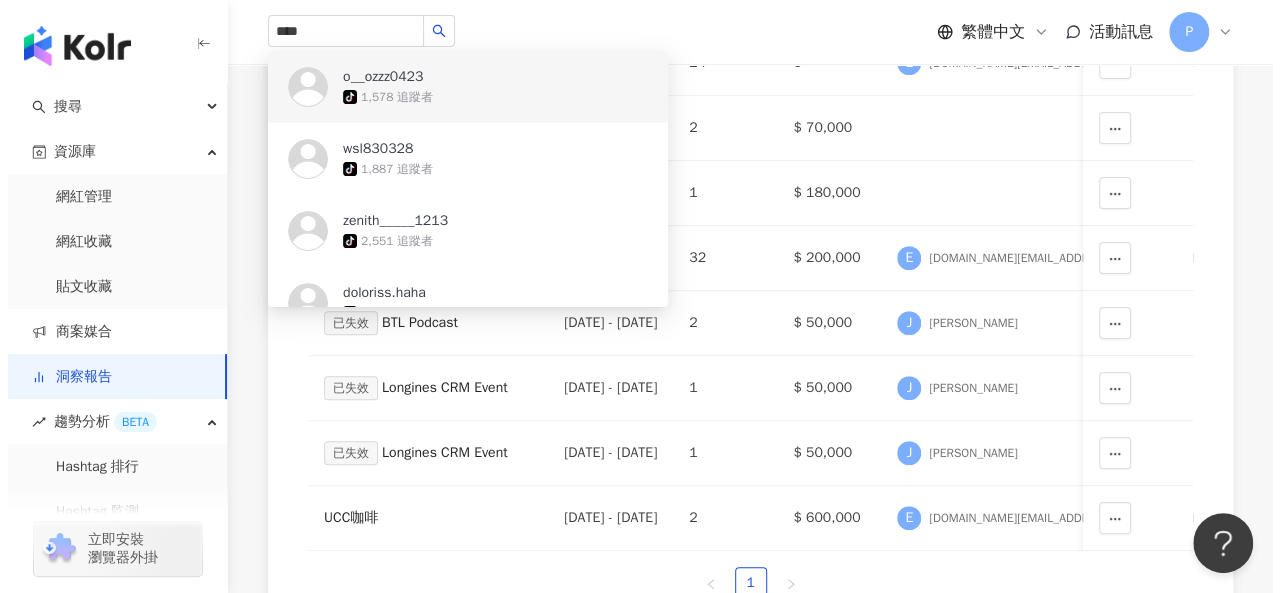 scroll, scrollTop: 0, scrollLeft: 0, axis: both 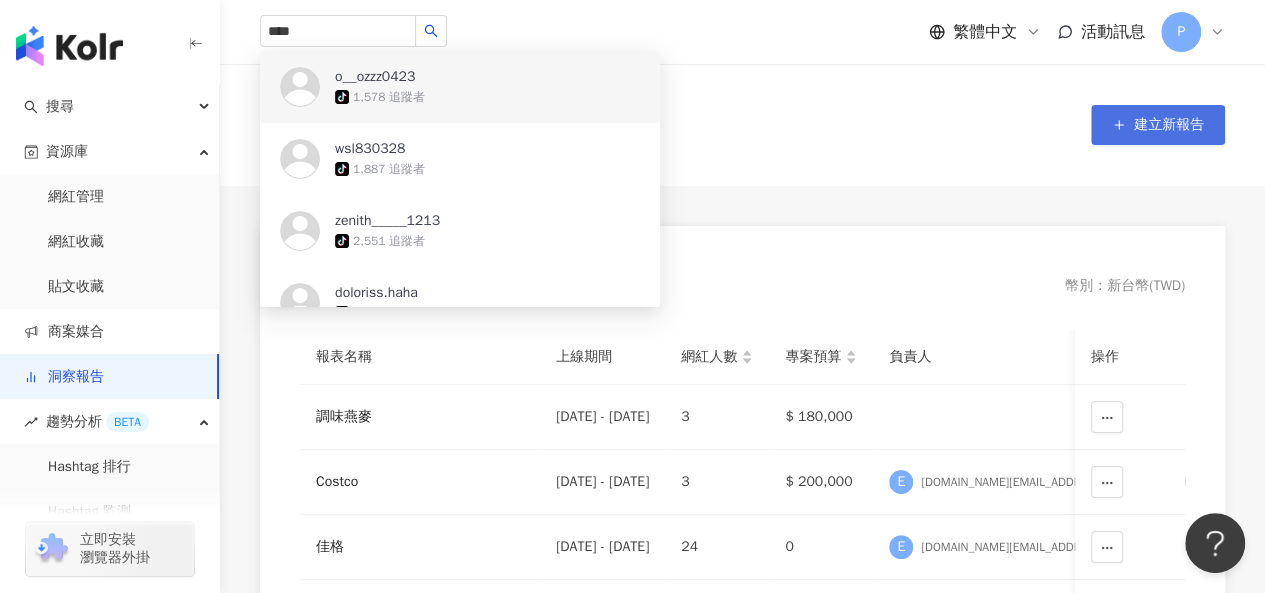 click on "建立新報告" at bounding box center [1158, 125] 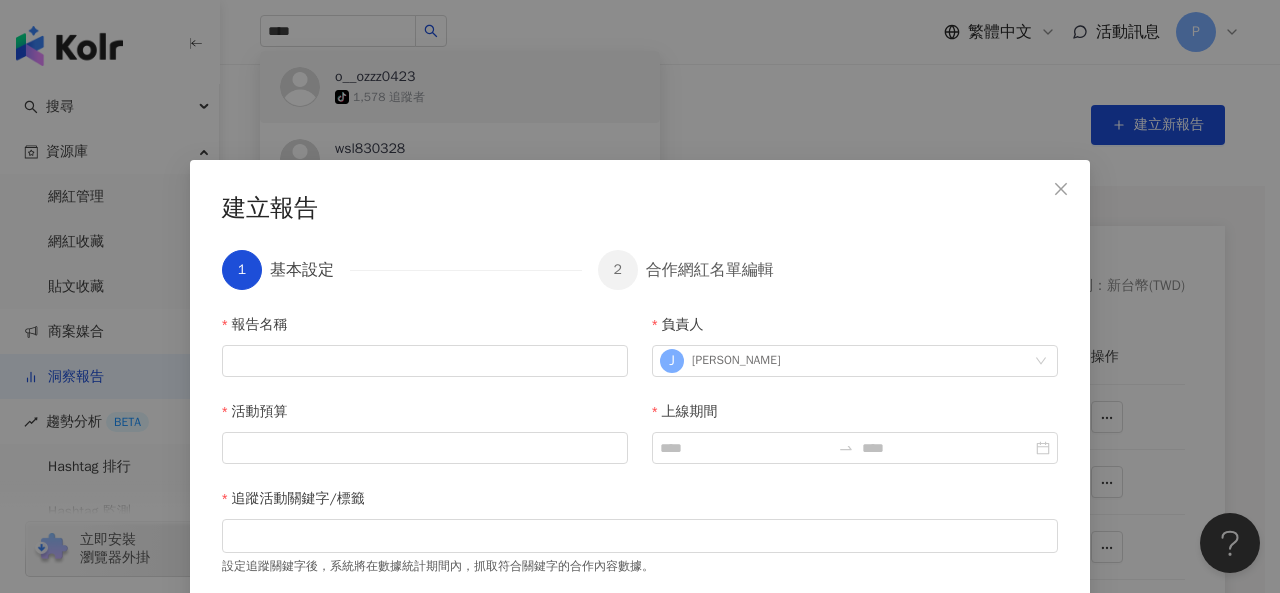 scroll, scrollTop: 93, scrollLeft: 0, axis: vertical 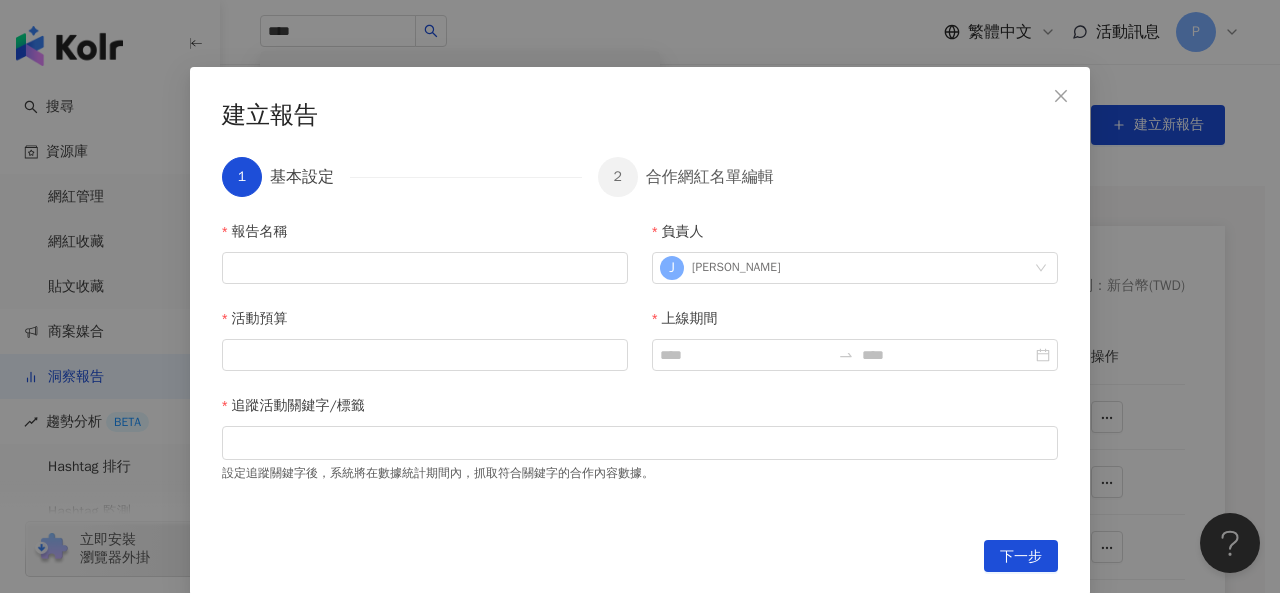 click on "建立報告 1 基本設定 2 合作網紅名單編輯 報告名稱 負責人 J Jay Lan 活動預算 上線期間 追蹤活動關鍵字/標籤   設定追蹤關鍵字後，系統將在數據統計期間內，抓取符合關鍵字的合作內容數據。 從網紅收藏/效益預測報告/商案媒合匯入   請搜尋或選擇 搜尋網紅 請輸入網紅名稱 加入 已加入網紅：0 位 下一步" at bounding box center [640, 296] 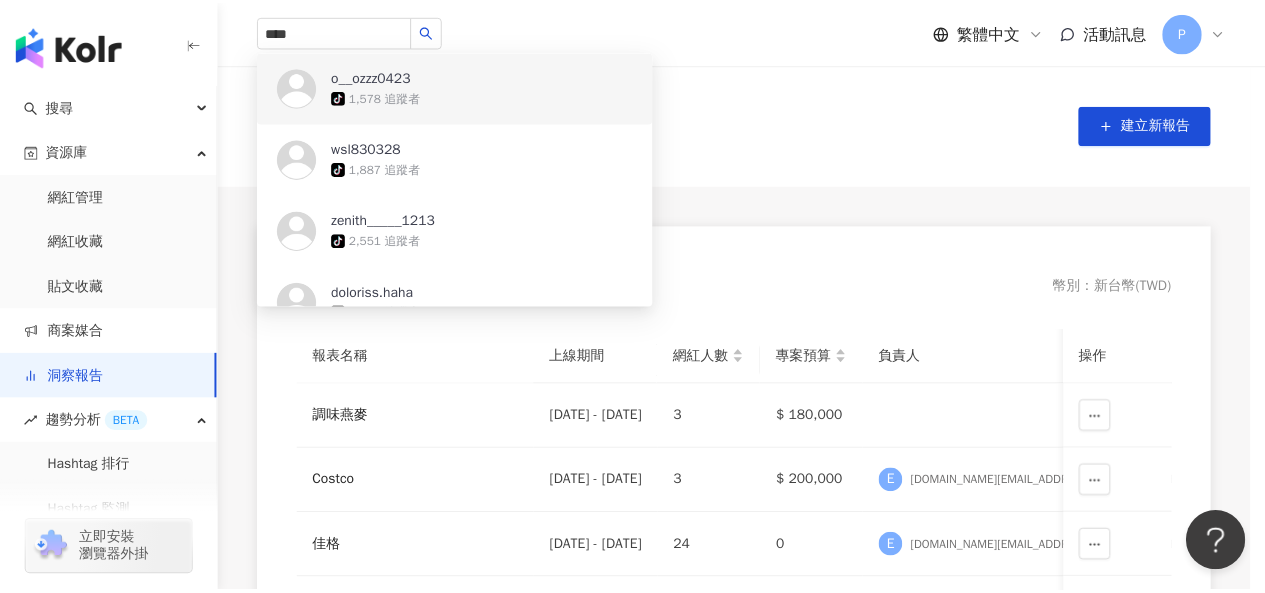 scroll, scrollTop: 0, scrollLeft: 0, axis: both 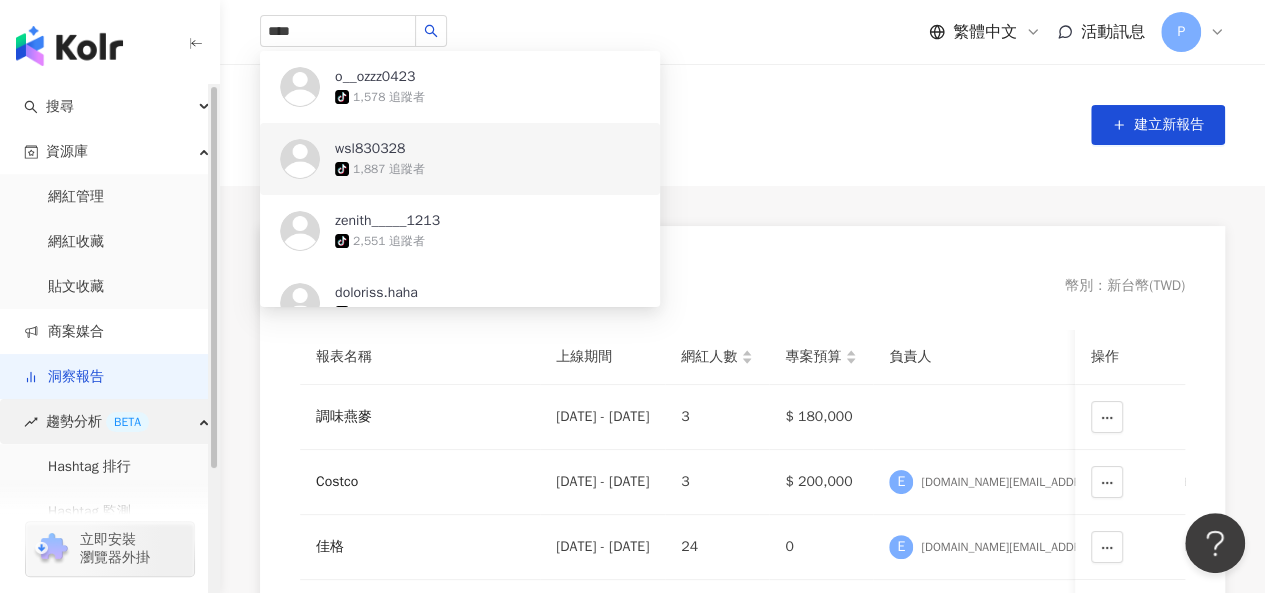 click on "趨勢分析 BETA" at bounding box center (97, 421) 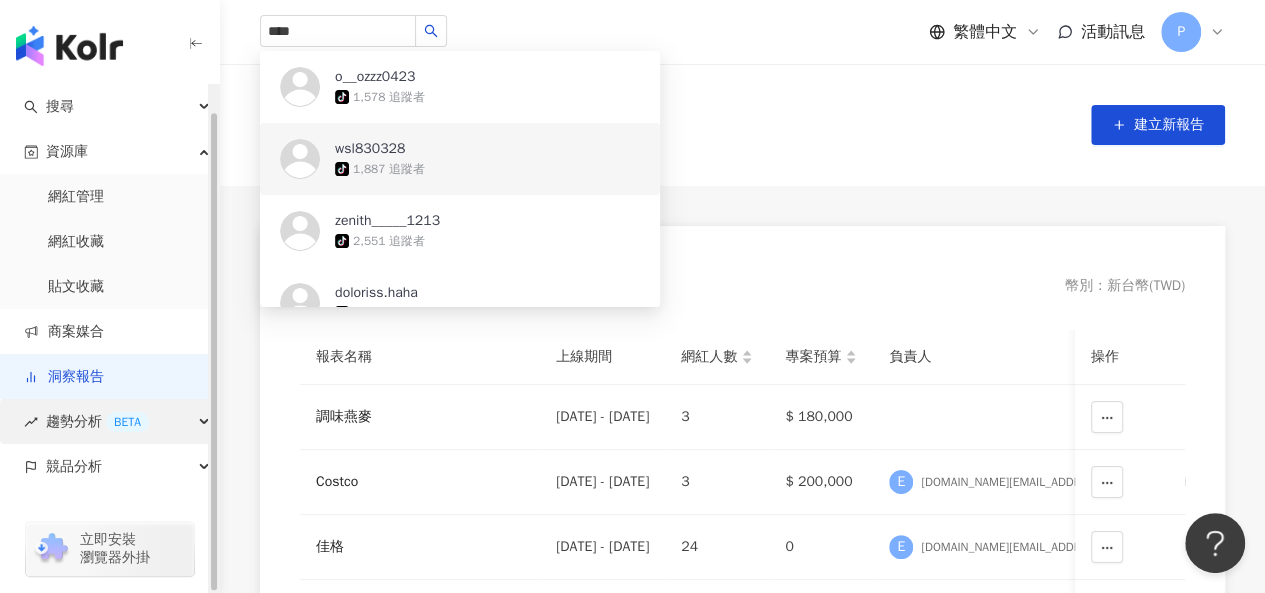 scroll, scrollTop: 28, scrollLeft: 0, axis: vertical 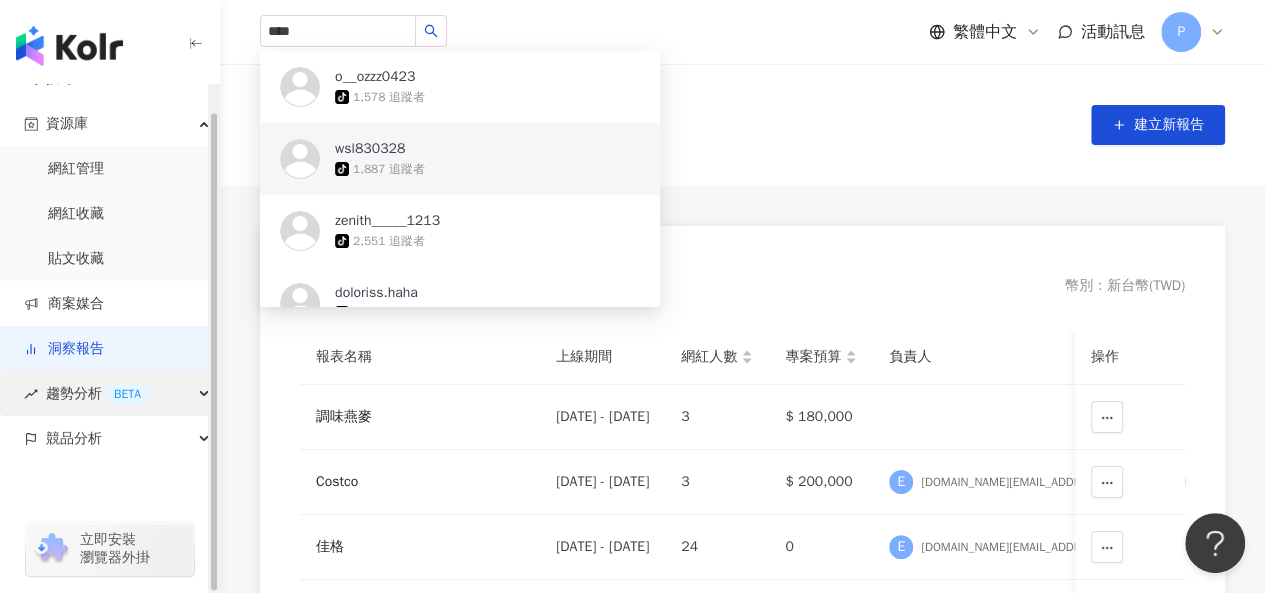 click on "趨勢分析 BETA" at bounding box center [97, 393] 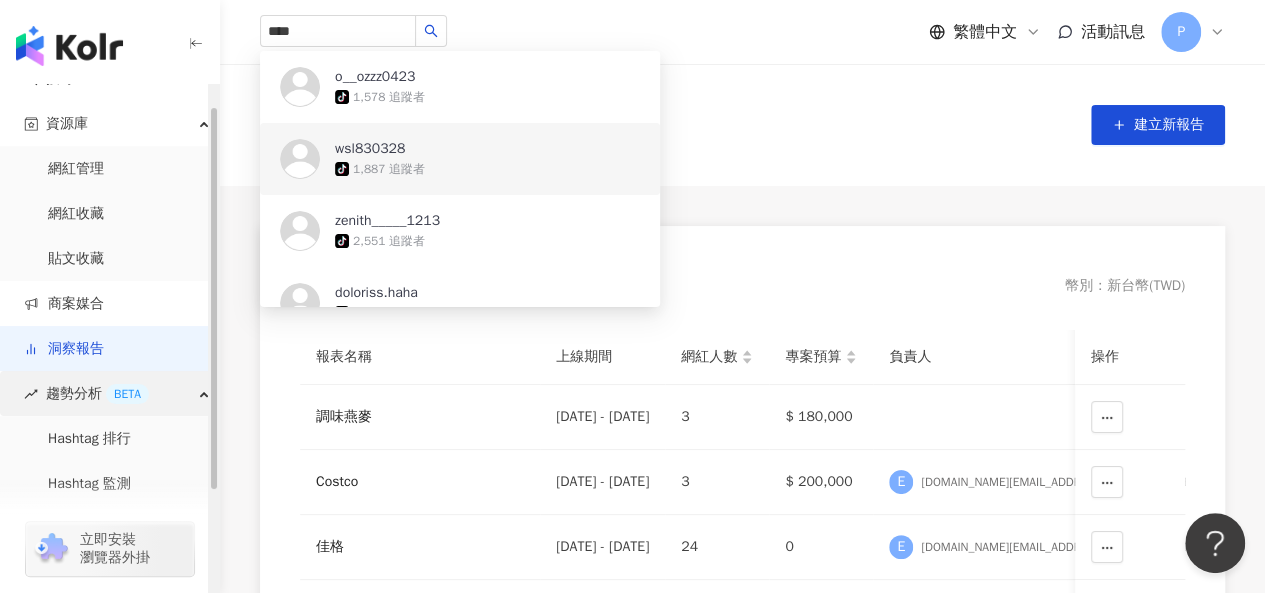 scroll, scrollTop: 162, scrollLeft: 0, axis: vertical 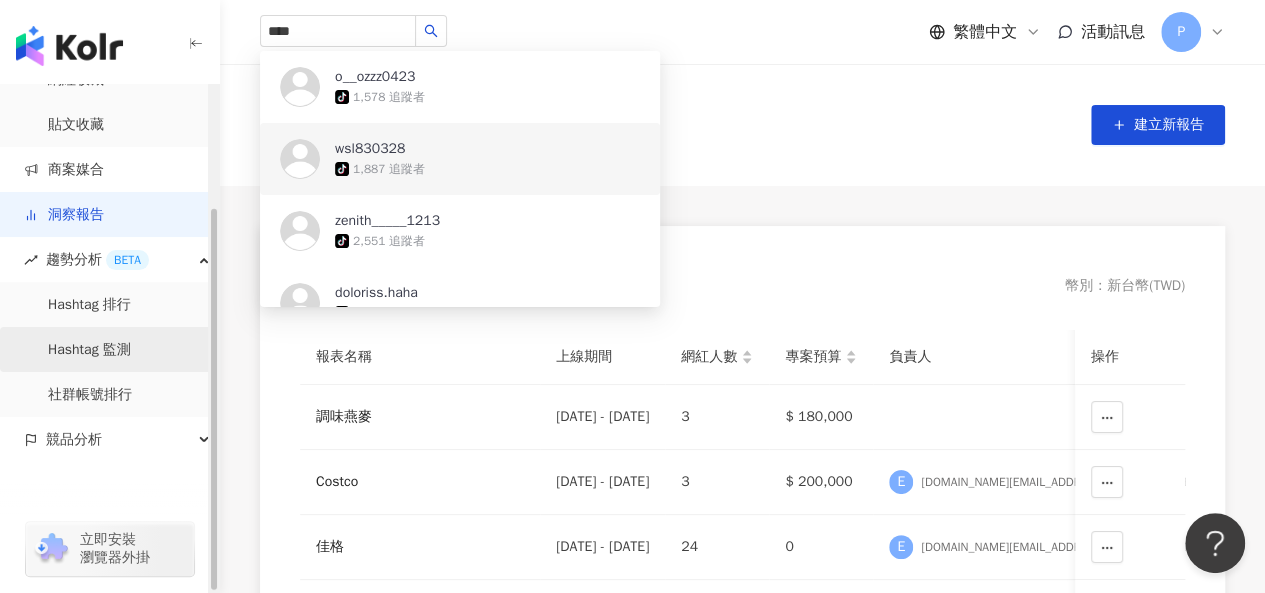 click on "Hashtag 監測" at bounding box center (89, 350) 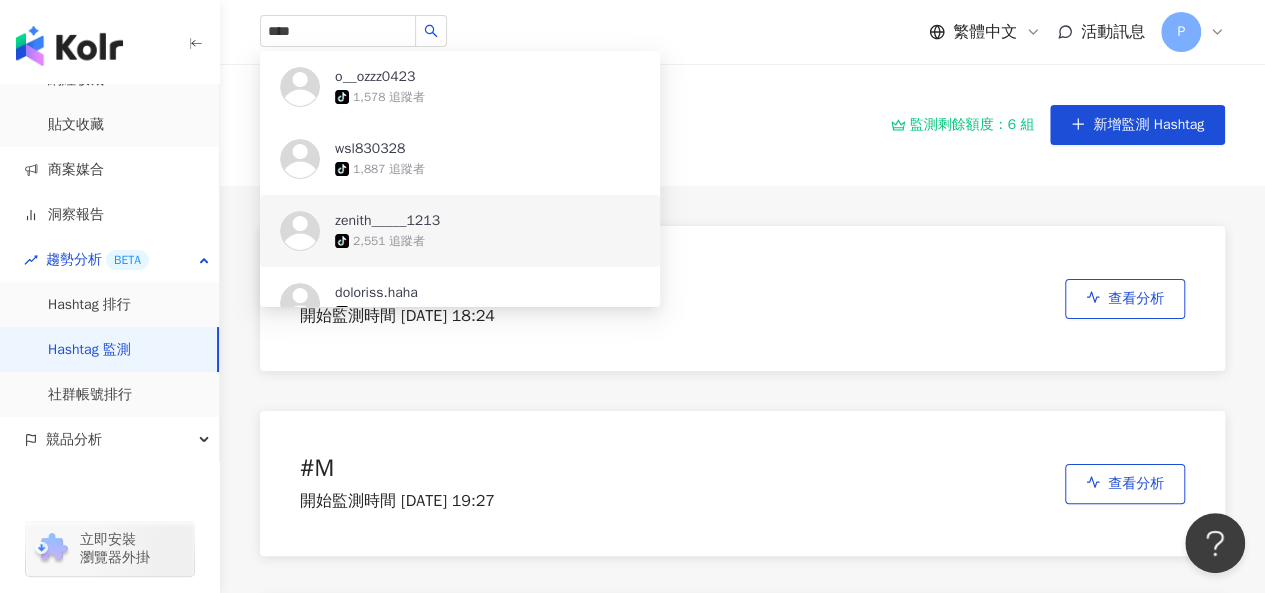 click on "Hashtag 監測 監測剩餘額度：6 組 新增監測 Hashtag" at bounding box center [742, 125] 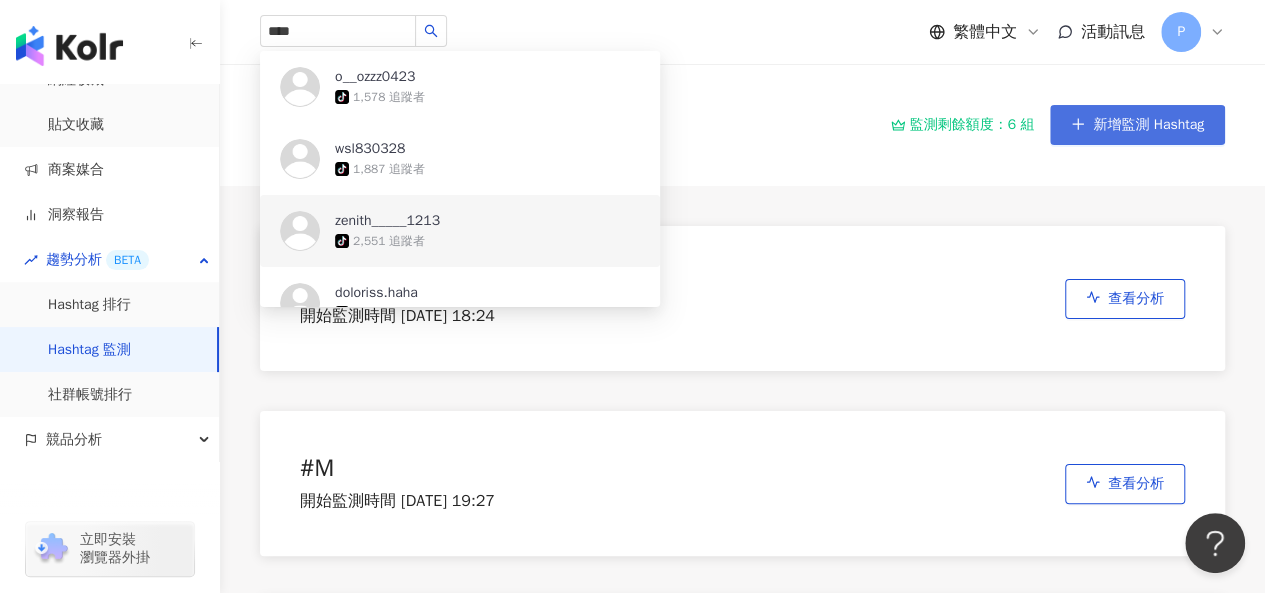 click on "新增監測 Hashtag" at bounding box center (1148, 125) 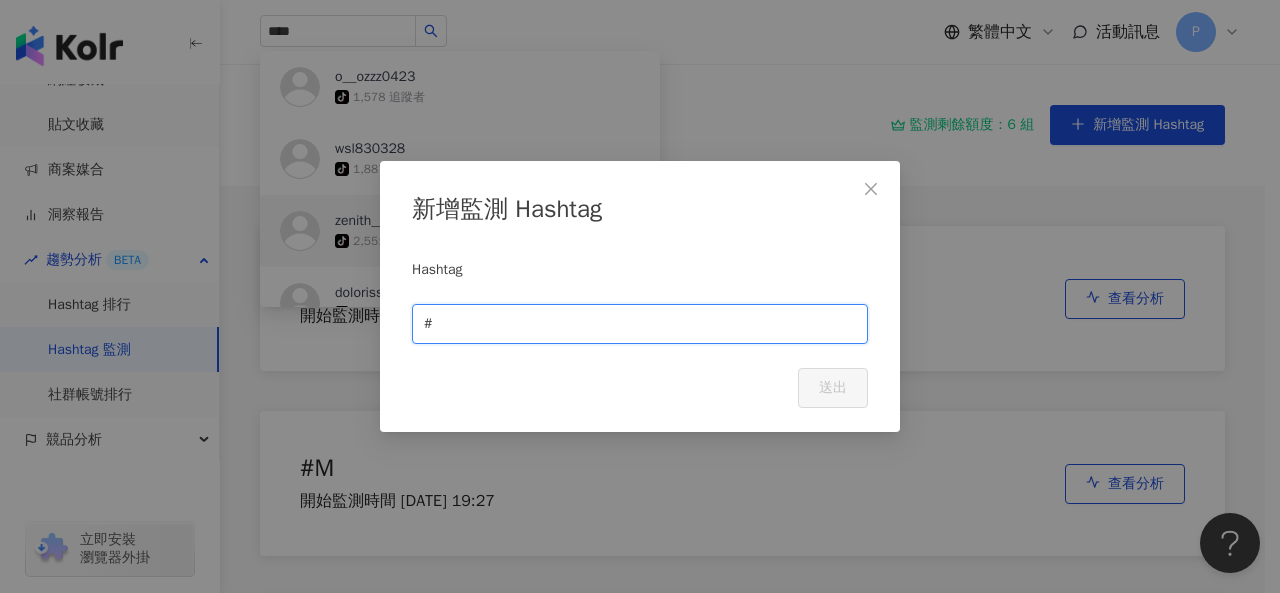 click at bounding box center (646, 324) 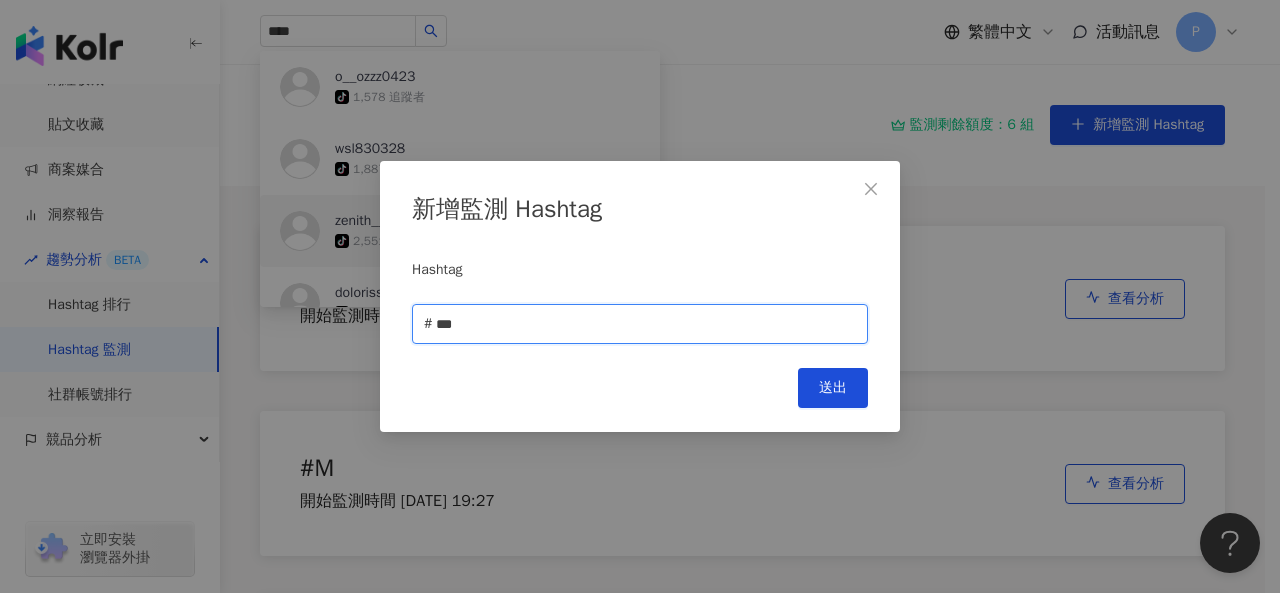 type on "*" 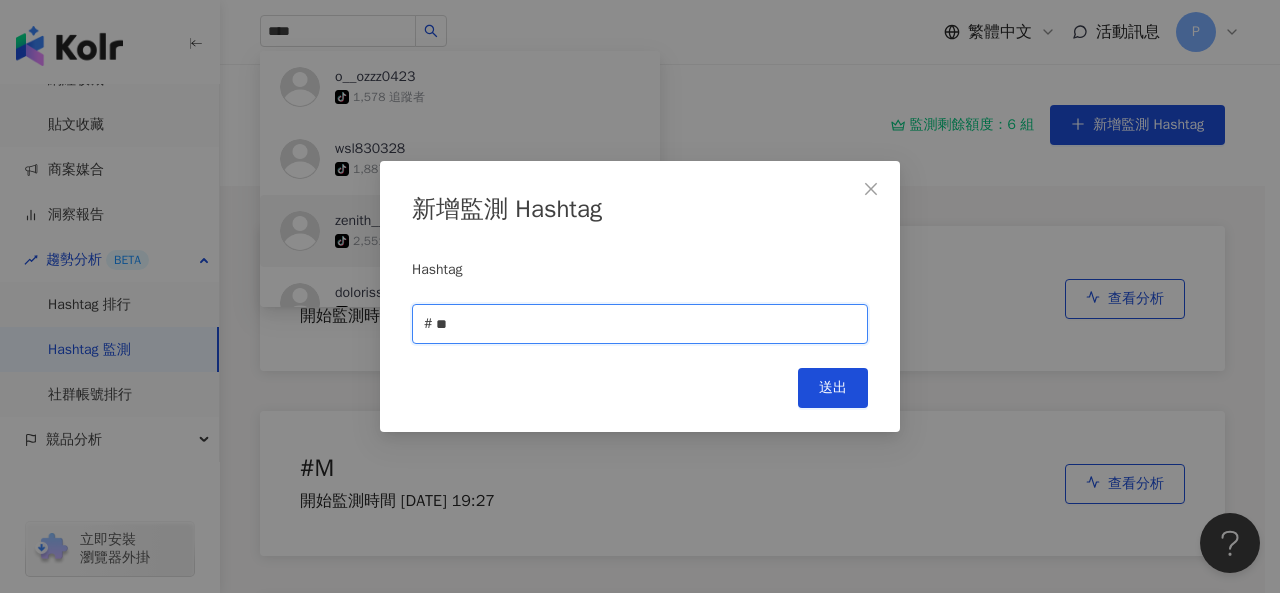 type on "*" 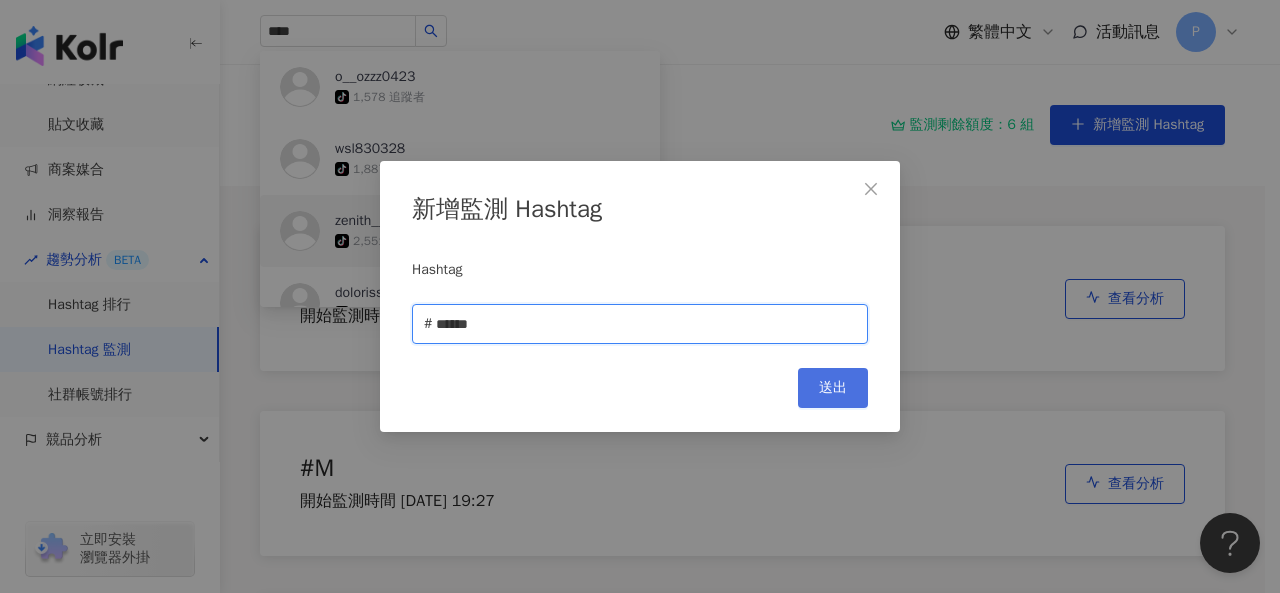 type on "******" 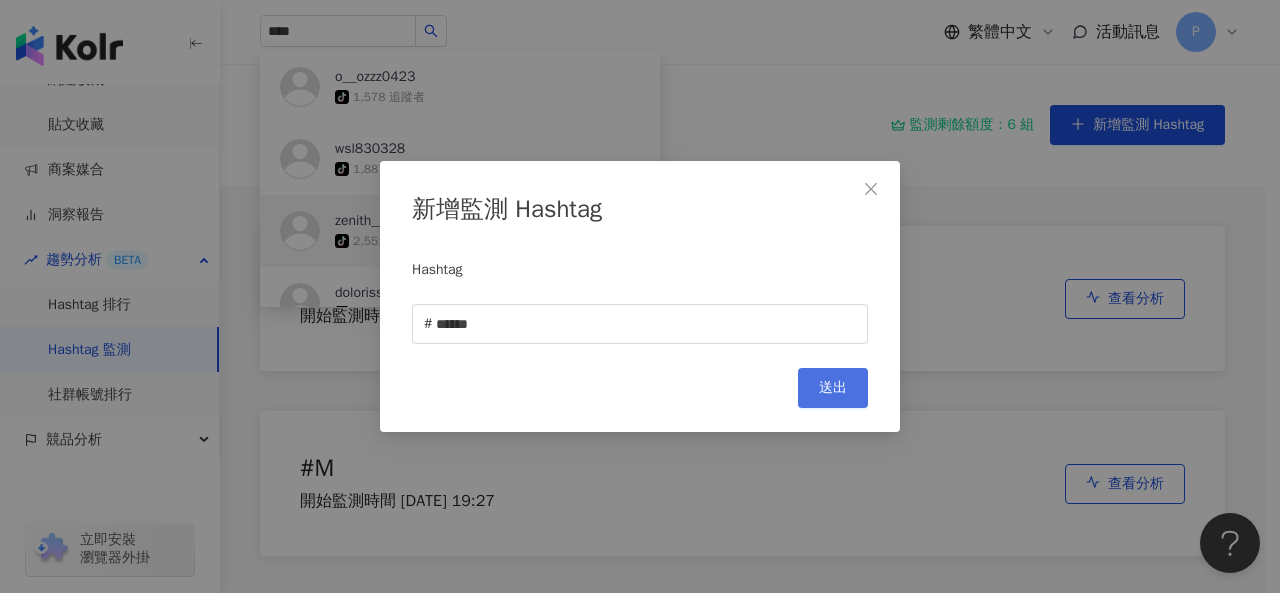click on "送出" at bounding box center [833, 388] 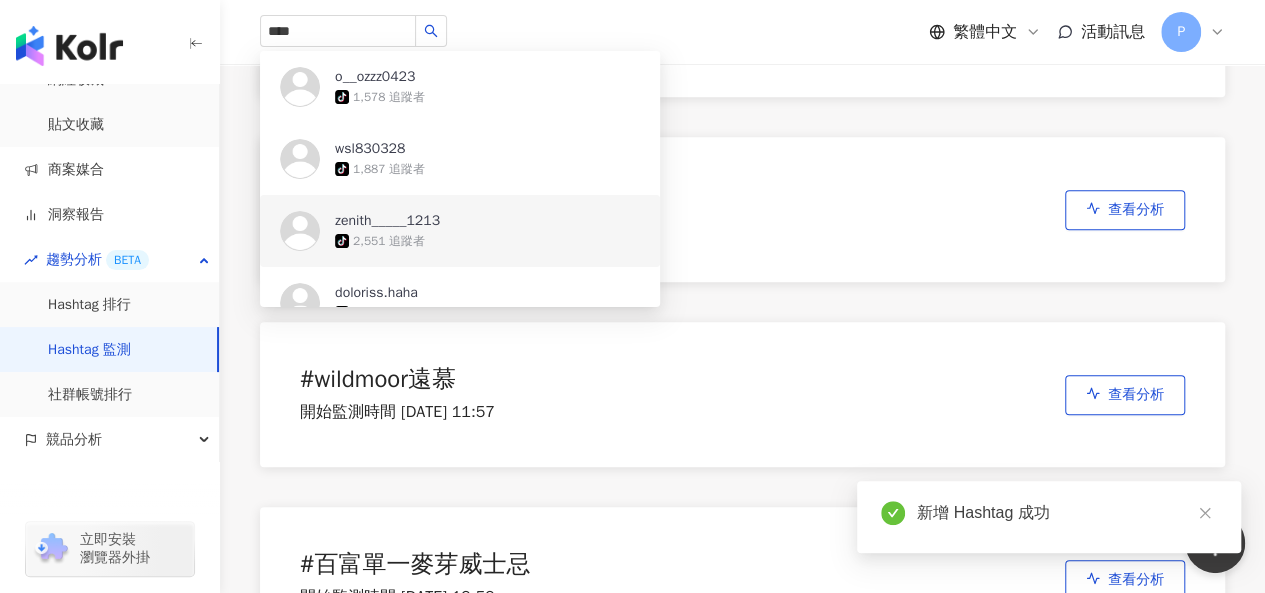 scroll, scrollTop: 1082, scrollLeft: 0, axis: vertical 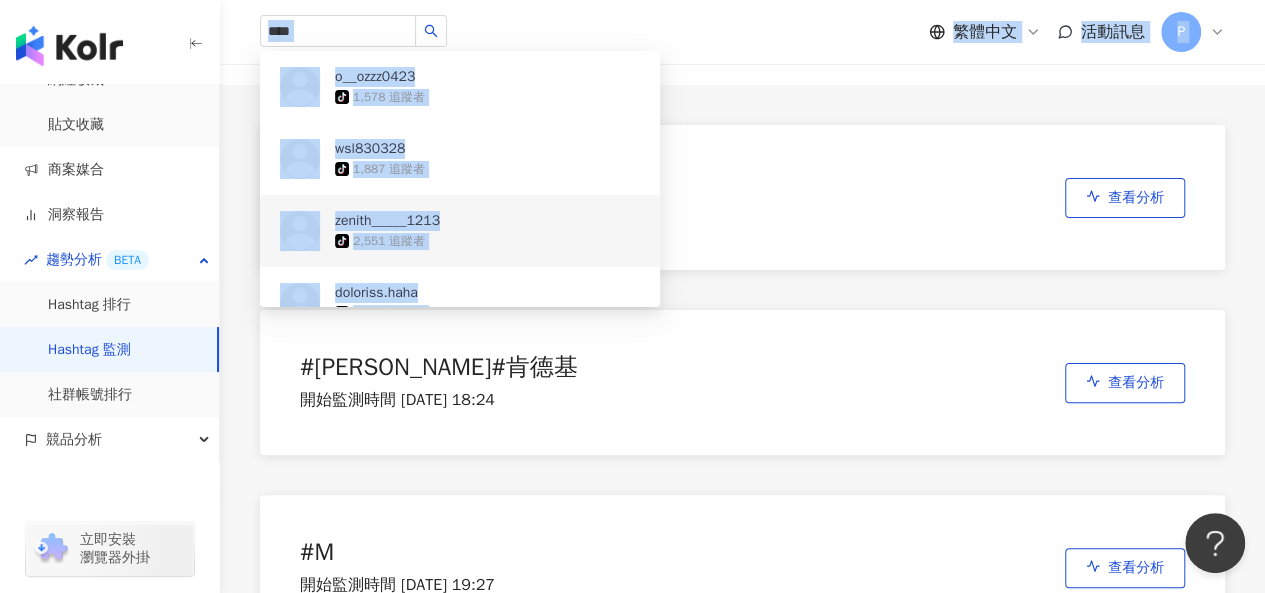 drag, startPoint x: 540, startPoint y: 39, endPoint x: 88, endPoint y: -22, distance: 456.09756 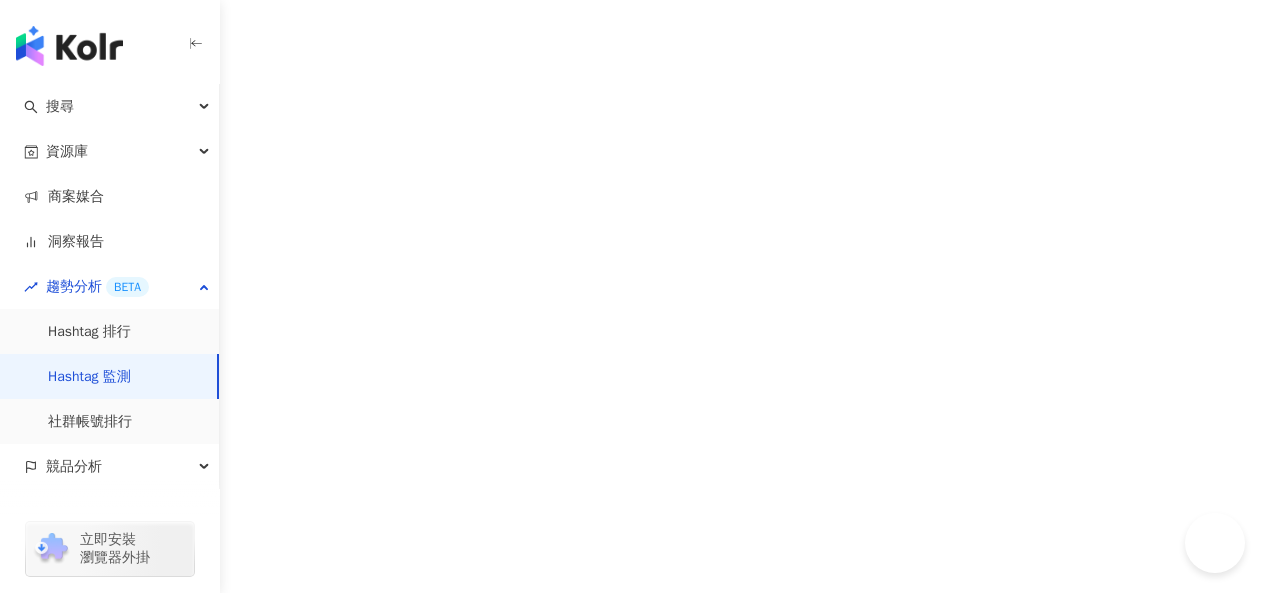 scroll, scrollTop: 0, scrollLeft: 0, axis: both 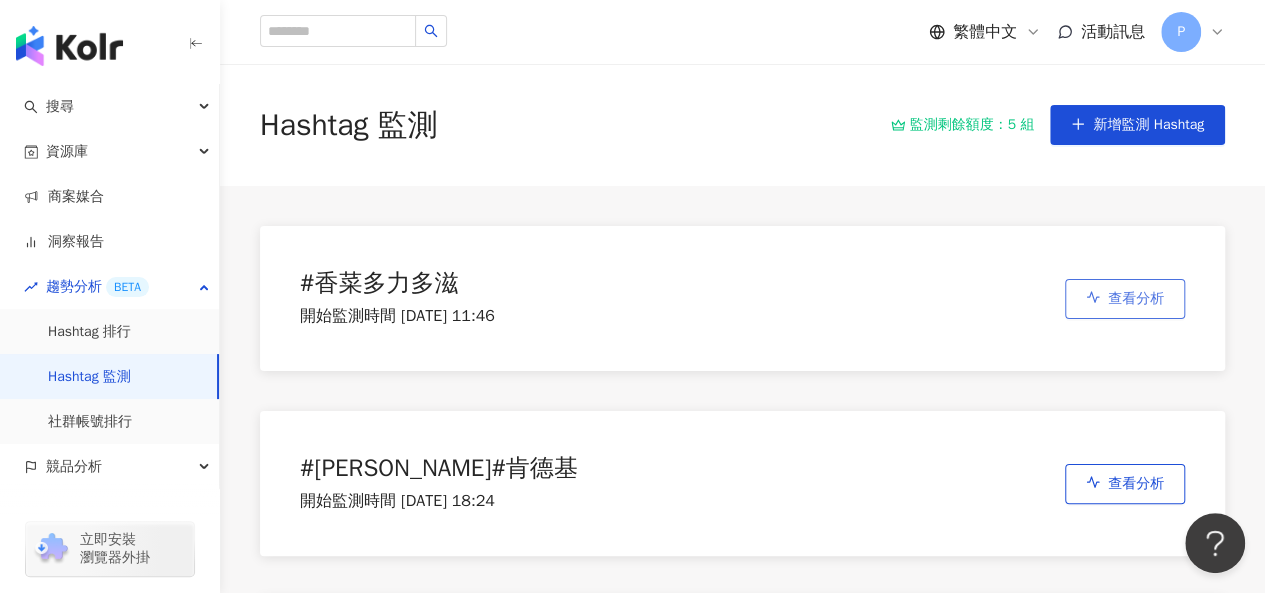 click on "查看分析" at bounding box center (1125, 299) 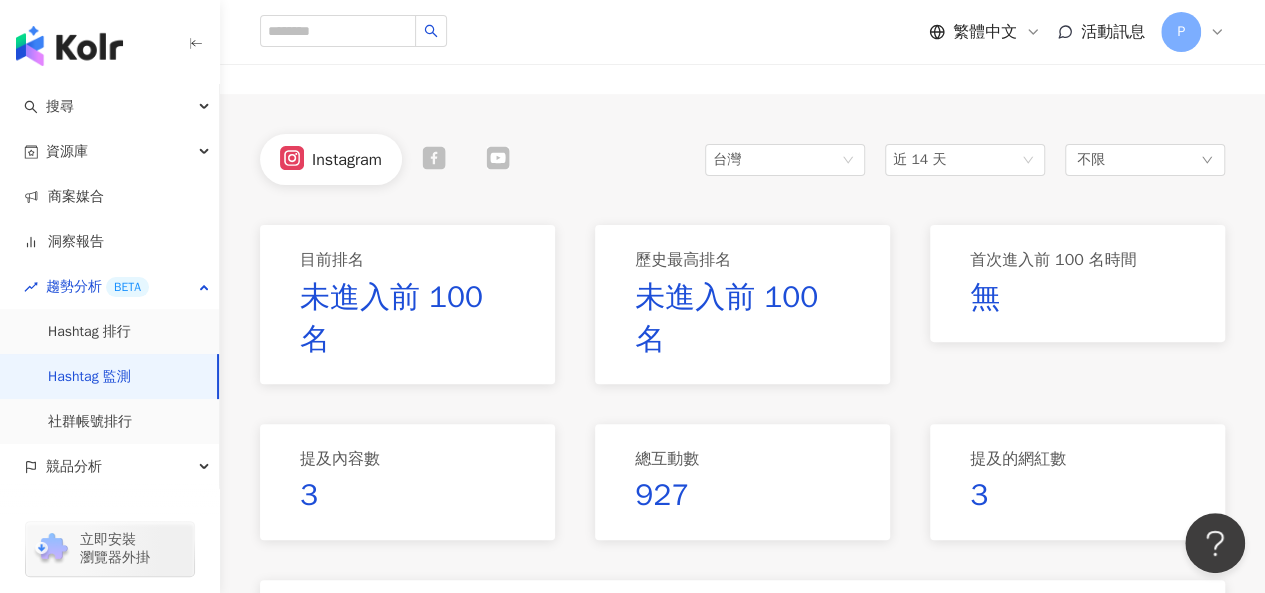 scroll, scrollTop: 132, scrollLeft: 0, axis: vertical 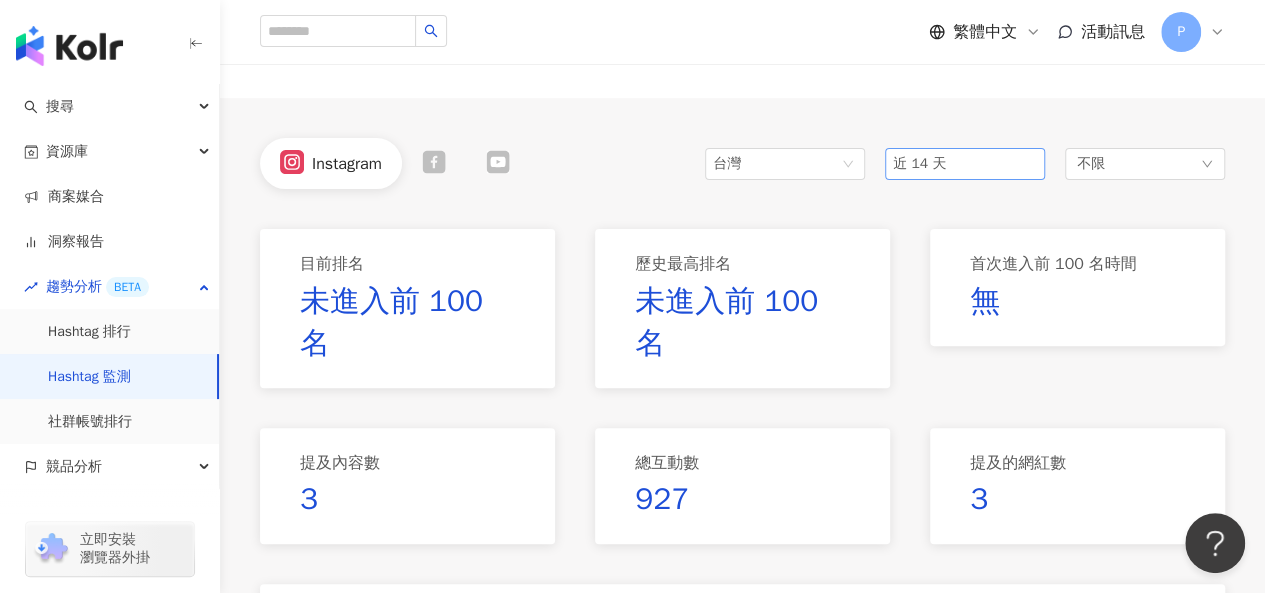 click on "近 14 天" at bounding box center (965, 164) 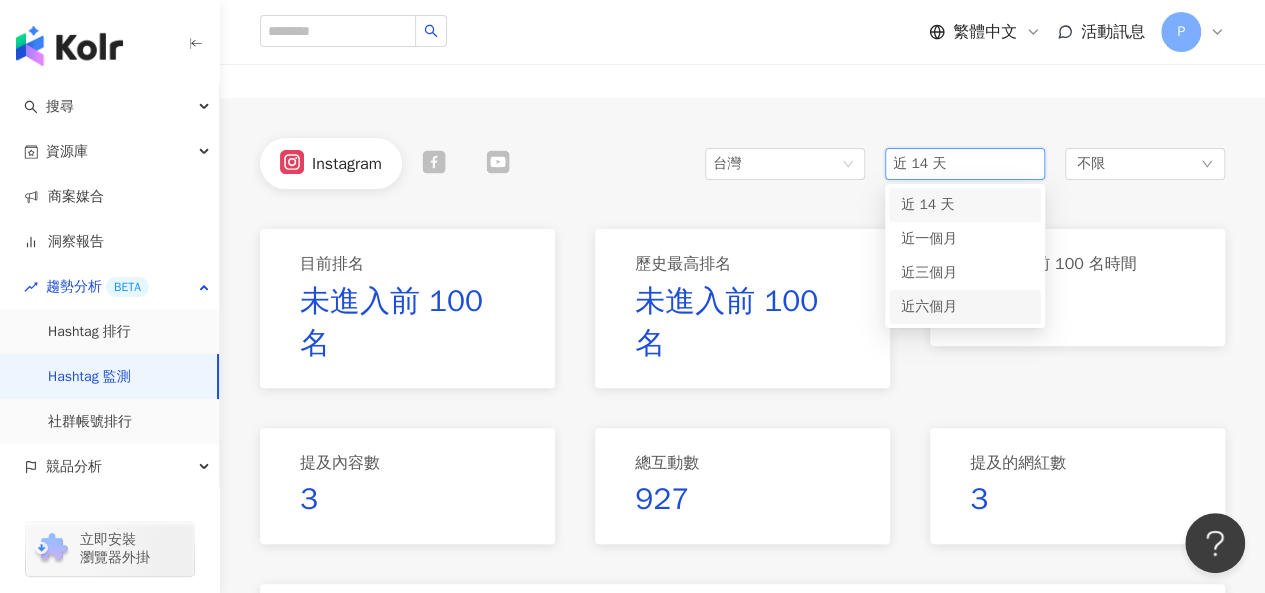 click on "近六個月" at bounding box center (929, 306) 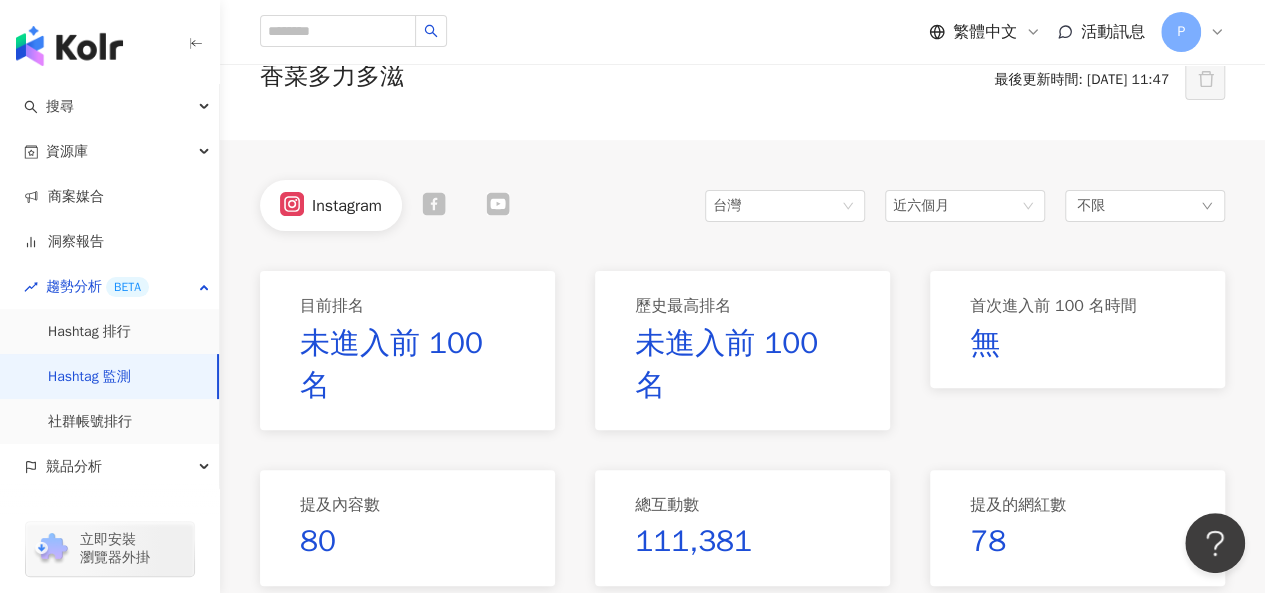 scroll, scrollTop: 85, scrollLeft: 0, axis: vertical 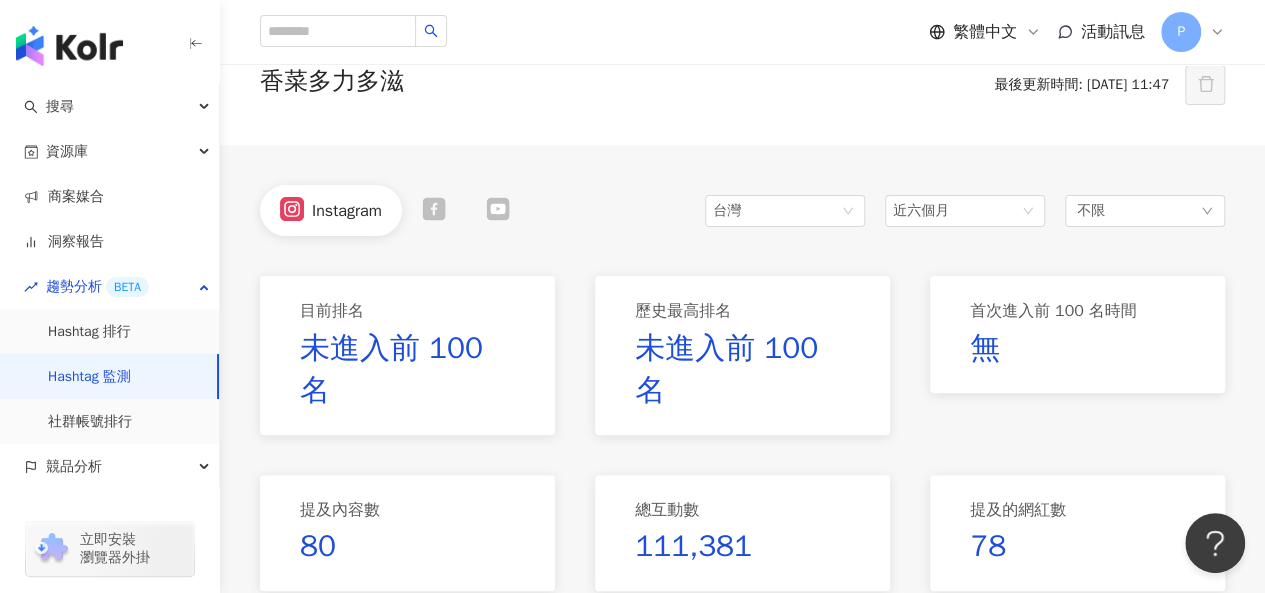 click 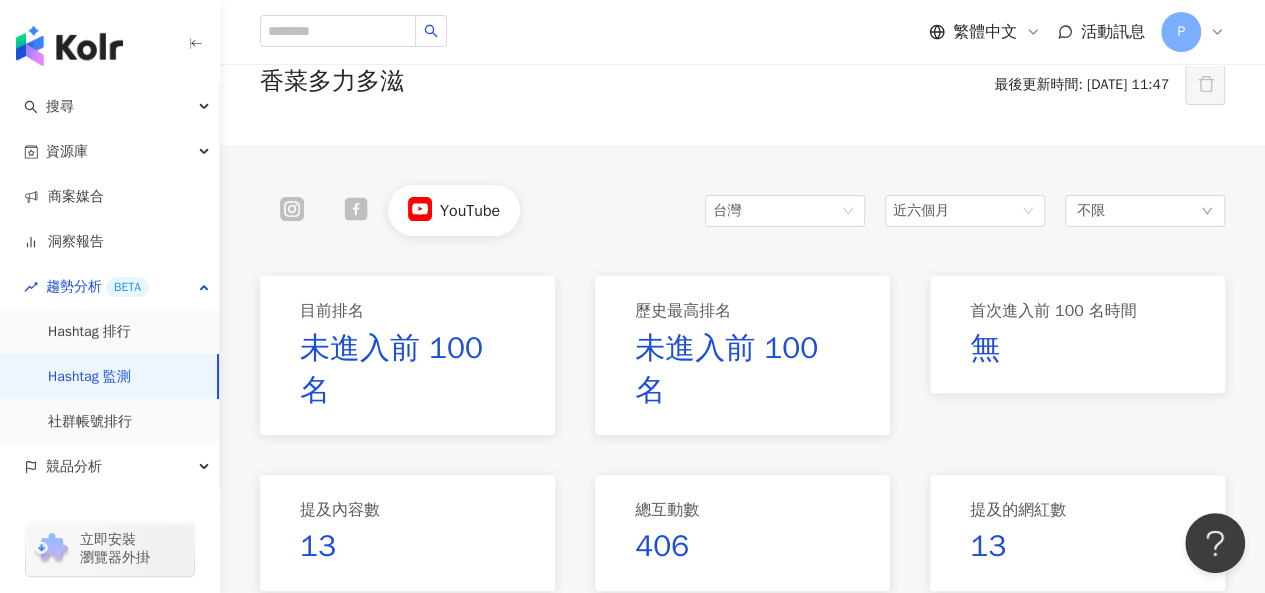 click 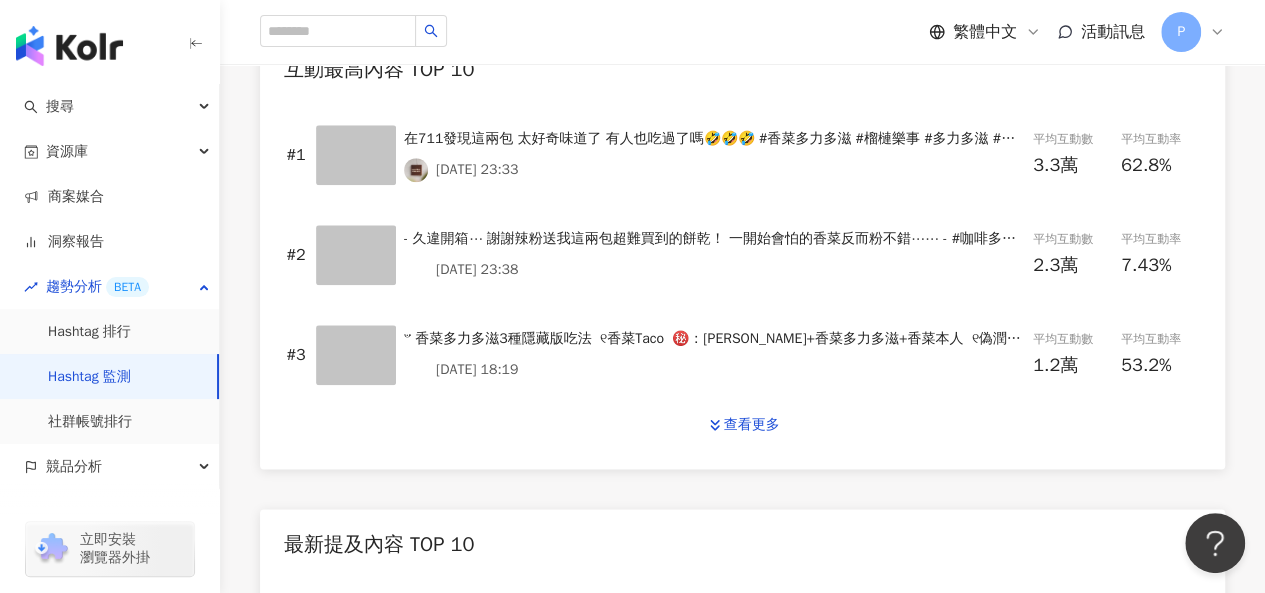scroll, scrollTop: 965, scrollLeft: 0, axis: vertical 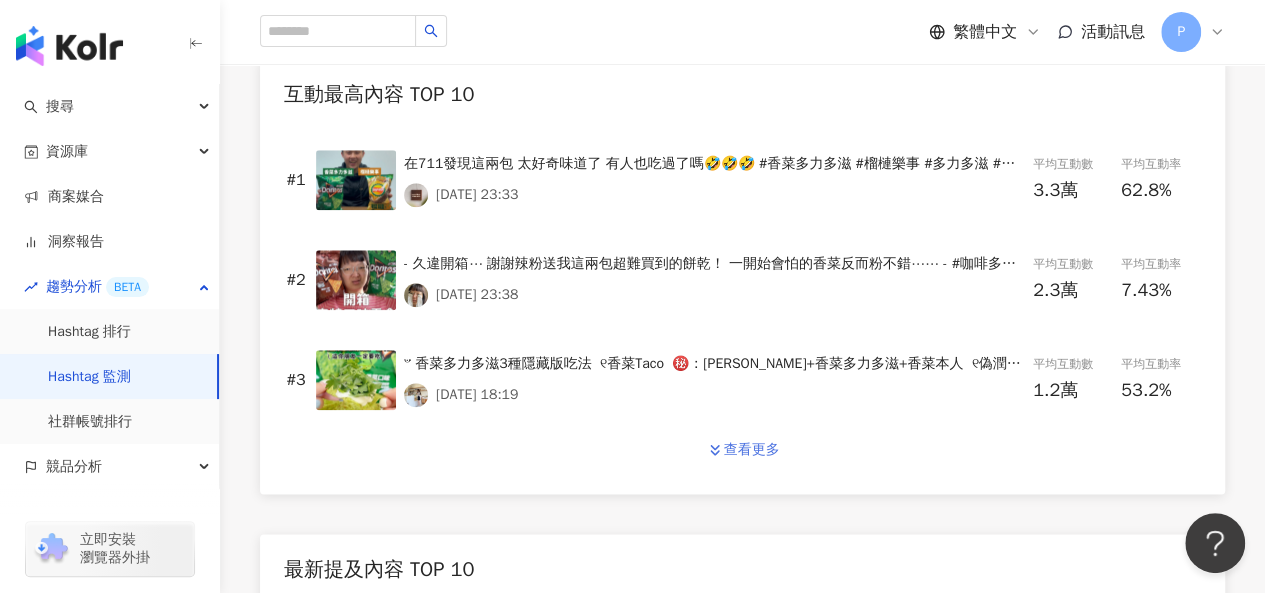 click on "查看更多" at bounding box center [752, 450] 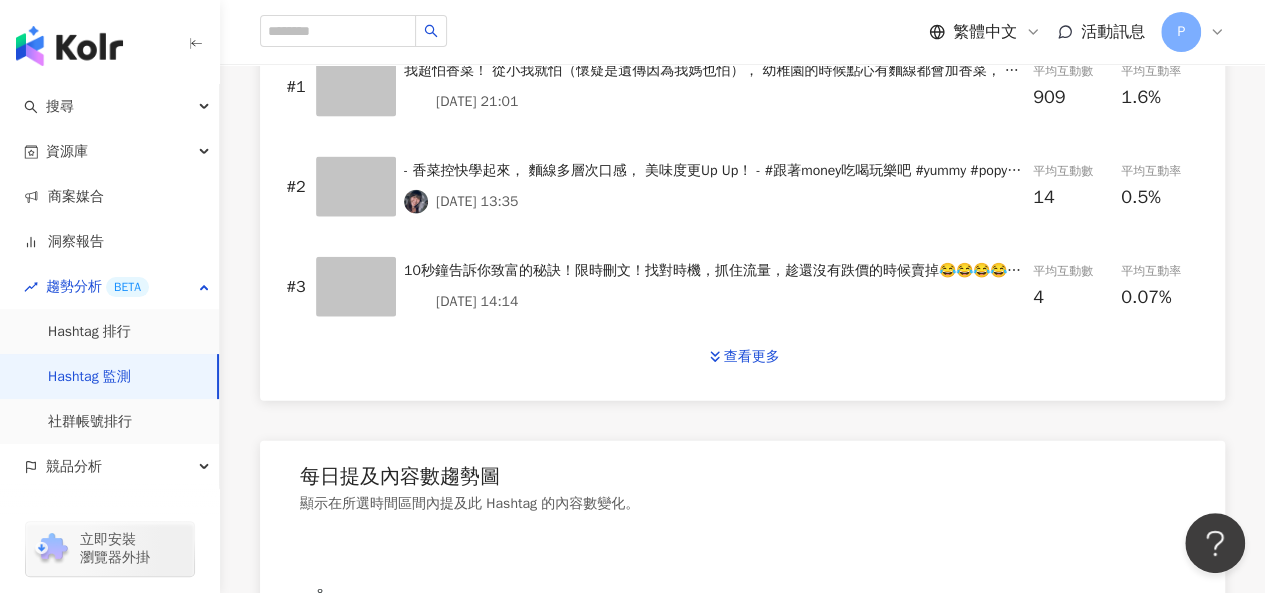 scroll, scrollTop: 2192, scrollLeft: 0, axis: vertical 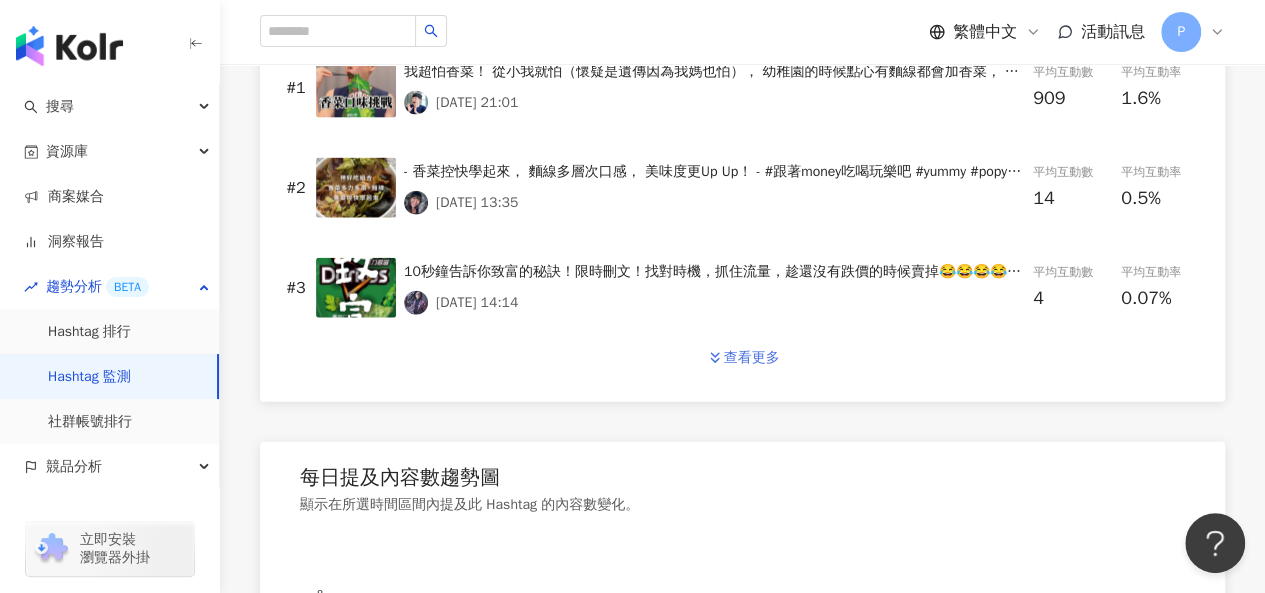 click on "查看更多" at bounding box center [743, 358] 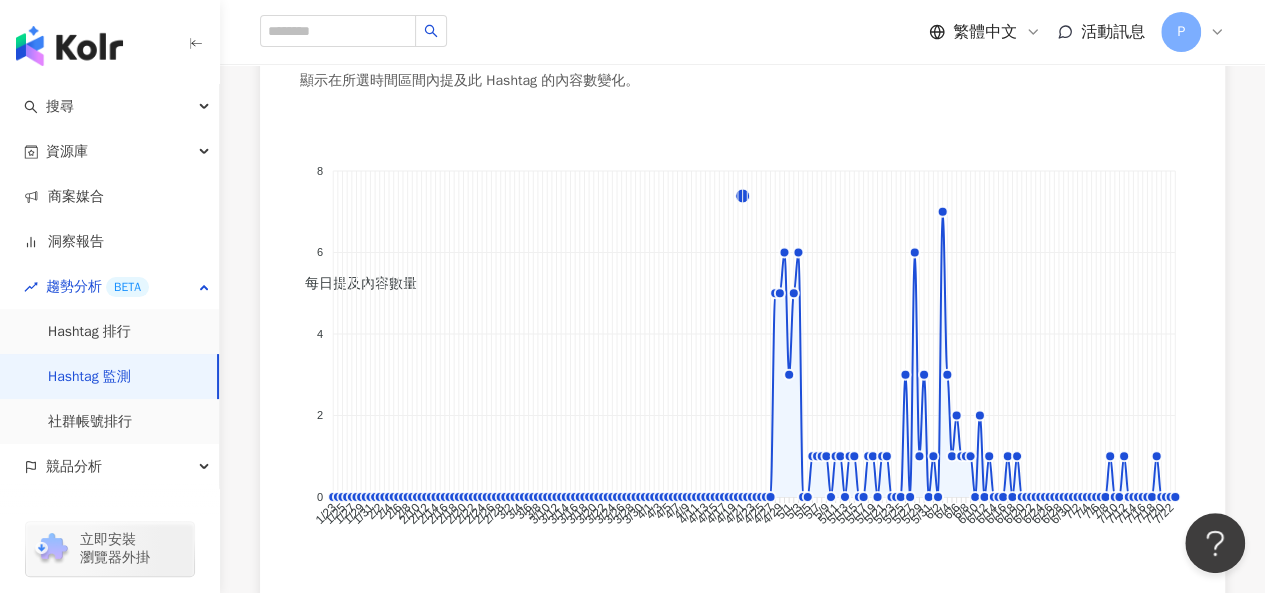 scroll, scrollTop: 3504, scrollLeft: 0, axis: vertical 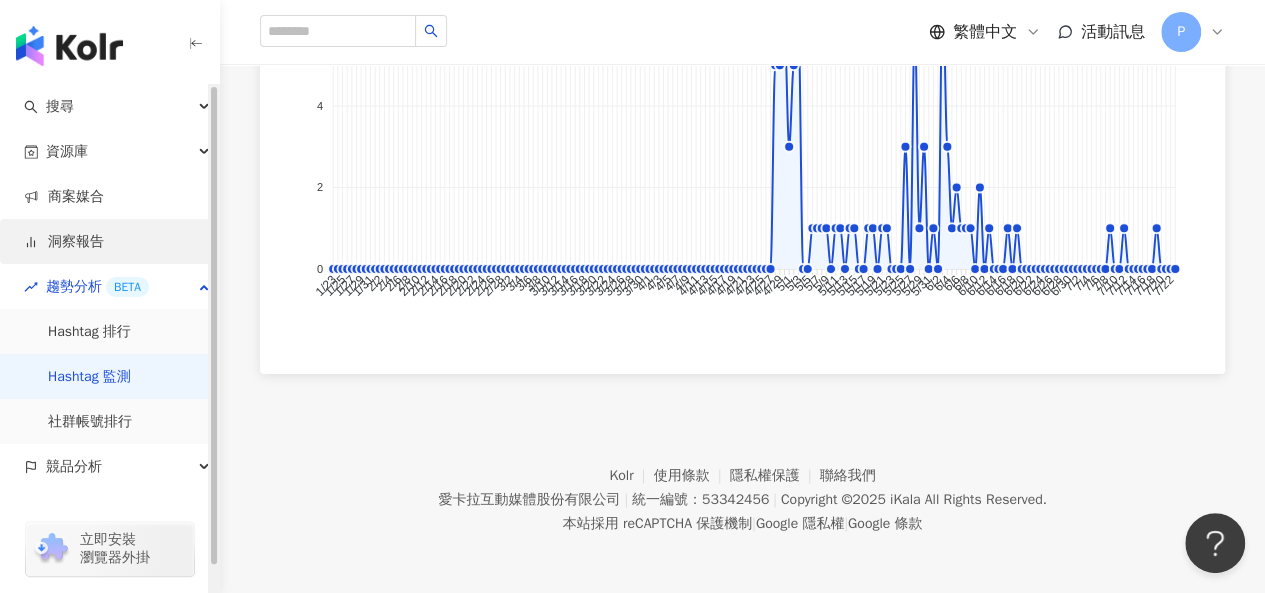 click on "洞察報告" at bounding box center (64, 242) 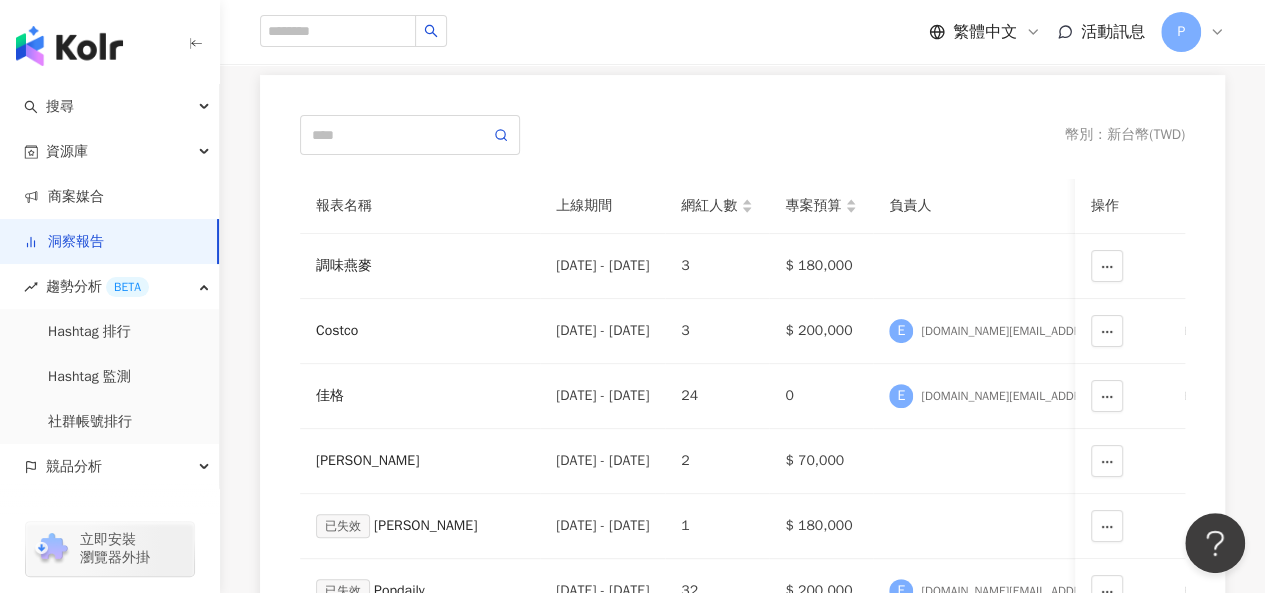 scroll, scrollTop: 152, scrollLeft: 0, axis: vertical 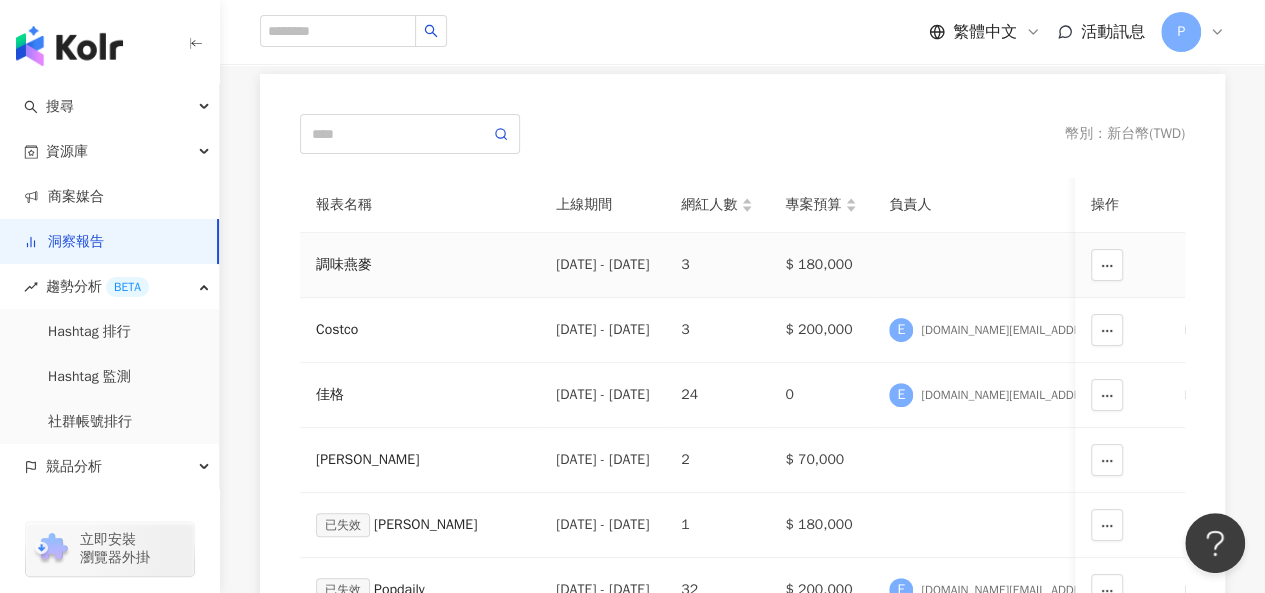 click on "調味燕麥" at bounding box center [420, 265] 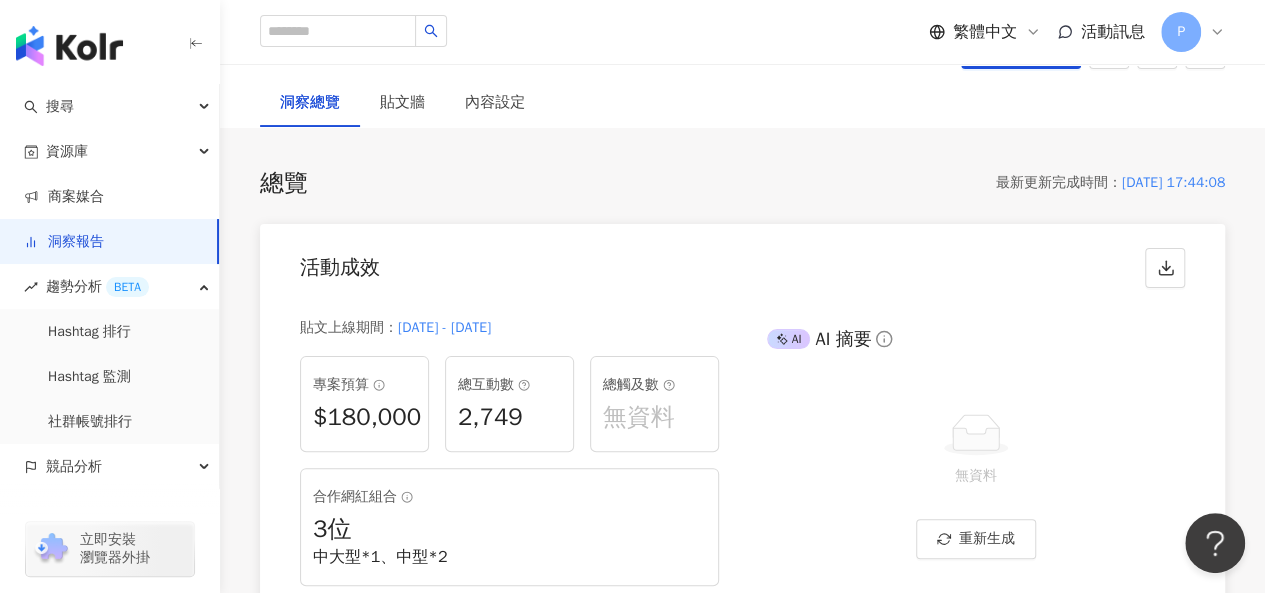 scroll, scrollTop: 0, scrollLeft: 0, axis: both 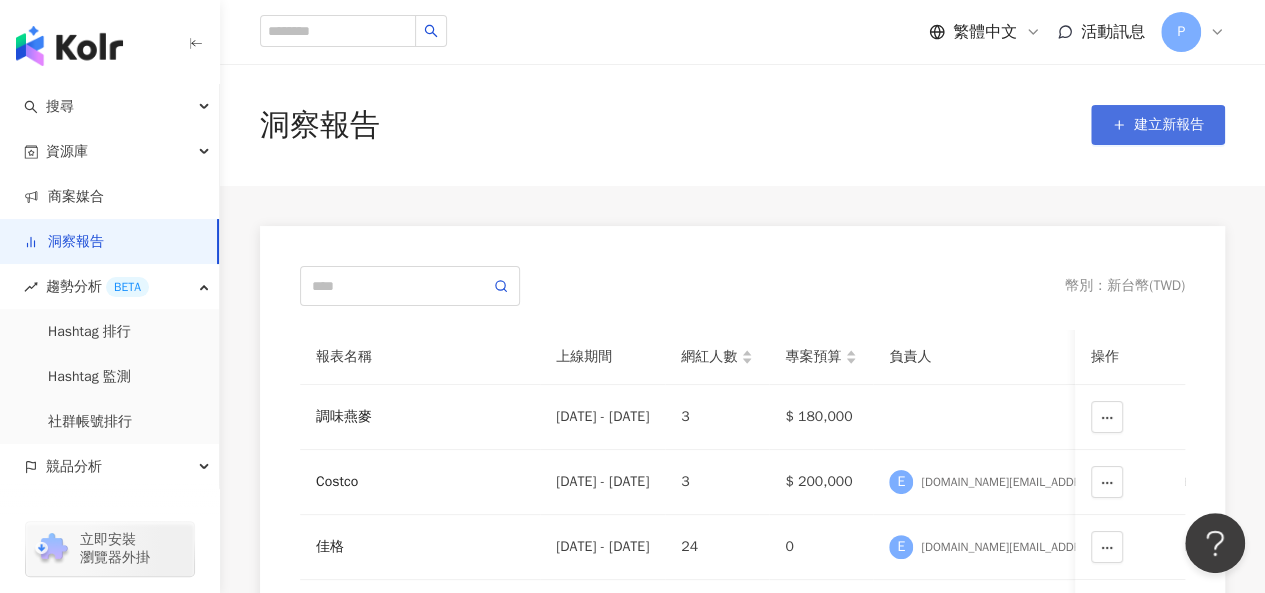 click on "建立新報告" at bounding box center [1169, 125] 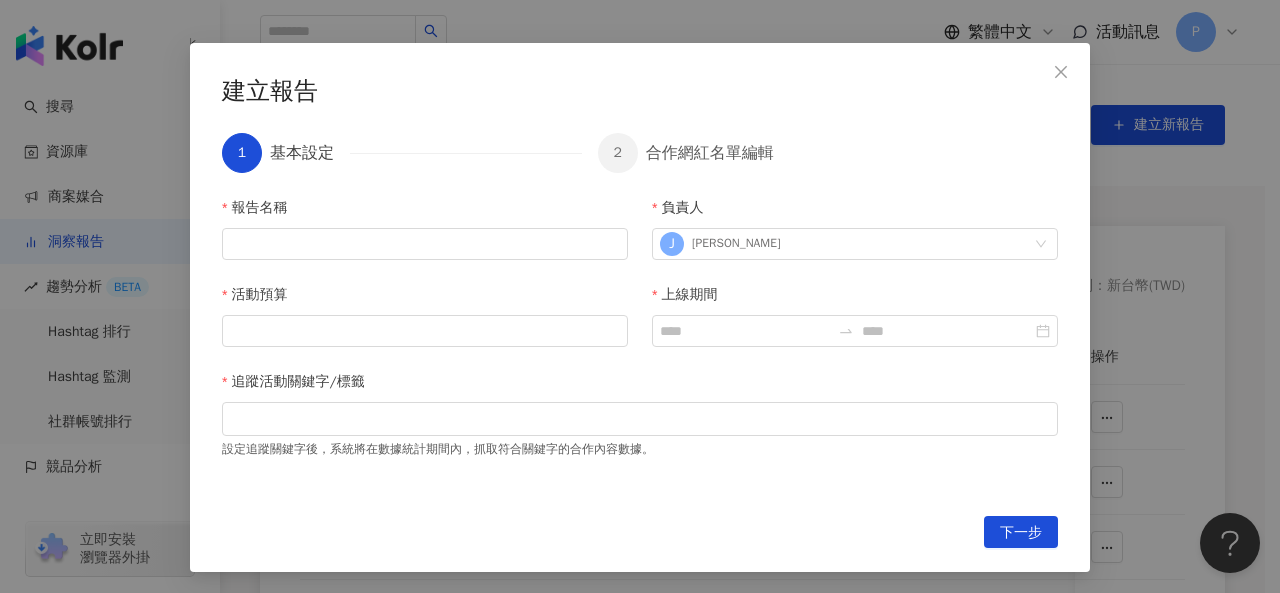 scroll, scrollTop: 116, scrollLeft: 0, axis: vertical 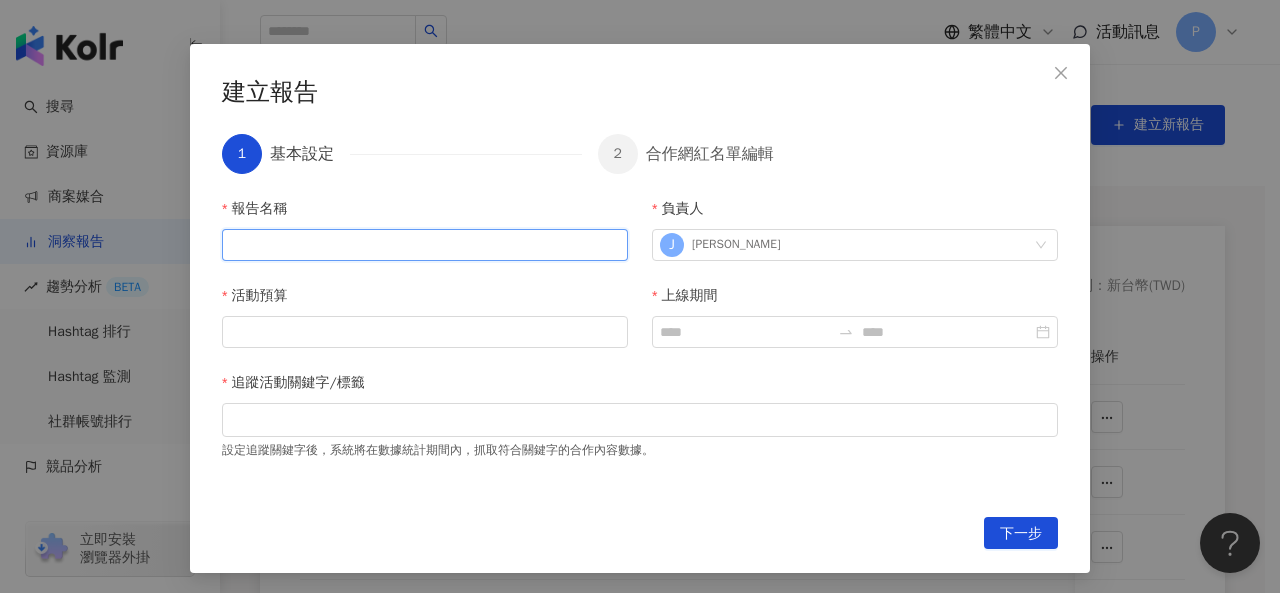 click on "報告名稱" at bounding box center (425, 245) 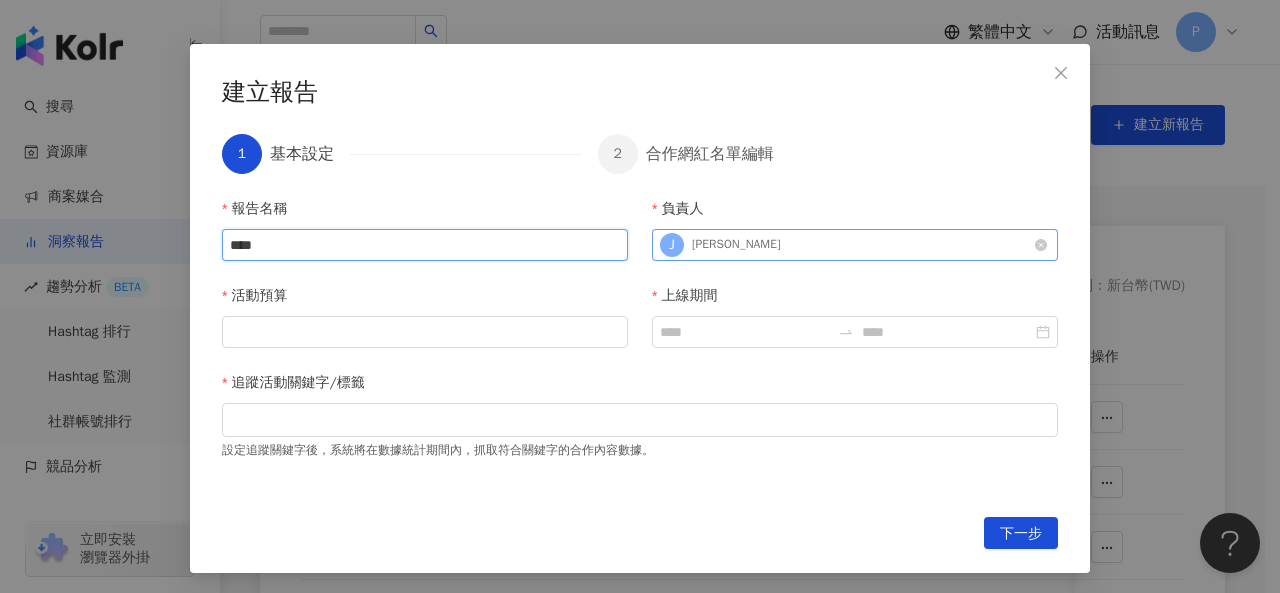 click on "J Jay Lan" at bounding box center [844, 245] 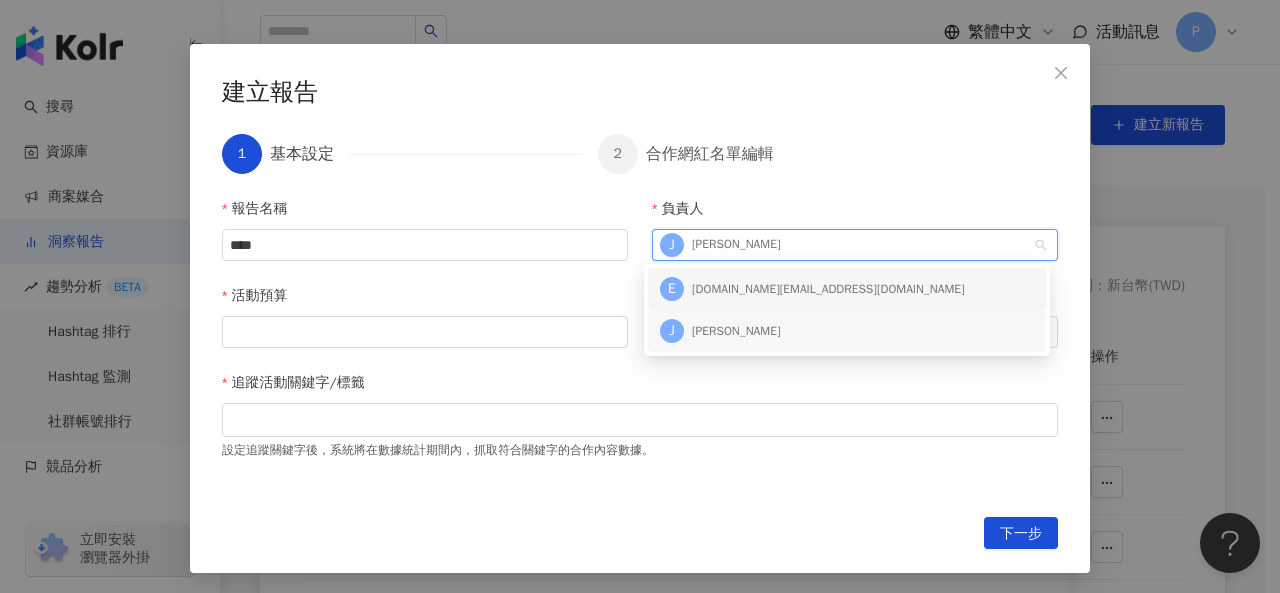 click on "[PERSON_NAME][DOMAIN_NAME][EMAIL_ADDRESS][DOMAIN_NAME]" at bounding box center [828, 289] 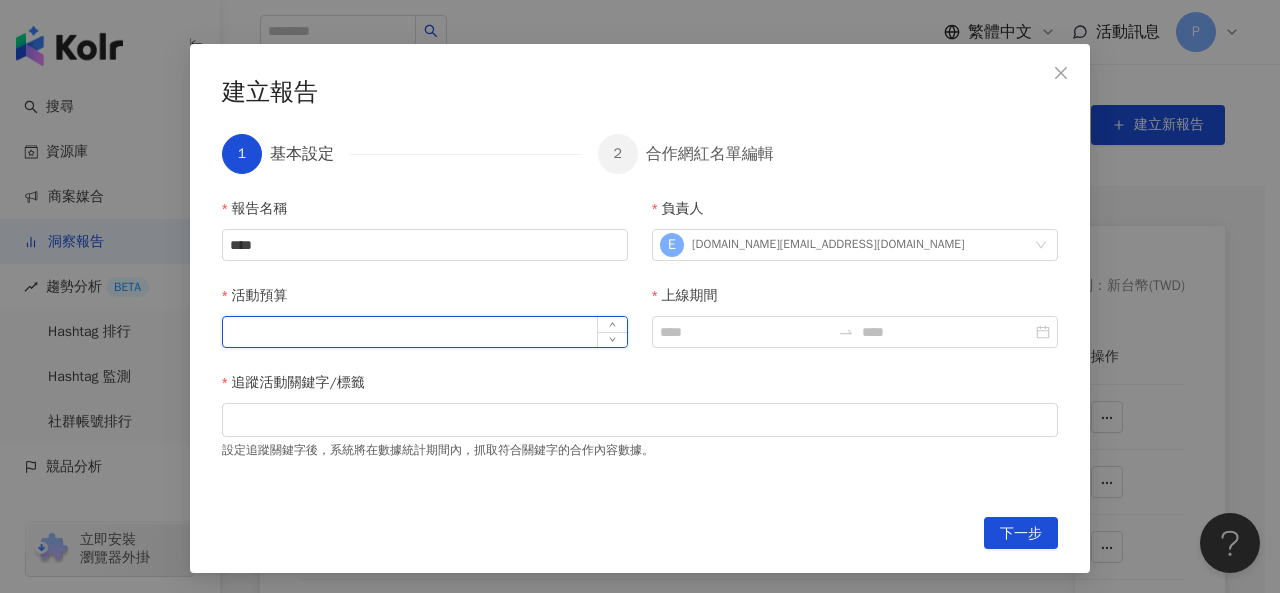 click on "活動預算" at bounding box center [425, 332] 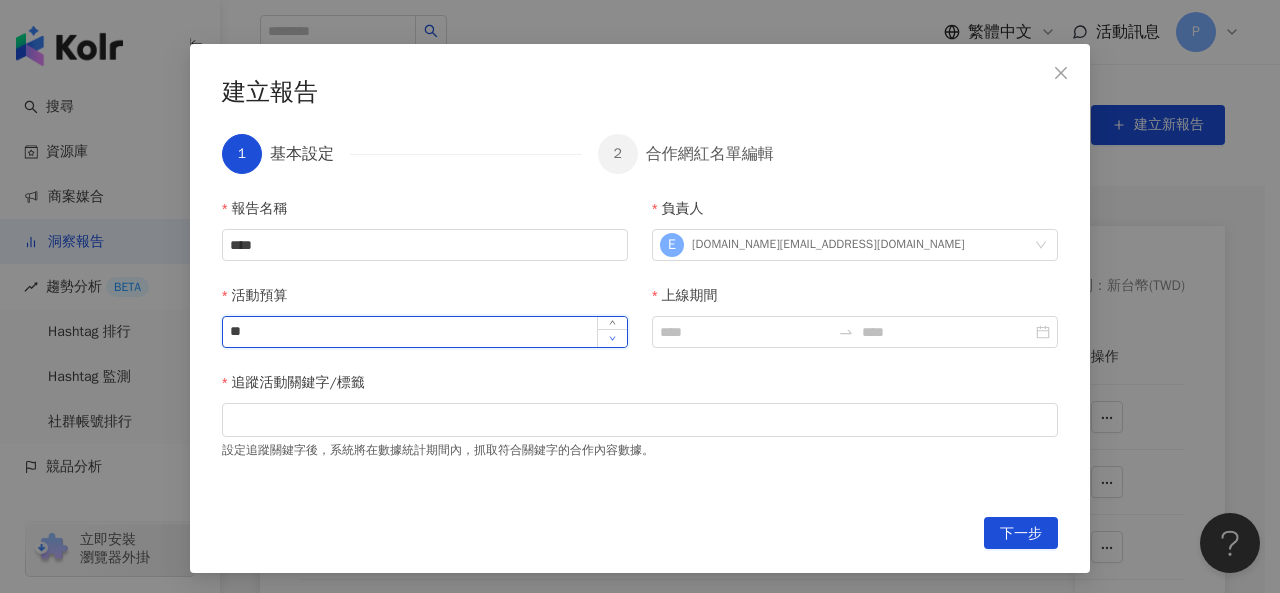 type on "*" 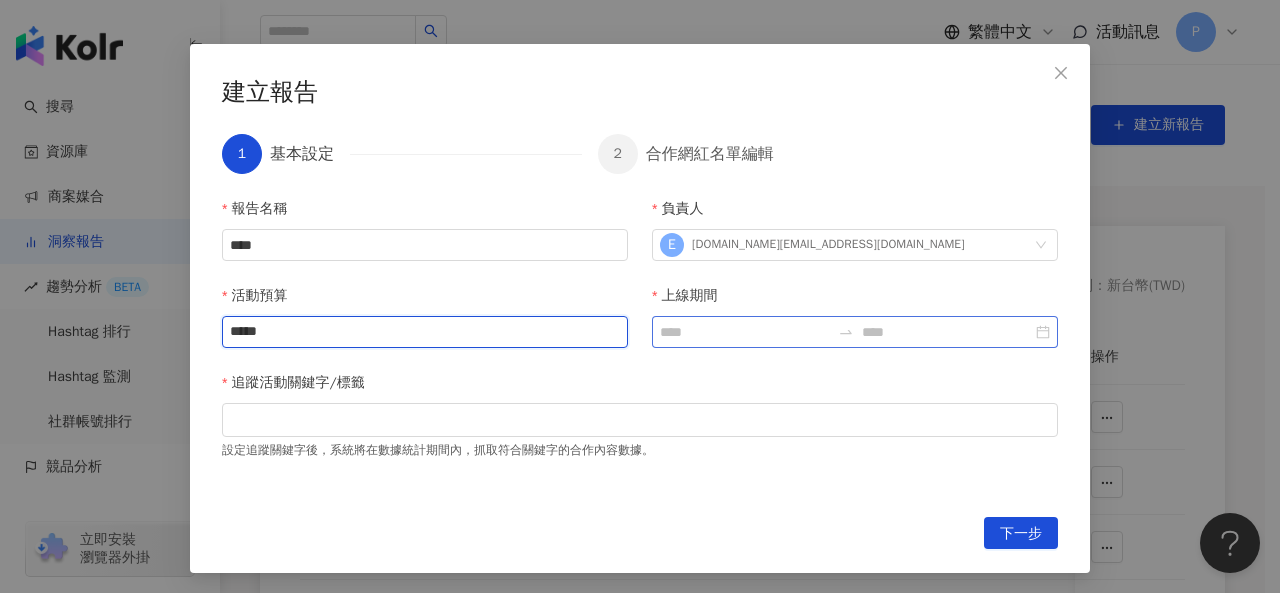 type on "*****" 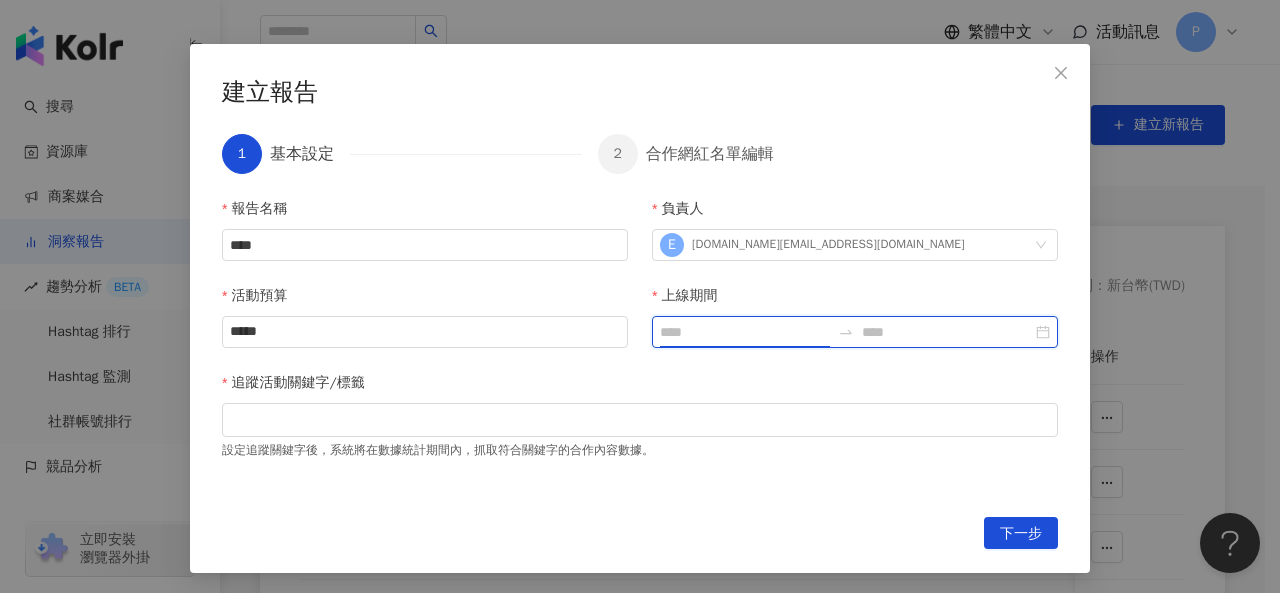 click on "上線期間" at bounding box center [745, 332] 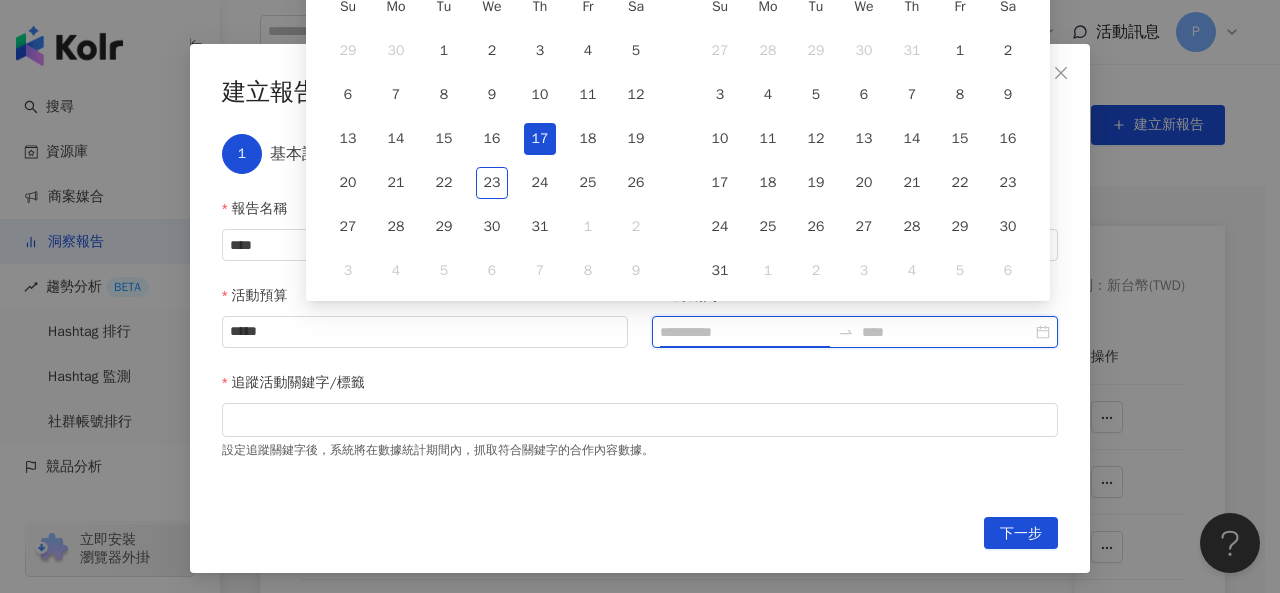type on "**********" 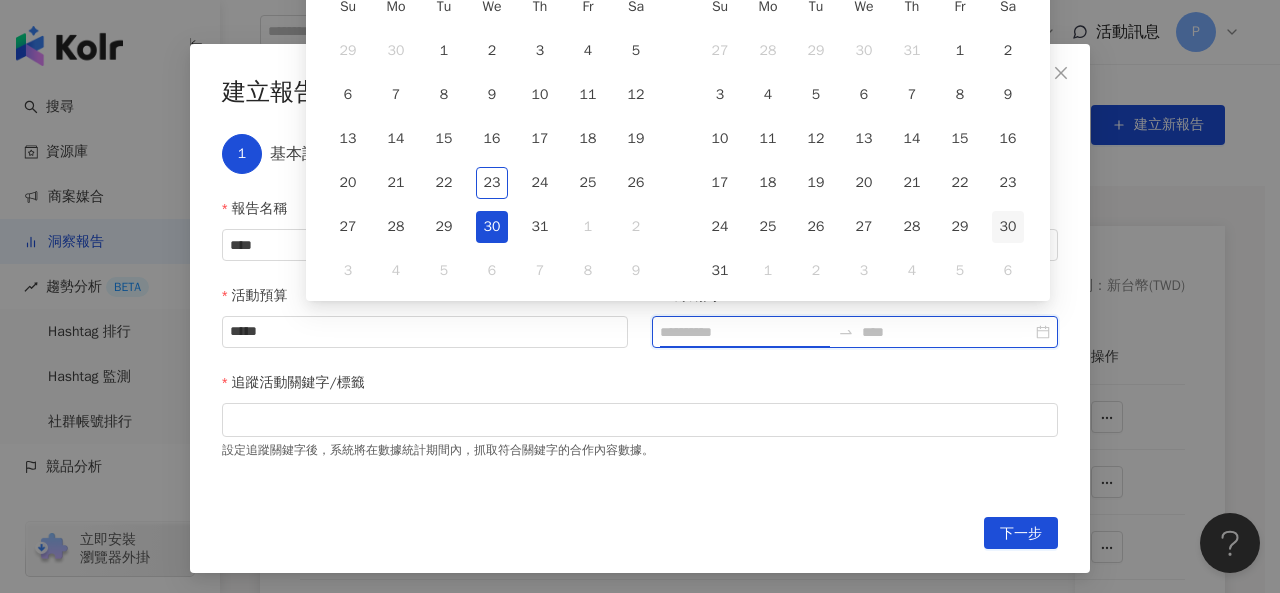 type on "**********" 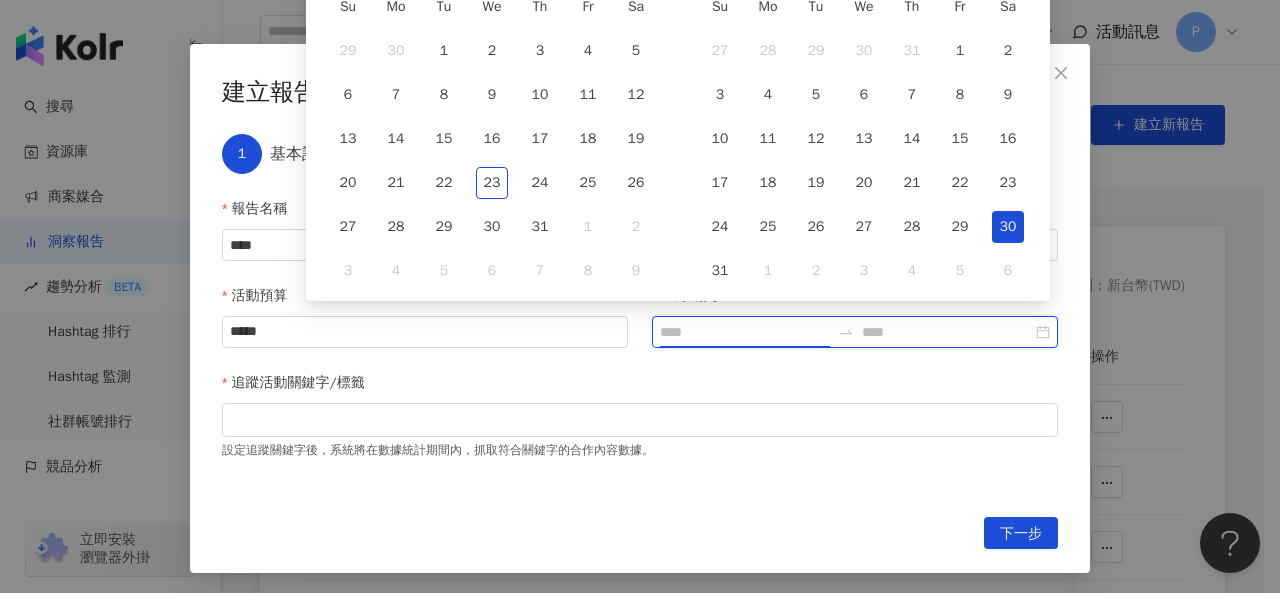 type on "**********" 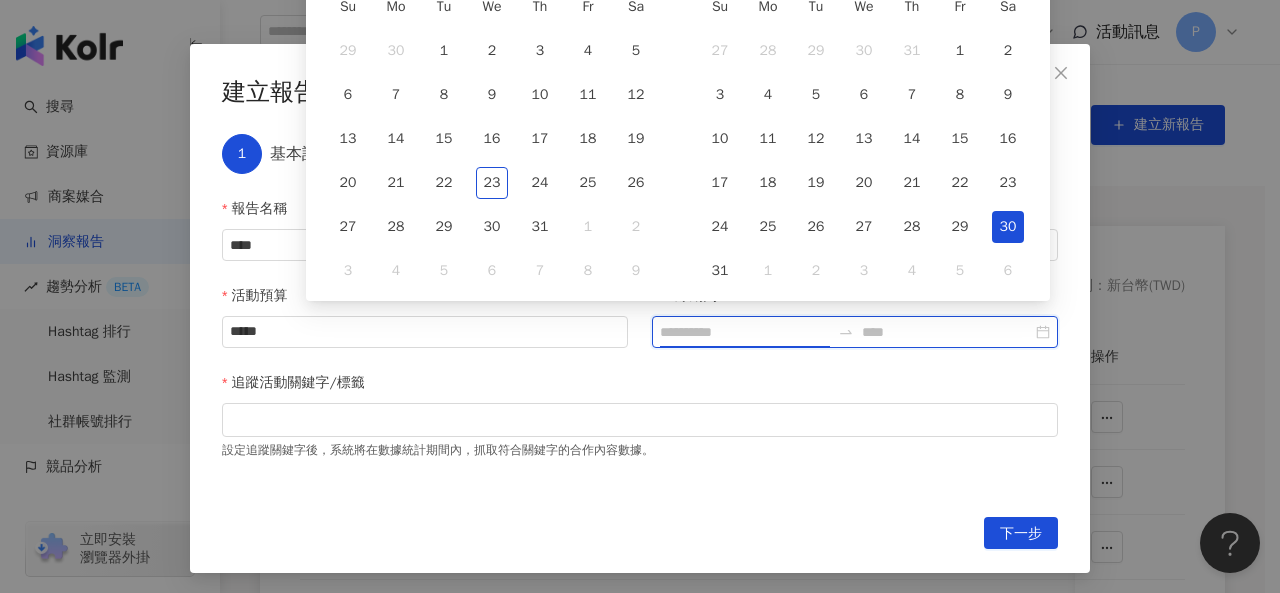 type 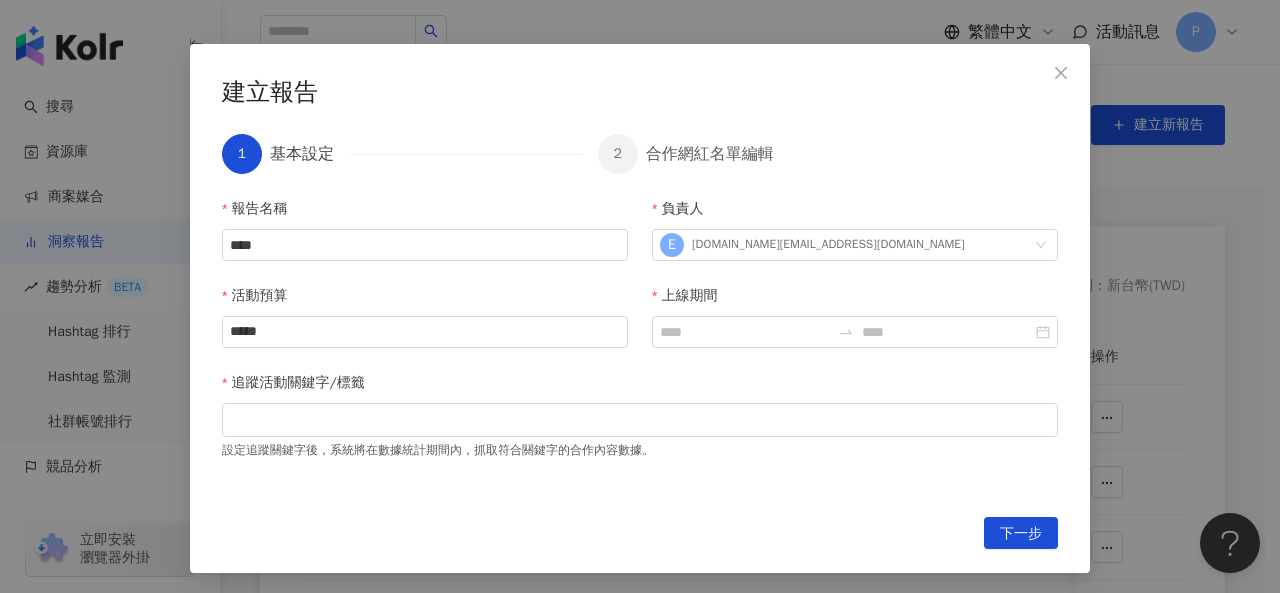 click on "建立報告 1 基本設定 2 合作網紅名單編輯 報告名稱 **** 負責人 E emilia.li@publicismedia.com 活動預算 ***** 上線期間 追蹤活動關鍵字/標籤   設定追蹤關鍵字後，系統將在數據統計期間內，抓取符合關鍵字的合作內容數據。 從網紅收藏/效益預測報告/商案媒合匯入   請搜尋或選擇 搜尋網紅 請輸入網紅名稱 加入 已加入網紅：0 位 下一步" at bounding box center (640, 296) 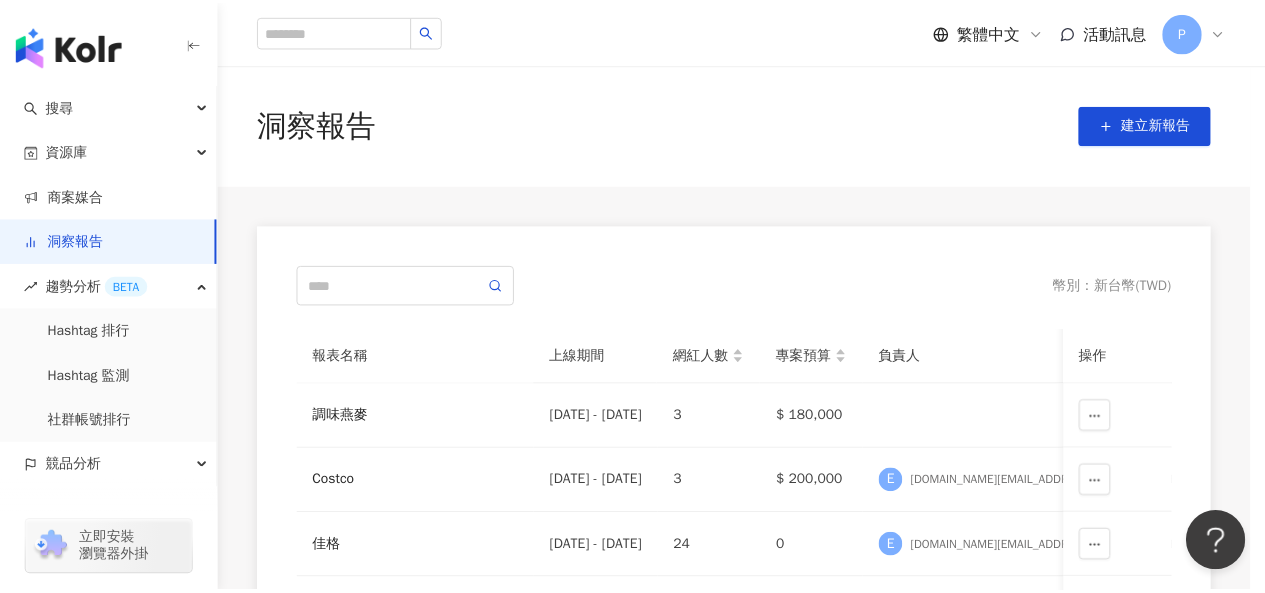 scroll, scrollTop: 0, scrollLeft: 0, axis: both 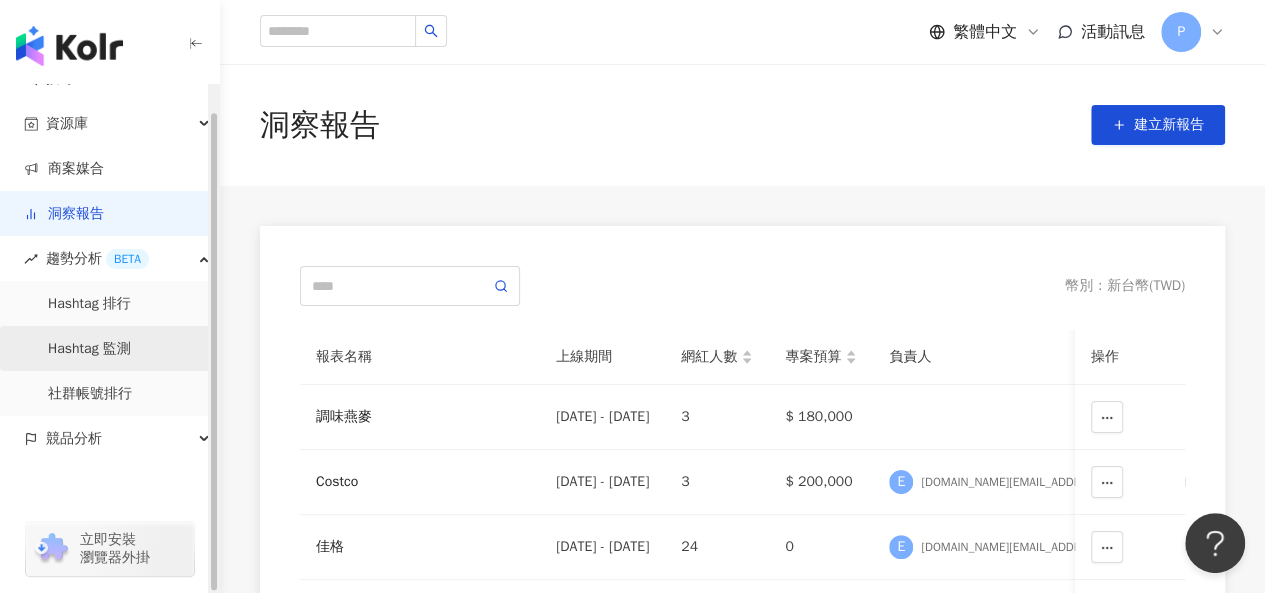 click on "Hashtag 監測" at bounding box center (89, 349) 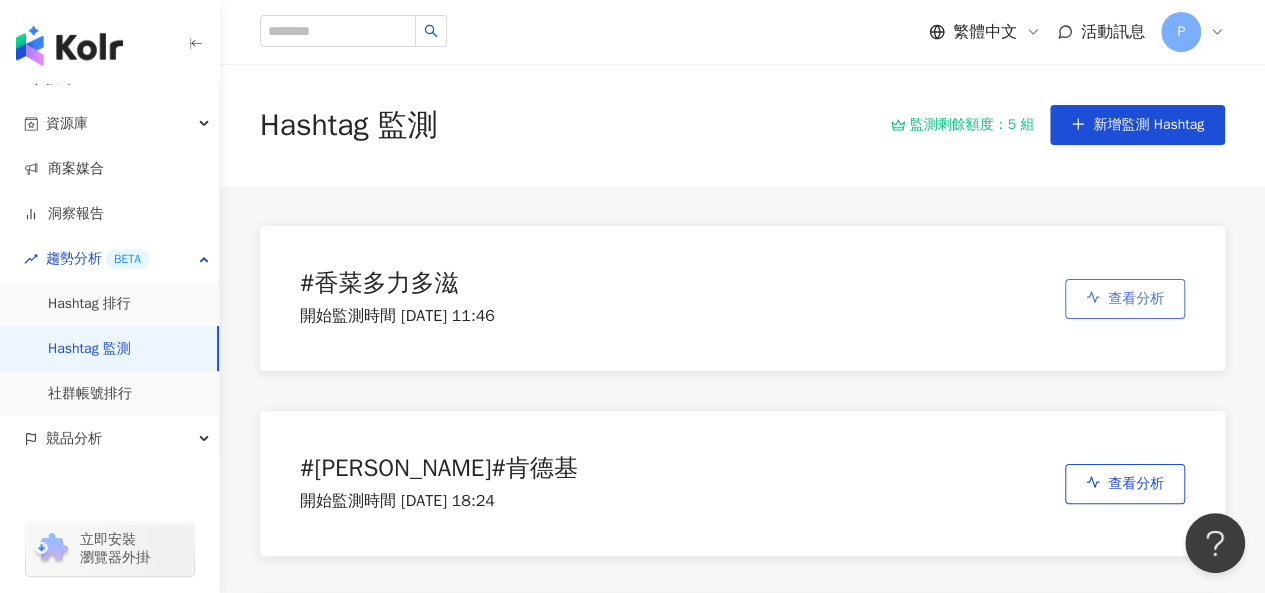 click on "查看分析" at bounding box center [1136, 299] 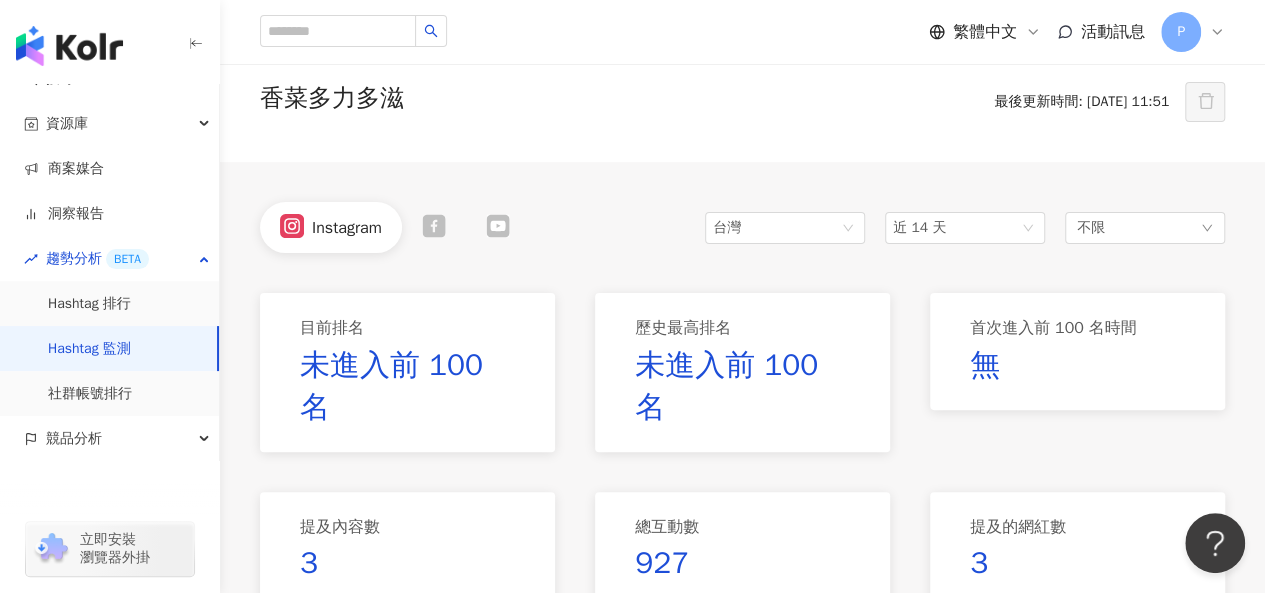 scroll, scrollTop: 0, scrollLeft: 0, axis: both 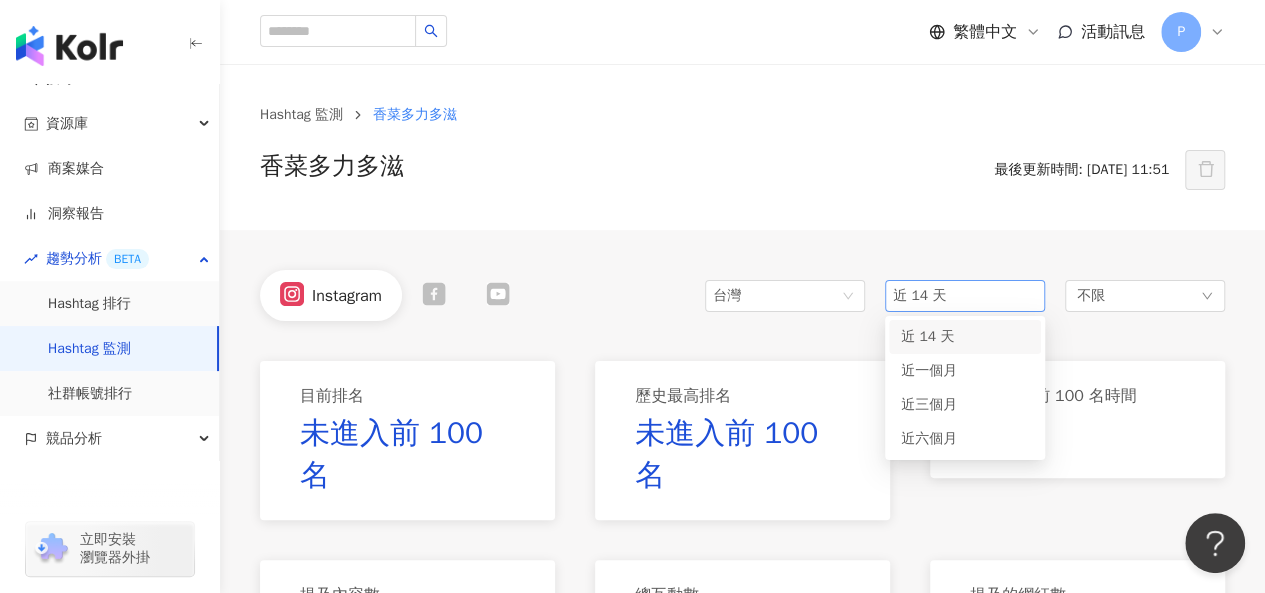 click on "近 14 天" at bounding box center [919, 295] 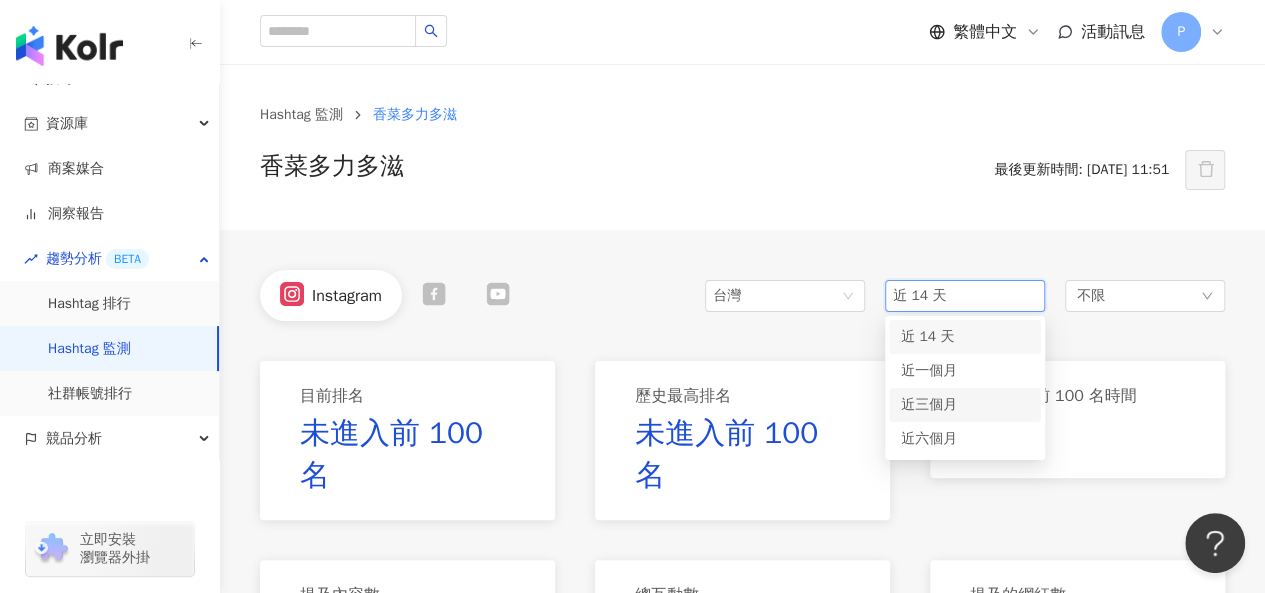 click on "近三個月" at bounding box center [965, 405] 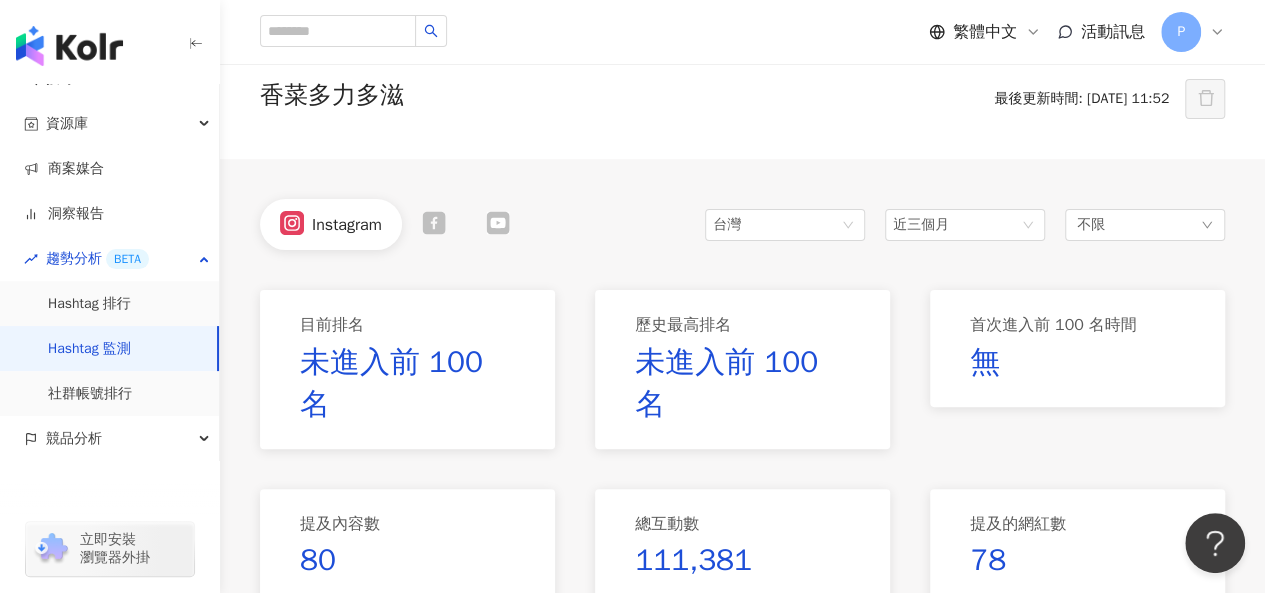 scroll, scrollTop: 0, scrollLeft: 0, axis: both 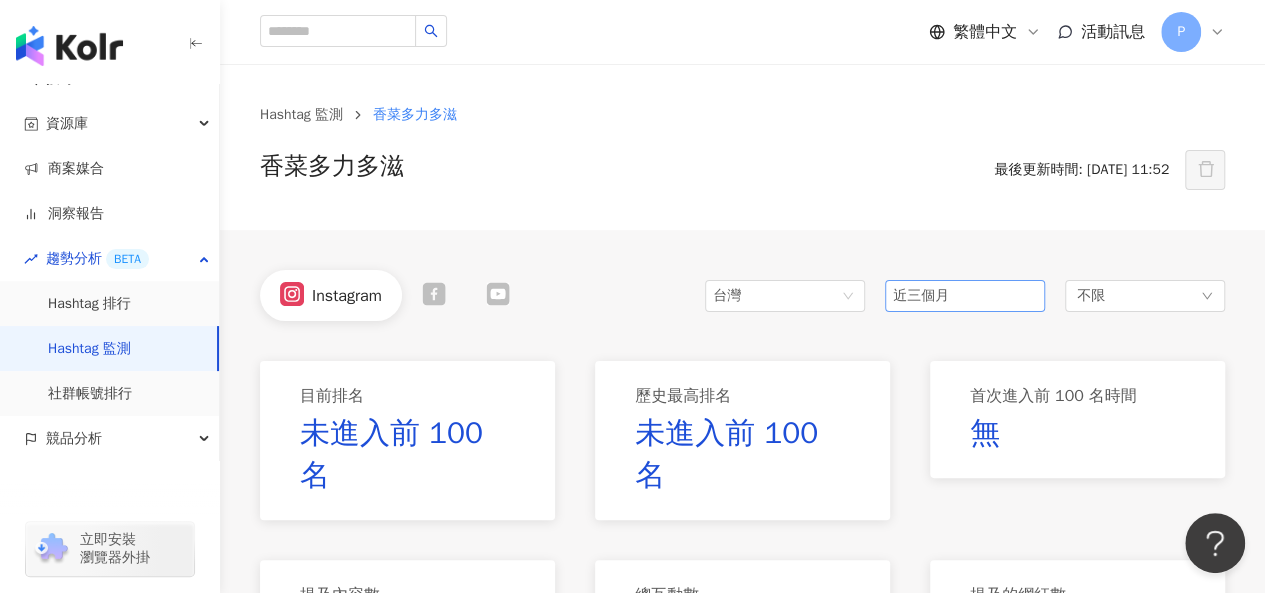 click on "近三個月" at bounding box center (965, 296) 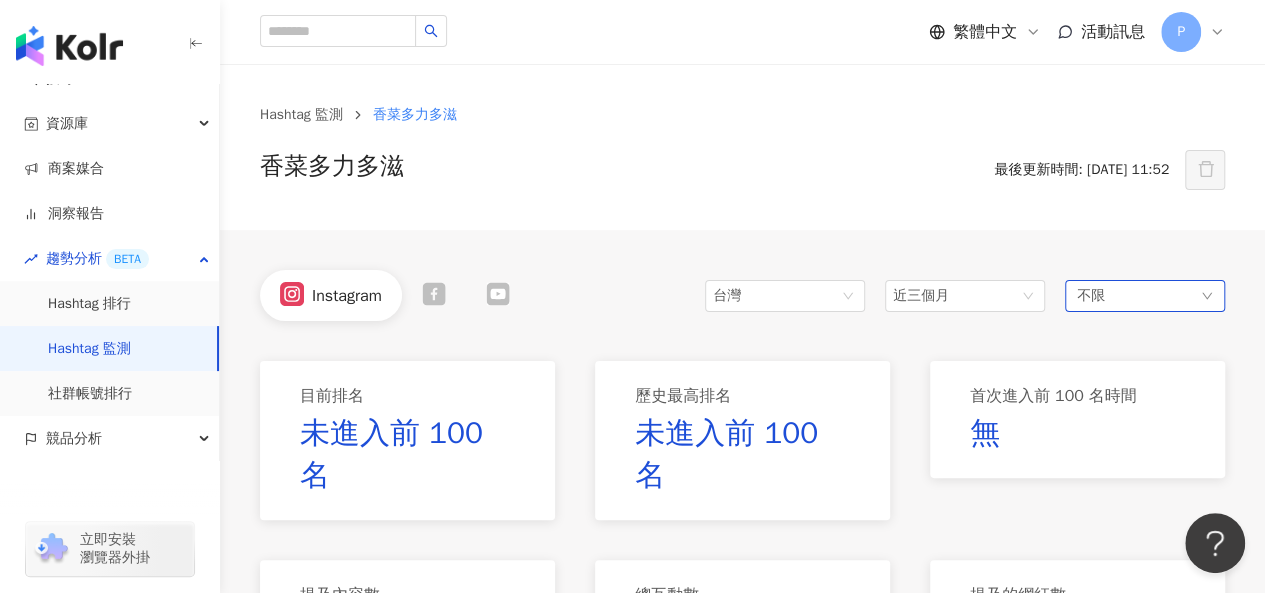 click on "不限" at bounding box center (1145, 296) 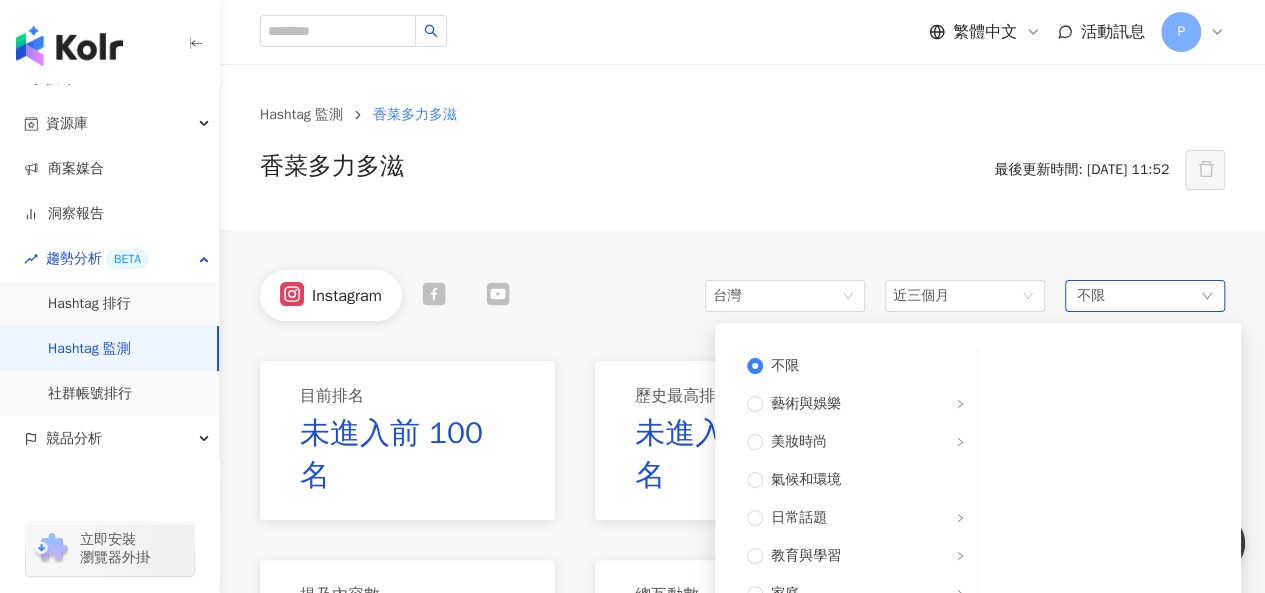 click on "不限 不限 藝術與娛樂 美妝時尚 氣候和環境 日常話題 教育與學習 家庭 財經 美食 命理占卜 遊戲 法政社會 生活風格 影視娛樂 醫療與健康 寵物 攝影 感情 宗教 促購導購 運動 科技 交通工具 旅遊 成人" at bounding box center [1145, 296] 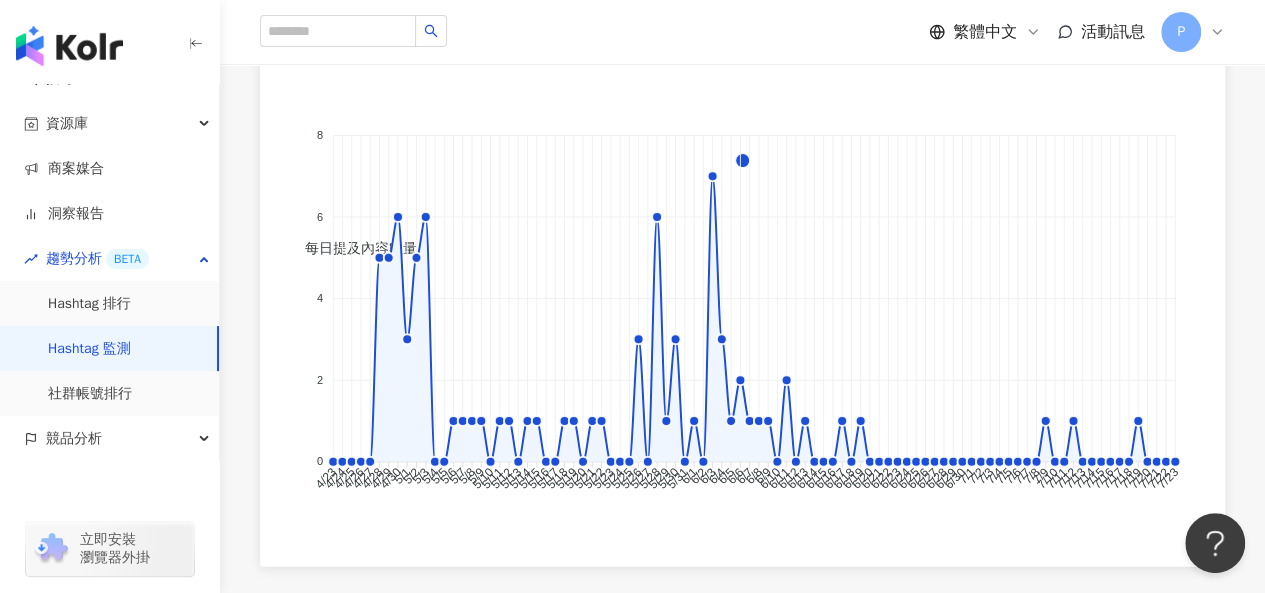 scroll, scrollTop: 1962, scrollLeft: 0, axis: vertical 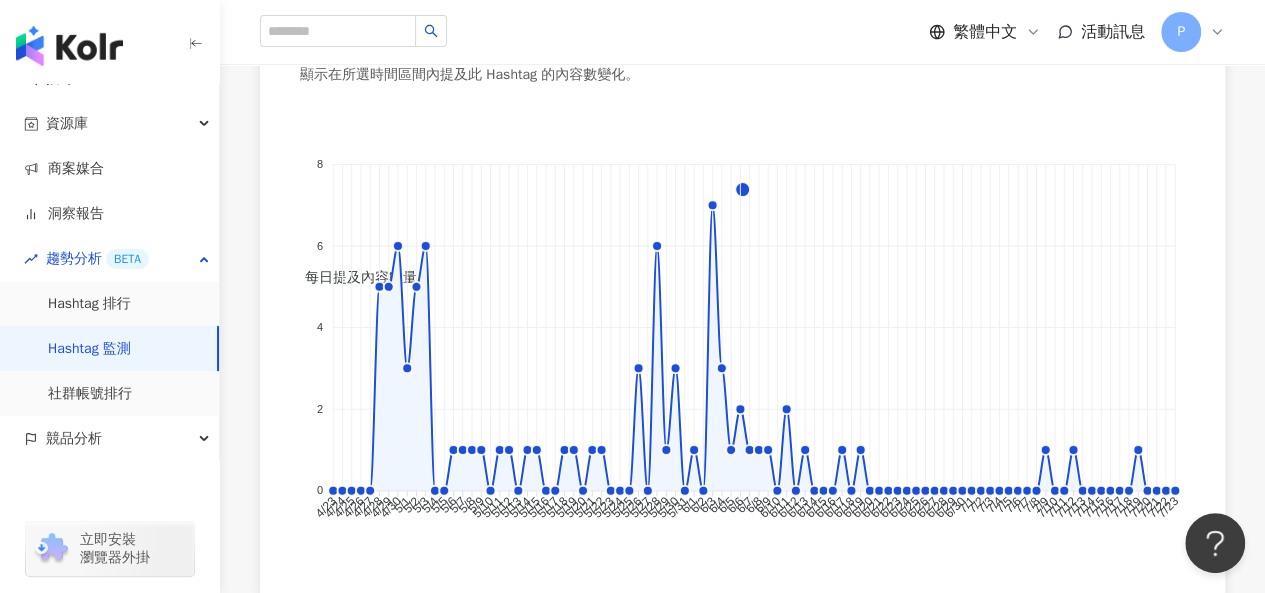 click on "Instagram 台灣 近三個月 1m 3m 6m 近 14 天 近一個月 近三個月 近六個月 不限 目前排名 未進入前 100 名 歷史最高排名 未進入前 100 名 首次進入前 100 名時間 無 提及內容數 80 總互動數 111,381 提及的網紅數 78 提及此 Hashtag 的網紅 我還想看更多 大食女 in Wonderland 44.8萬 陳姿靜｜辣妹廚房 31.5萬 泰辣 12.6萬 男友的便當 🍱BF BEN DON🥢 5.2萬 高高愛吃鬼｜美食｜探店  2.3萬 互動最高內容 TOP 10 #1 在711發現這兩包 太好奇味道了
有人也吃過了嗎🤣🤣🤣
#香菜多力多滋 #榴槤樂事
#多力多滋 #樂事 #洋芋片 #香菜控 #香菜口味 #榴槤控 2025/4/28 23:33 平均互動數 3.3萬 平均互動率 62.8% #2 -
久違開箱⋯
謝謝辣粉送我這兩包超難買到的餅乾！
一開始會怕的香菜反而粉不錯⋯⋯
-
#咖啡多力多滋 #香菜多力多滋 #榴蓮樂事 2025/6/17 23:38 平均互動數 2.3萬 平均互動率 7.43% #3 2025/5/28 18:19 平均互動數 1.2萬" at bounding box center (742, -548) 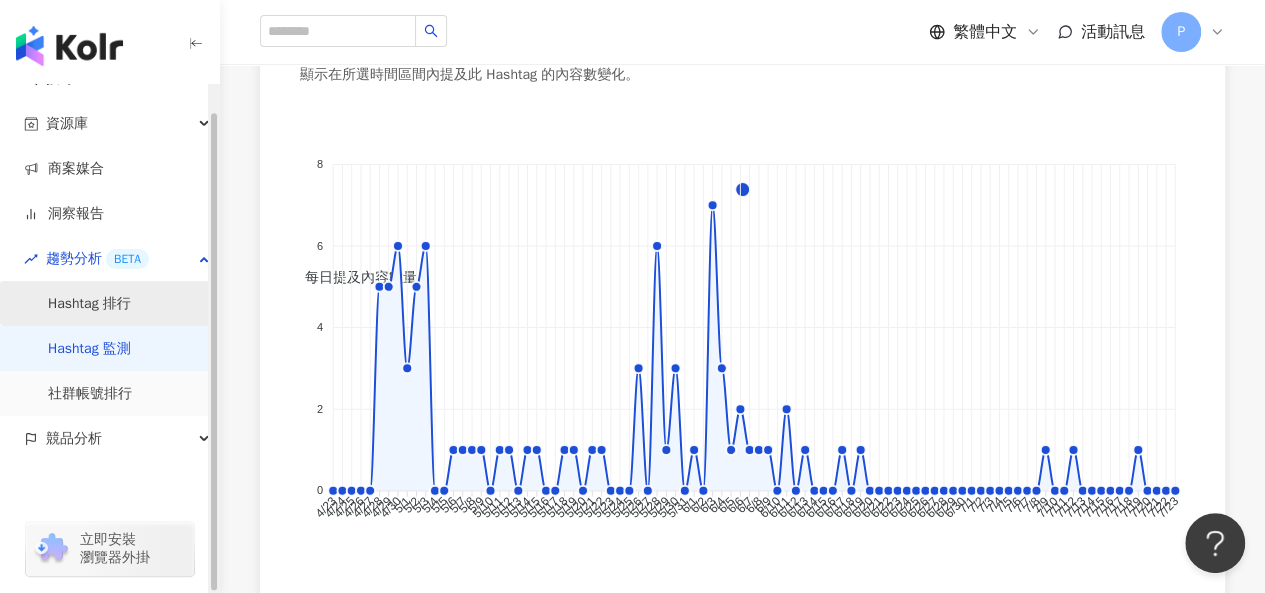 click on "Hashtag 排行" at bounding box center [89, 304] 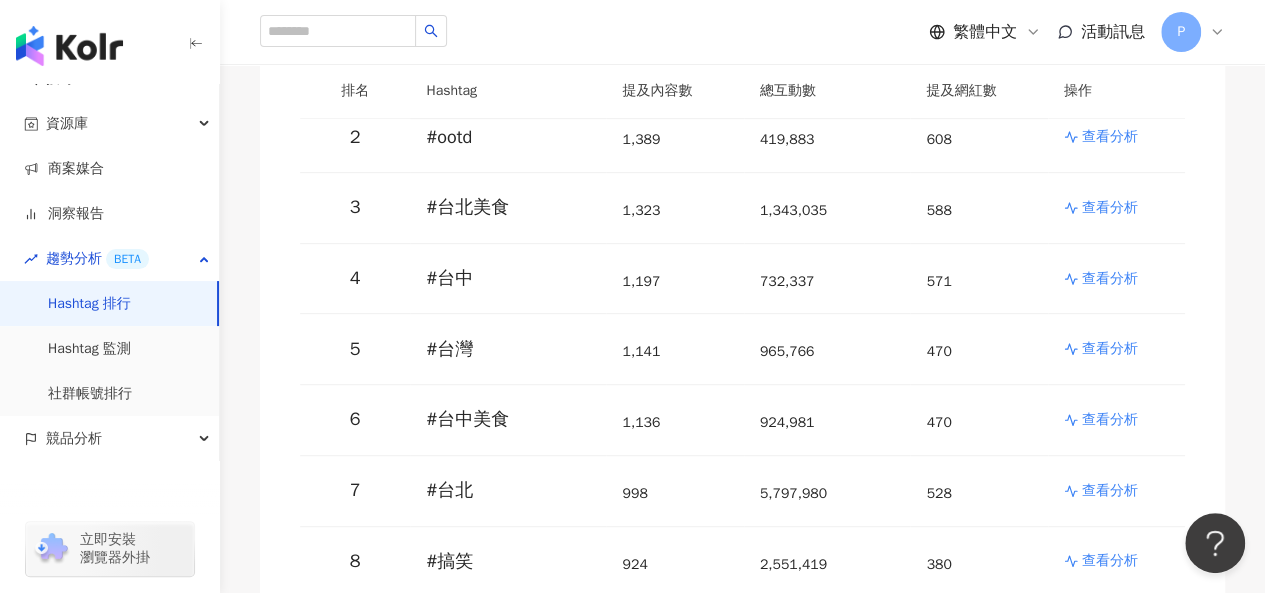 scroll, scrollTop: 0, scrollLeft: 0, axis: both 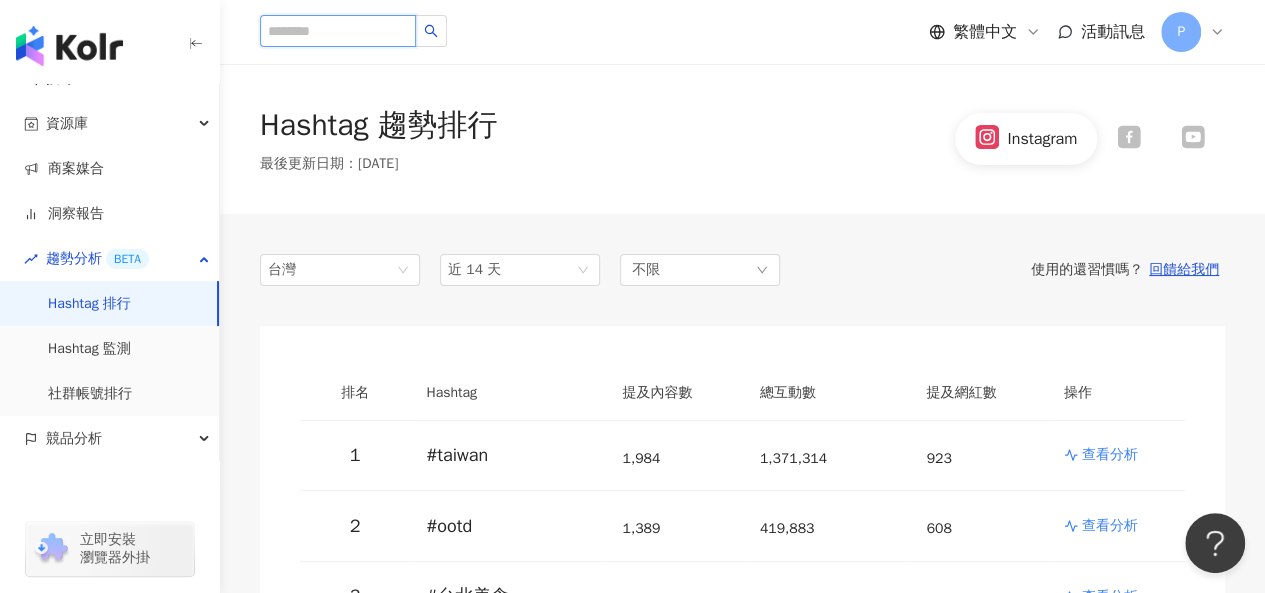 click at bounding box center (338, 31) 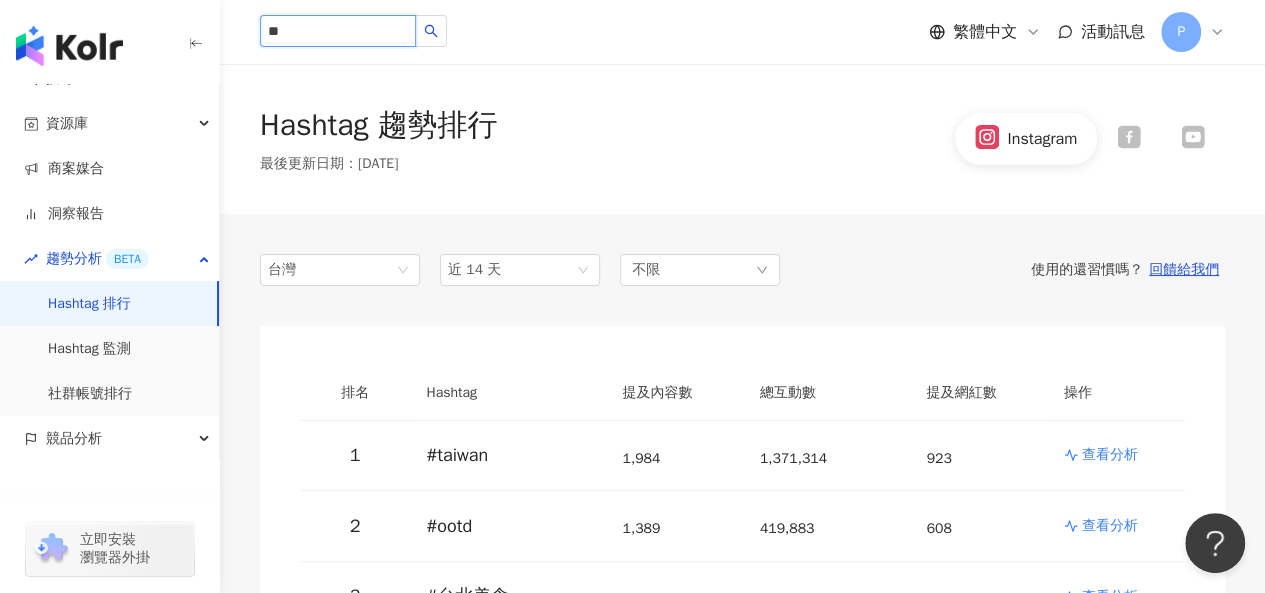 type on "*" 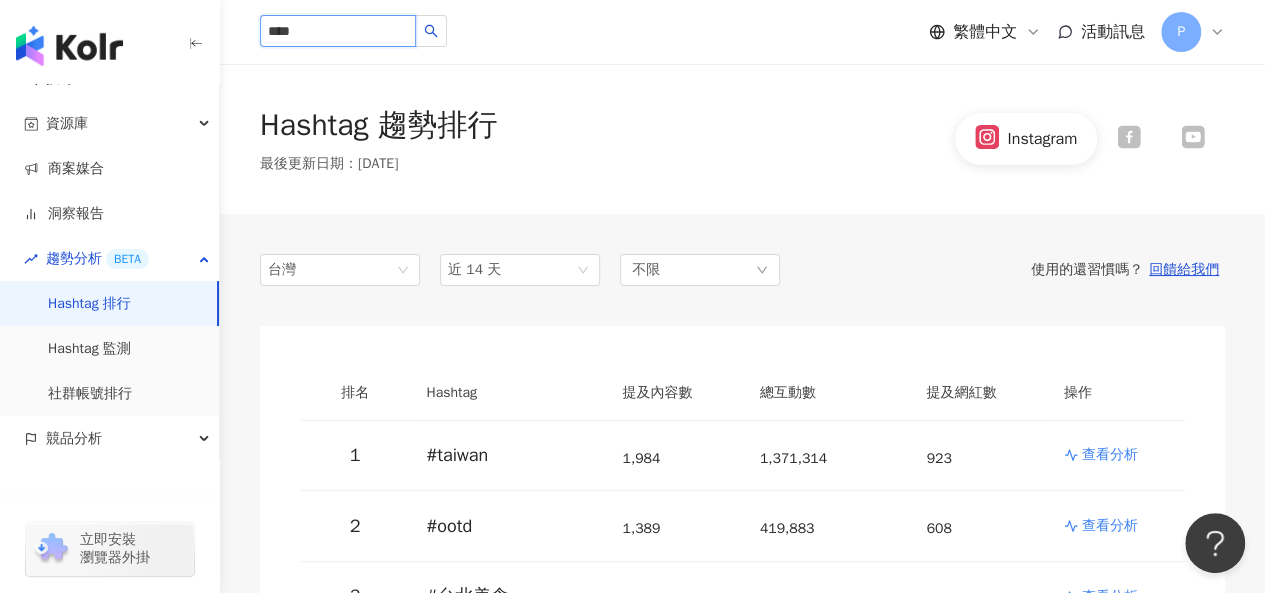 type on "****" 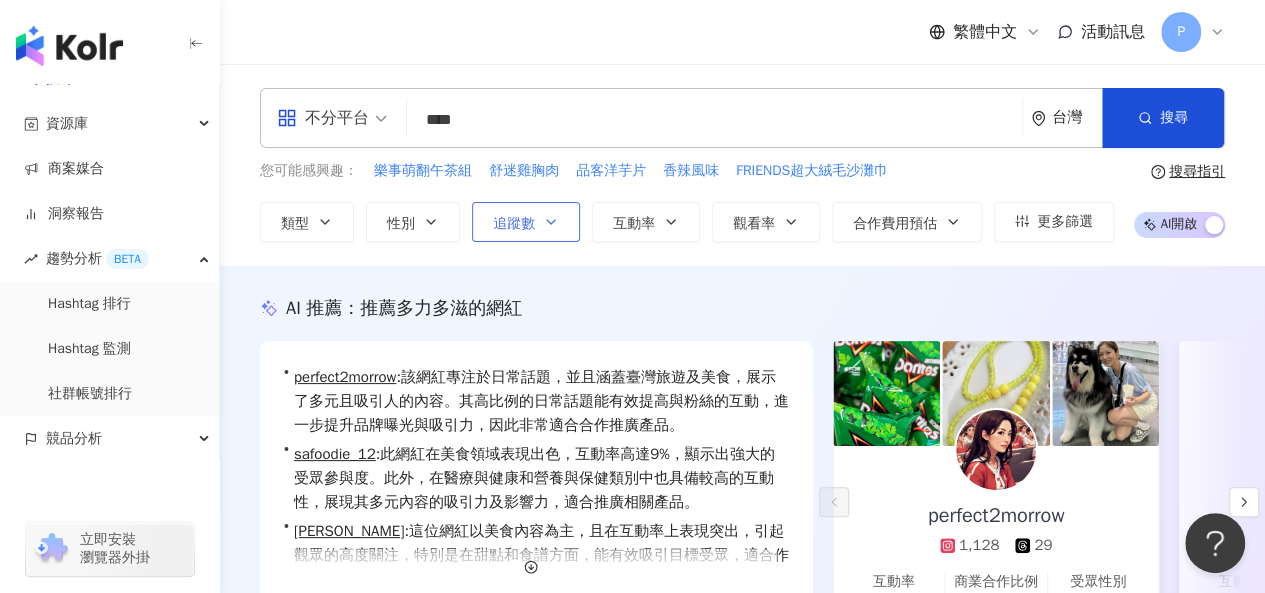 click on "追蹤數" at bounding box center [526, 222] 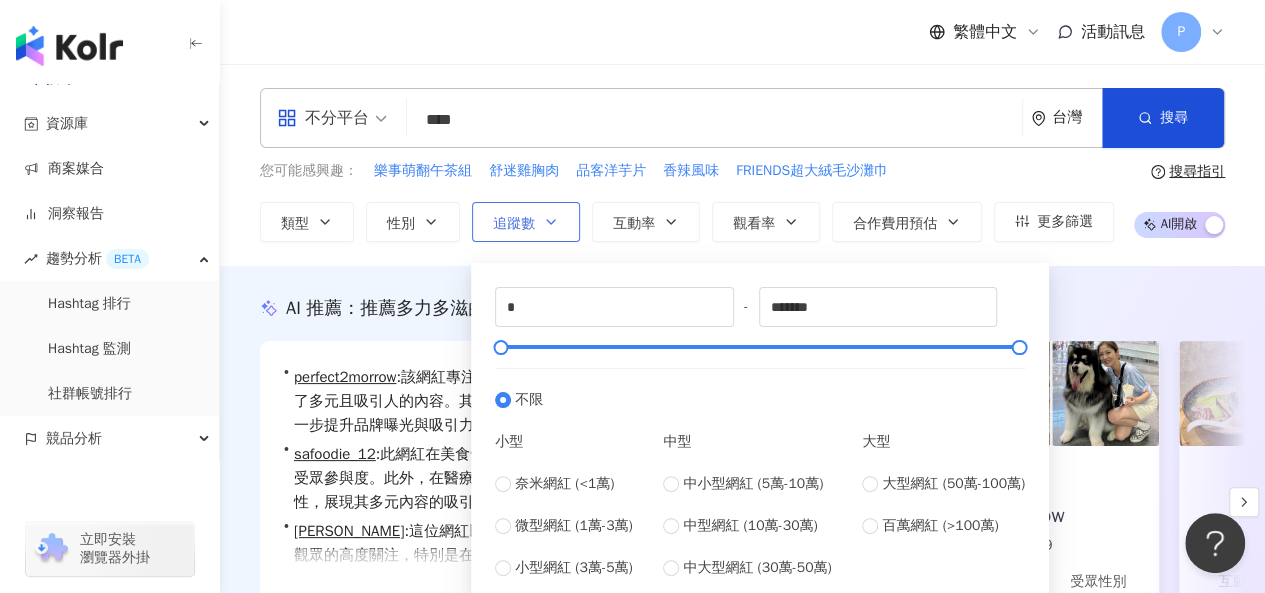 click on "追蹤數" at bounding box center [526, 222] 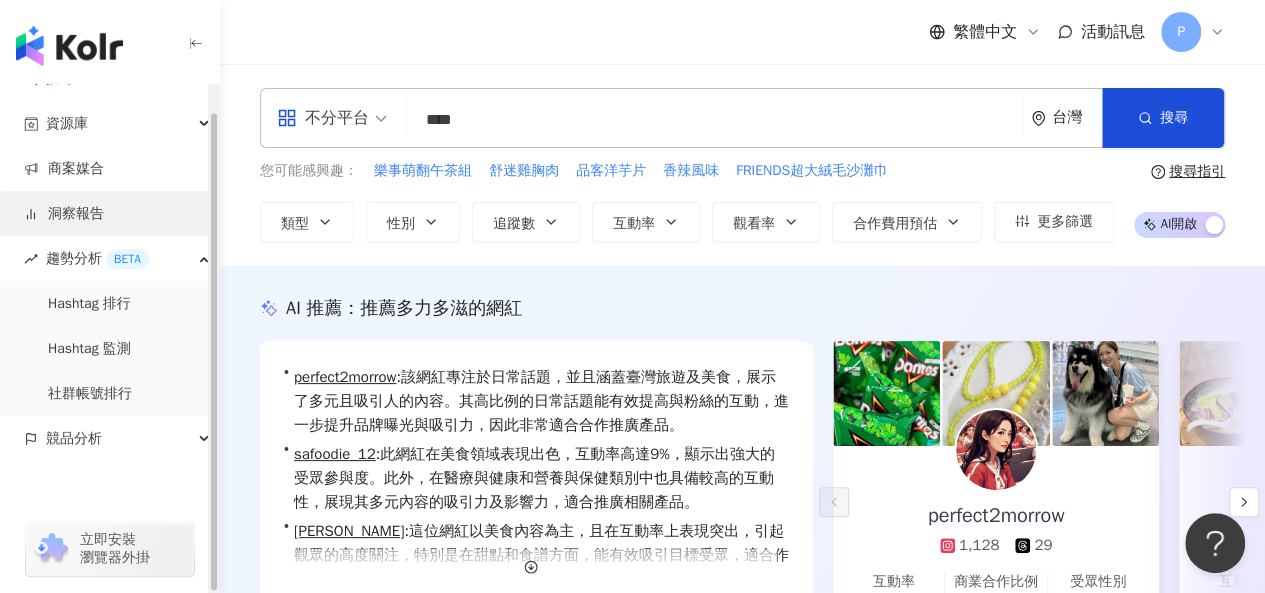 click on "洞察報告" at bounding box center (64, 214) 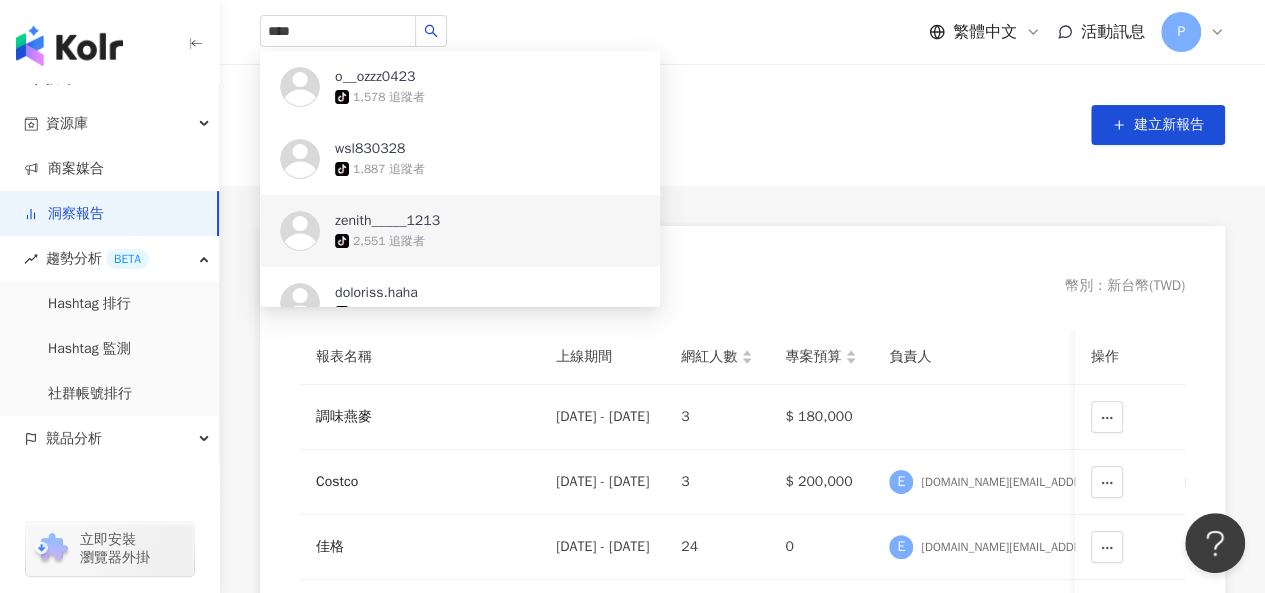 click on "幣別 ： 新台幣 ( TWD )" at bounding box center [742, 286] 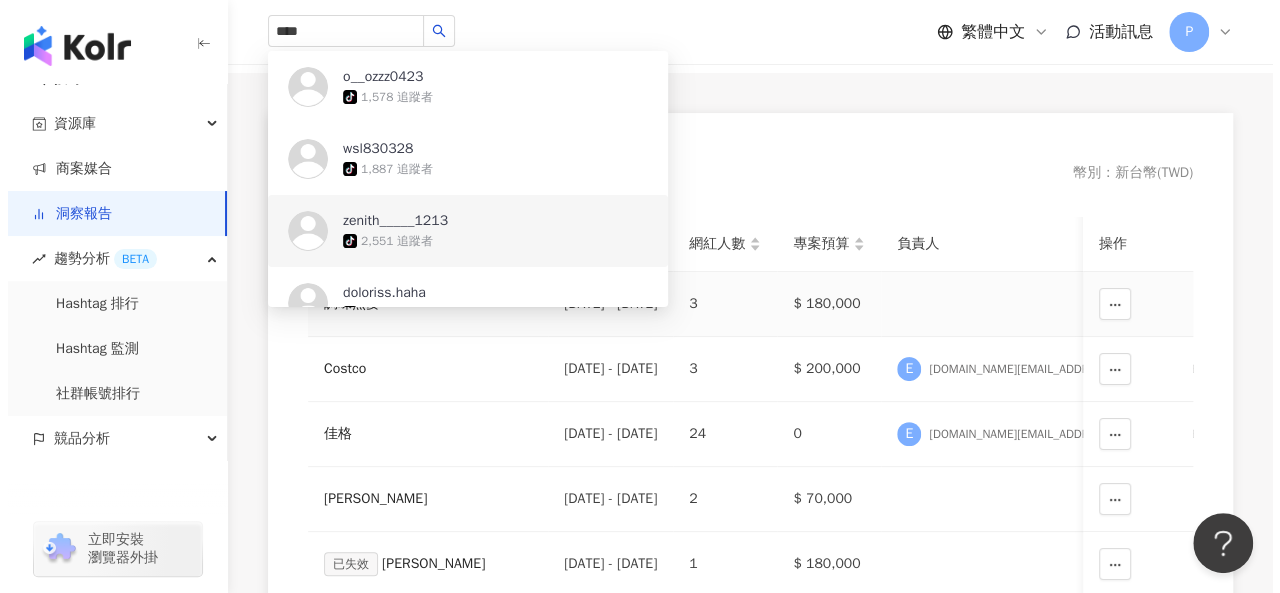 scroll, scrollTop: 0, scrollLeft: 0, axis: both 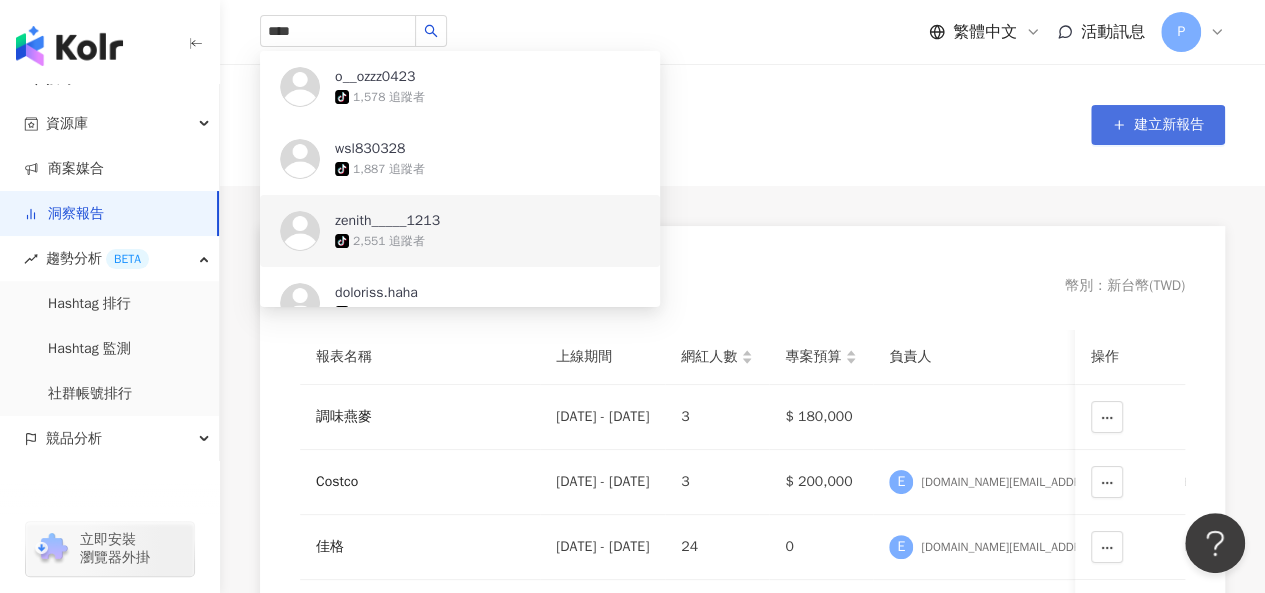 click on "建立新報告" at bounding box center [1169, 125] 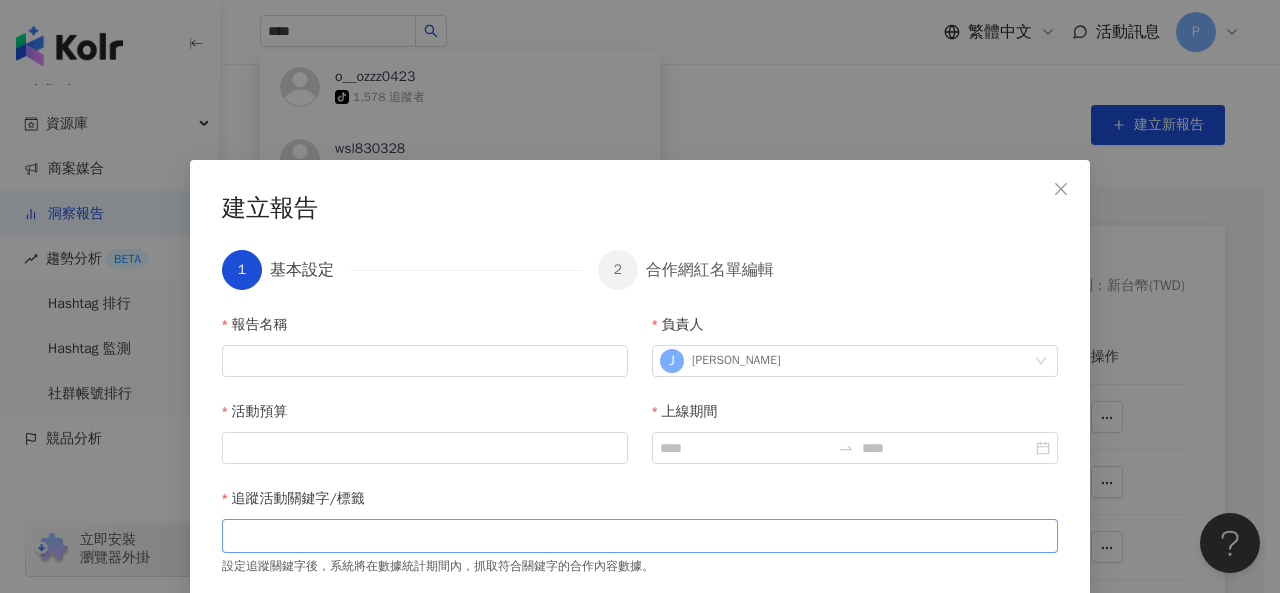 scroll, scrollTop: 93, scrollLeft: 0, axis: vertical 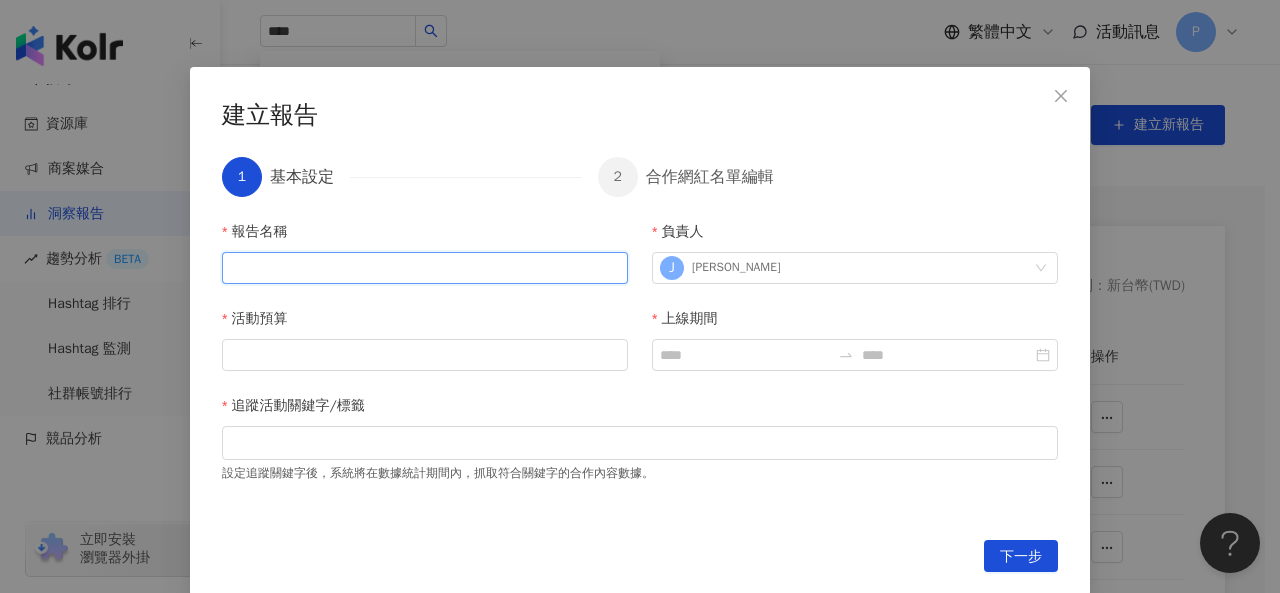 click on "報告名稱" at bounding box center (425, 268) 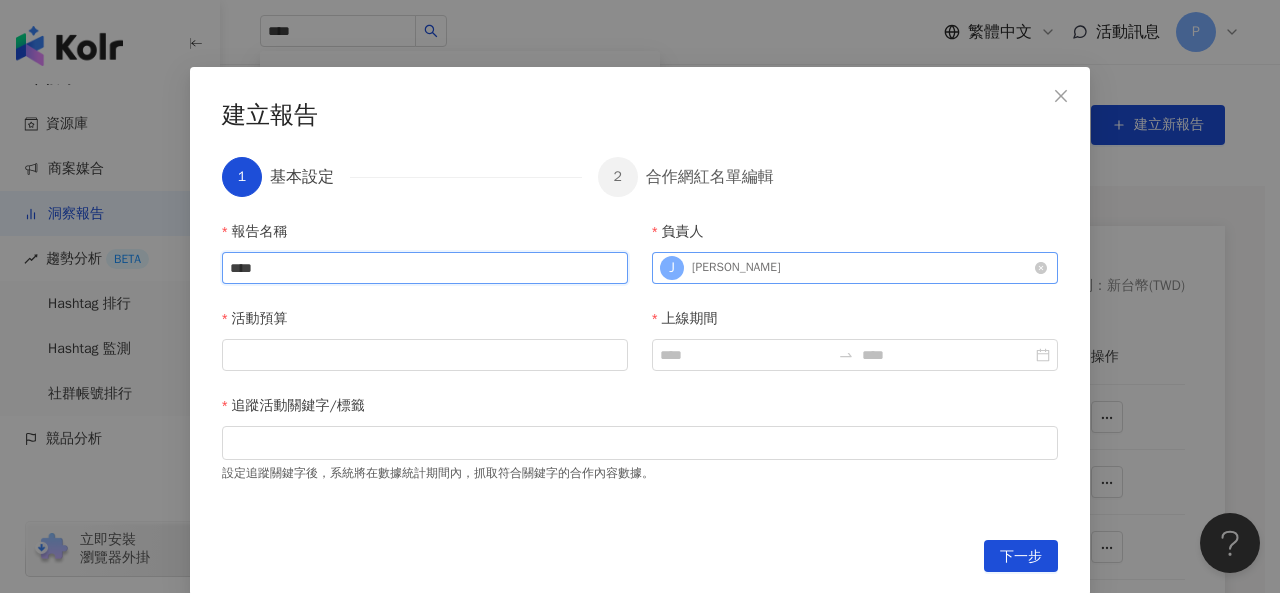 click on "J Jay Lan" at bounding box center [844, 268] 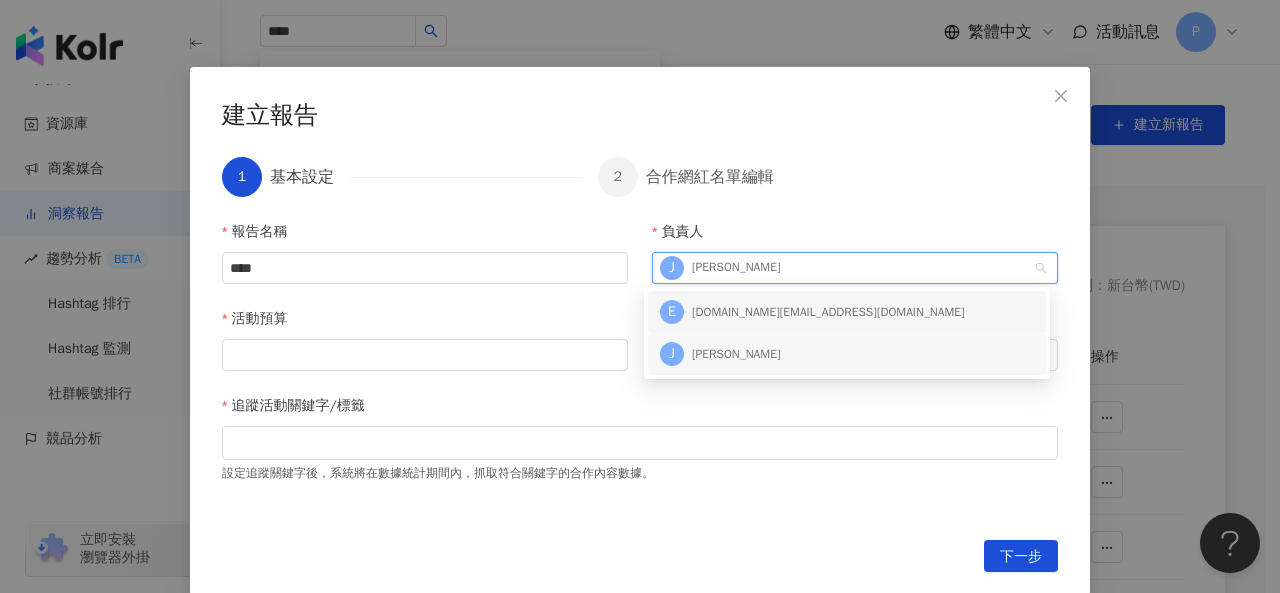 click on "40913 40919 E emilia.li@publicismedia.com J Jay Lan" at bounding box center (847, 333) 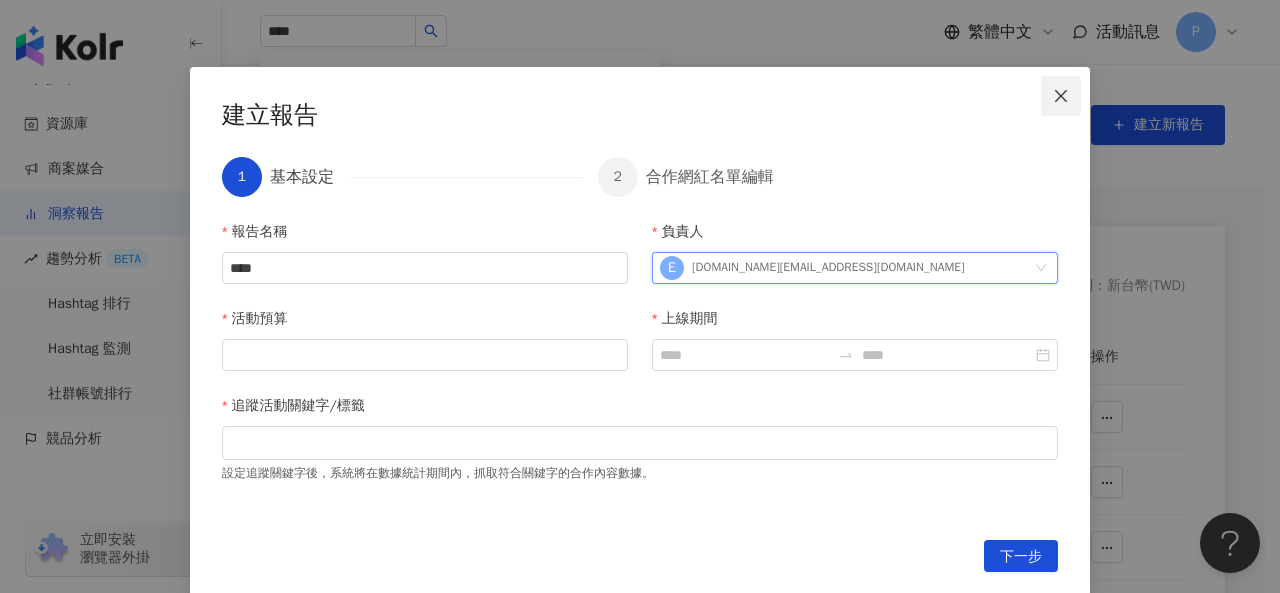 click 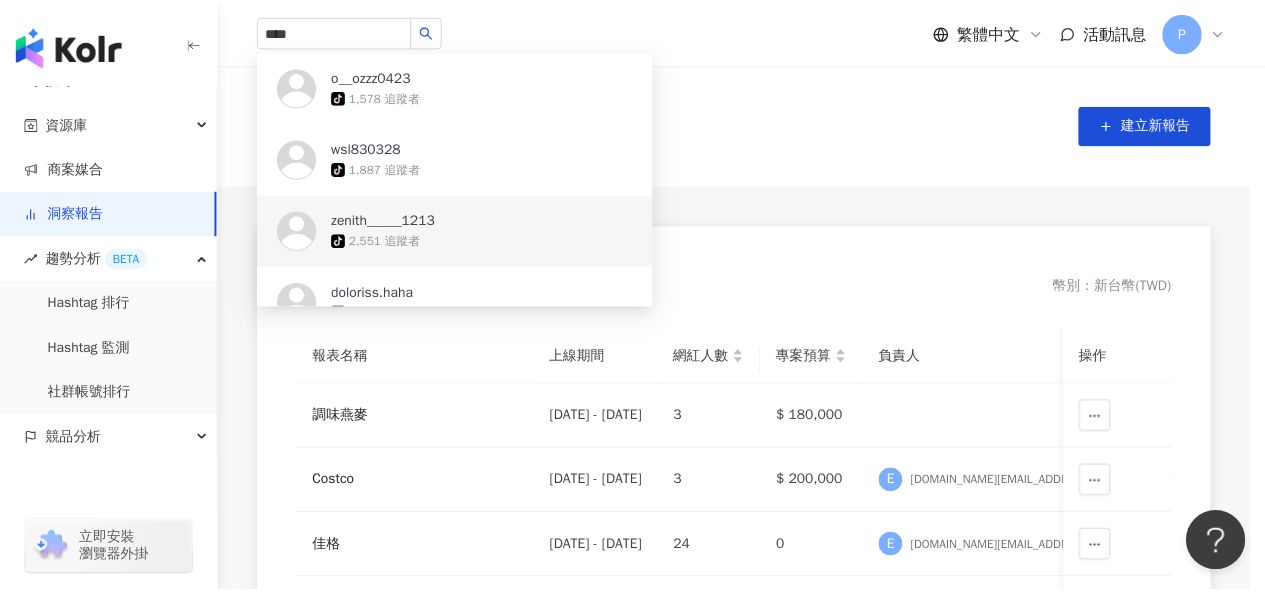 scroll, scrollTop: 0, scrollLeft: 0, axis: both 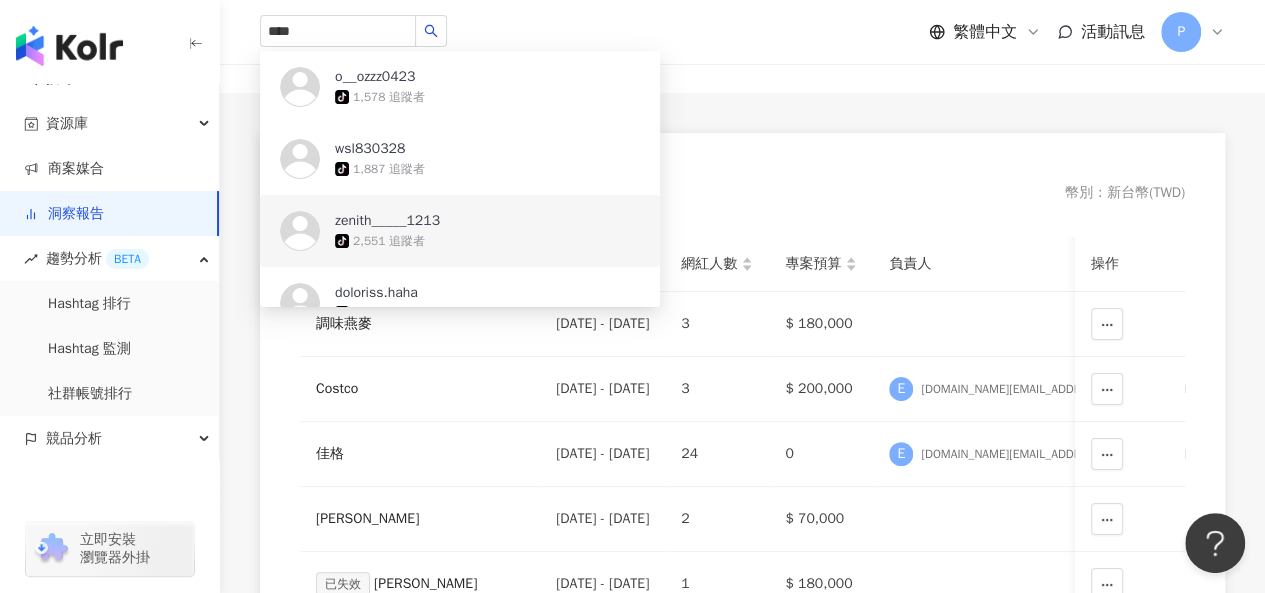 click on "幣別 ： 新台幣 ( TWD ) 報表名稱 上線期間 網紅人數 專案預算 負責人 操作             調味燕麥 2024/8/29 - 2024/9/6 3 $   180,000 Costco 2024/3/8 - 2024/7/31 3 $   200,000 E emilia.li@publicismedia.com 佳格 2024/7/1 - 2024/8/19 24 0 E emilia.li@publicismedia.com 佑妮 2024/7/15 - 2024/7/23 2 $   70,000 已失效   HOYU美源 2024/4/23 - 2024/5/12 1 $   180,000 已失效   Popdaily 2024/3/15 - 2024/4/30 32 $   200,000 E emilia.li@publicismedia.com 已失效   BTL Podcast 2024/3/7 - 2024/4/2 2 $   50,000 J Jay Lan 已失效   Longines CRM Event 2023/12/20 - 2023/12/26 1 $   50,000 J Jay Lan 已失效   Longines CRM Event 2023/12/24 - 2023/12/26 1 $   50,000 J Jay Lan UCC咖啡 2024/3/26 - 2024/9/20 2 $   600,000 E emilia.li@publicismedia.com 1" at bounding box center (742, 589) 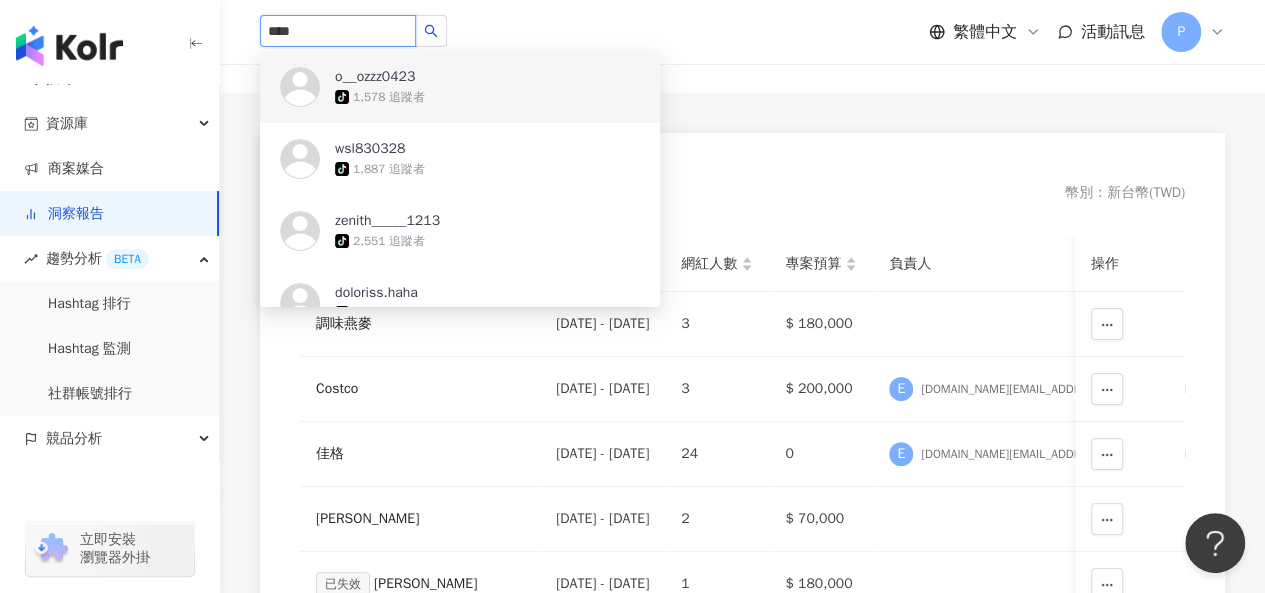 click on "****" at bounding box center (338, 31) 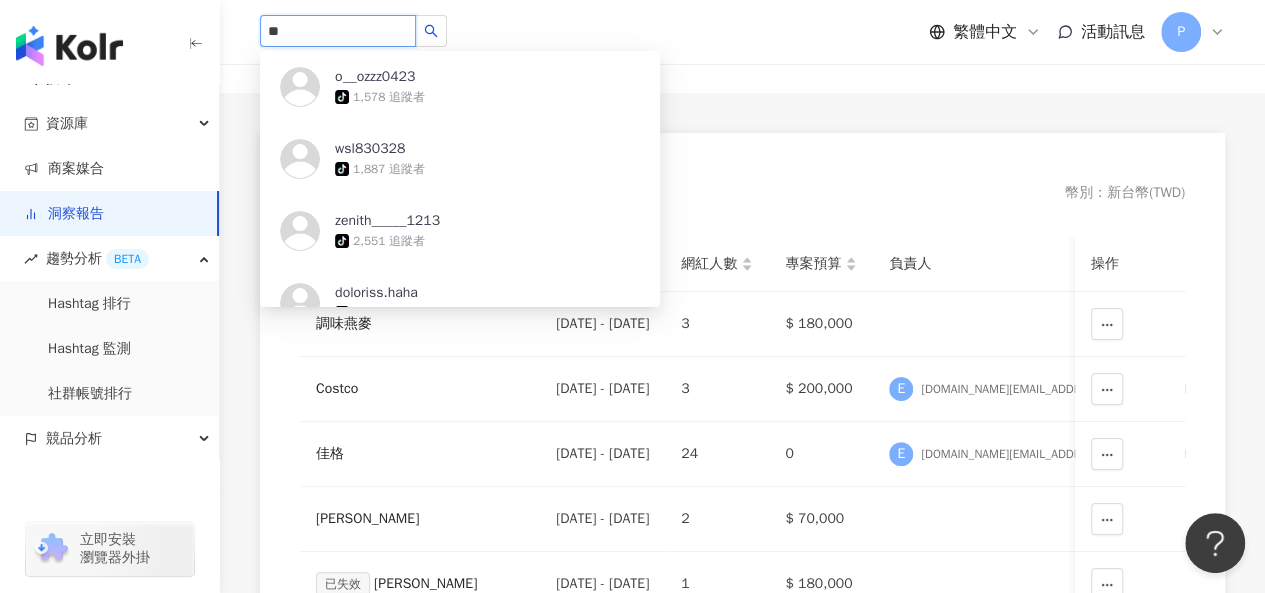 type on "*" 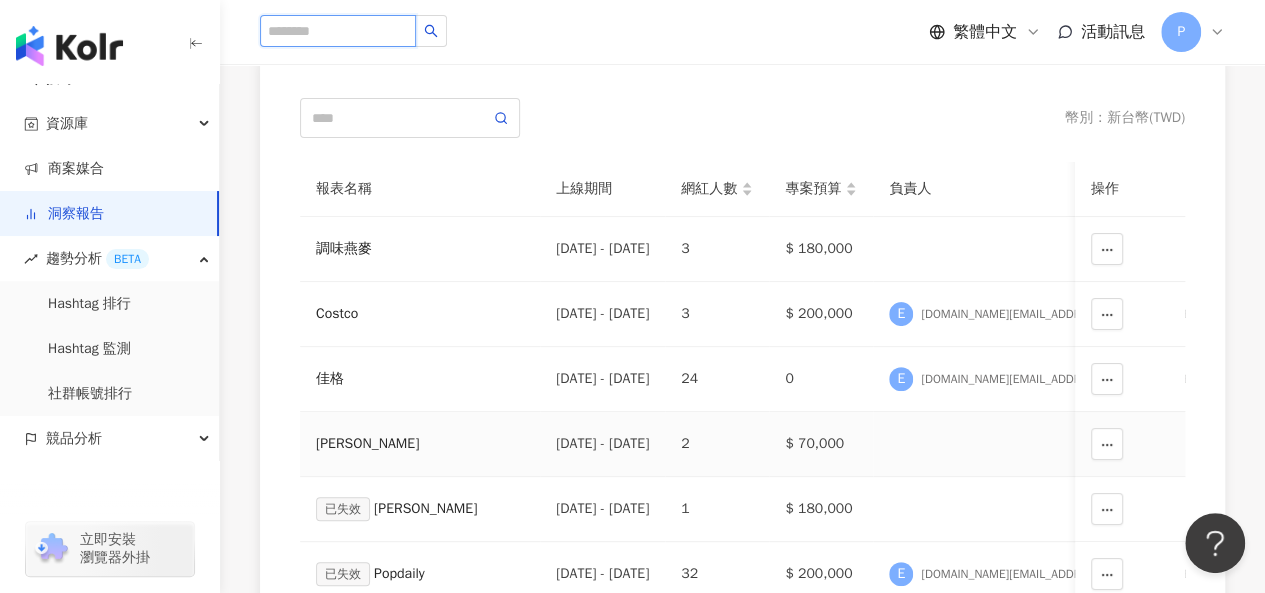 scroll, scrollTop: 151, scrollLeft: 0, axis: vertical 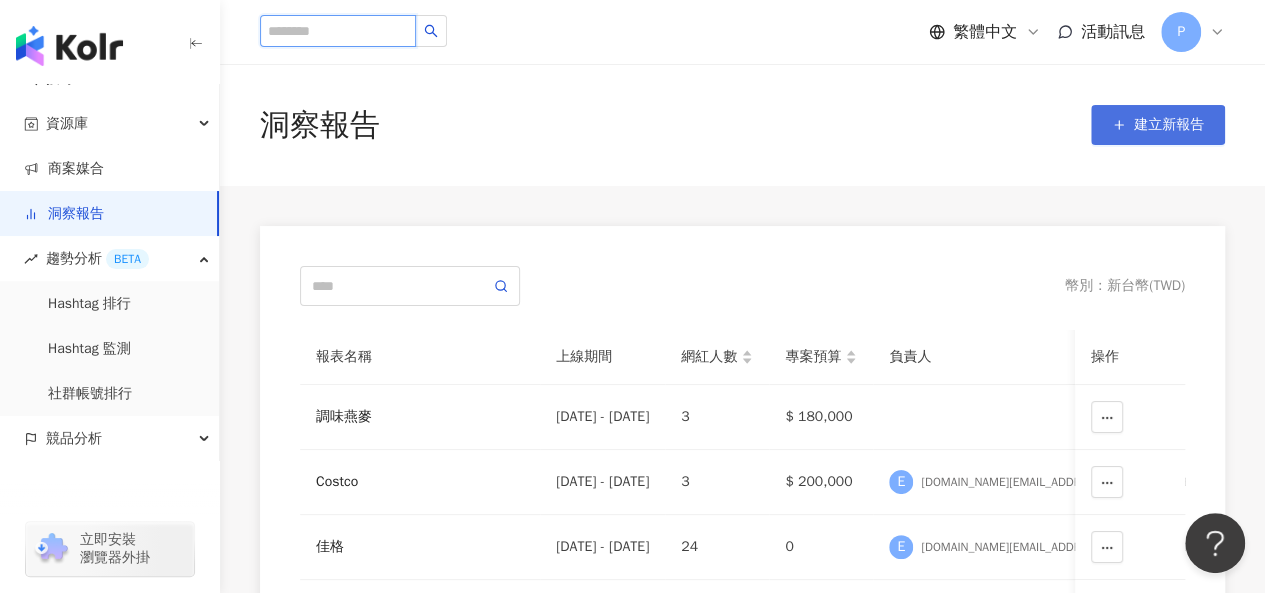 type 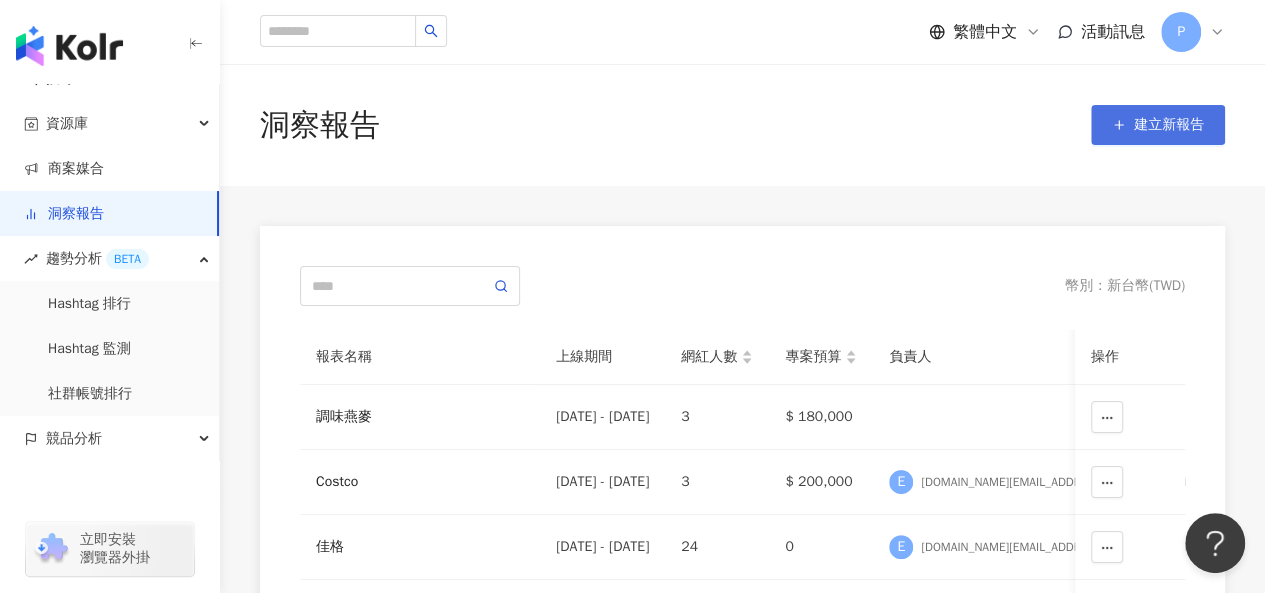 click 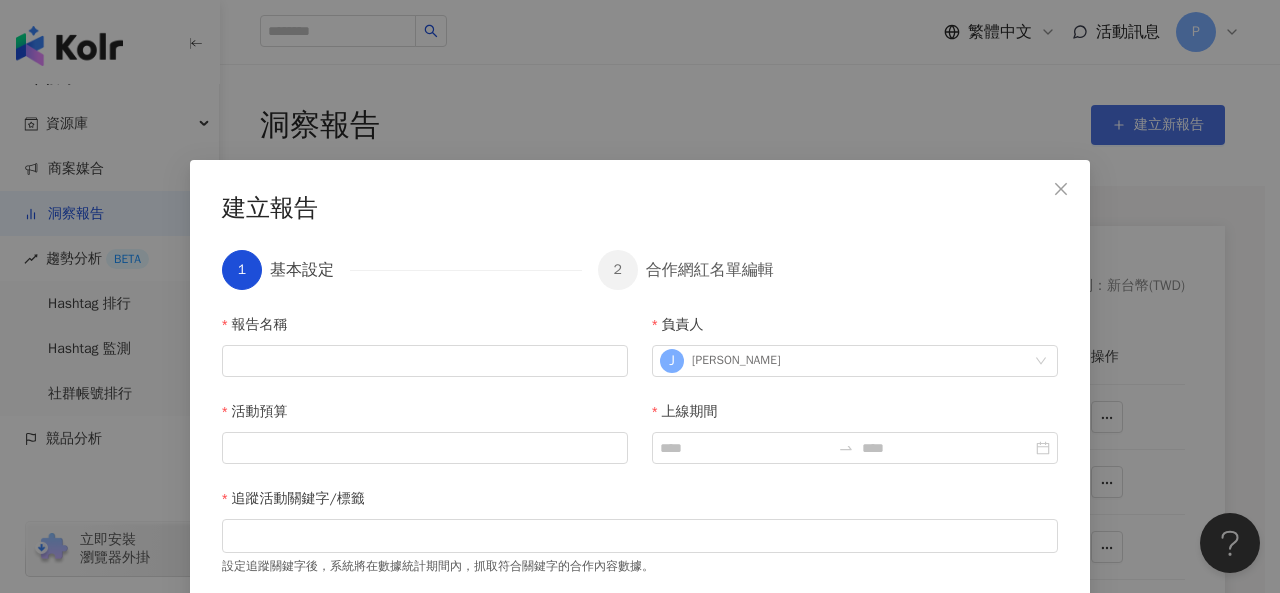 scroll, scrollTop: 93, scrollLeft: 0, axis: vertical 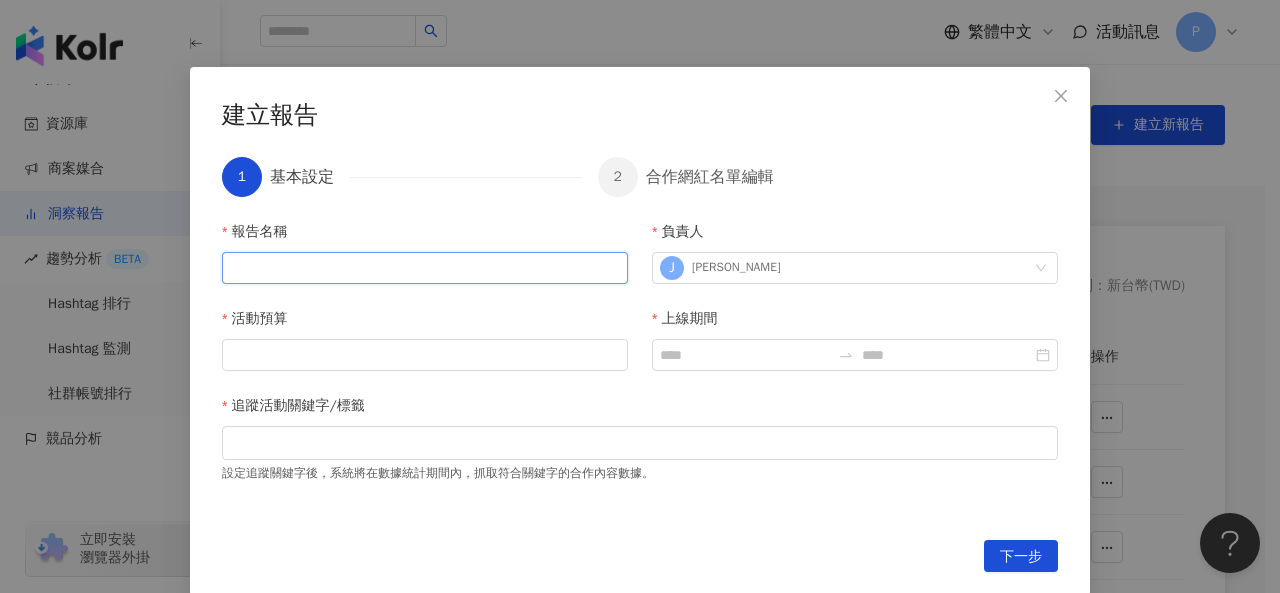 click on "報告名稱" at bounding box center [425, 268] 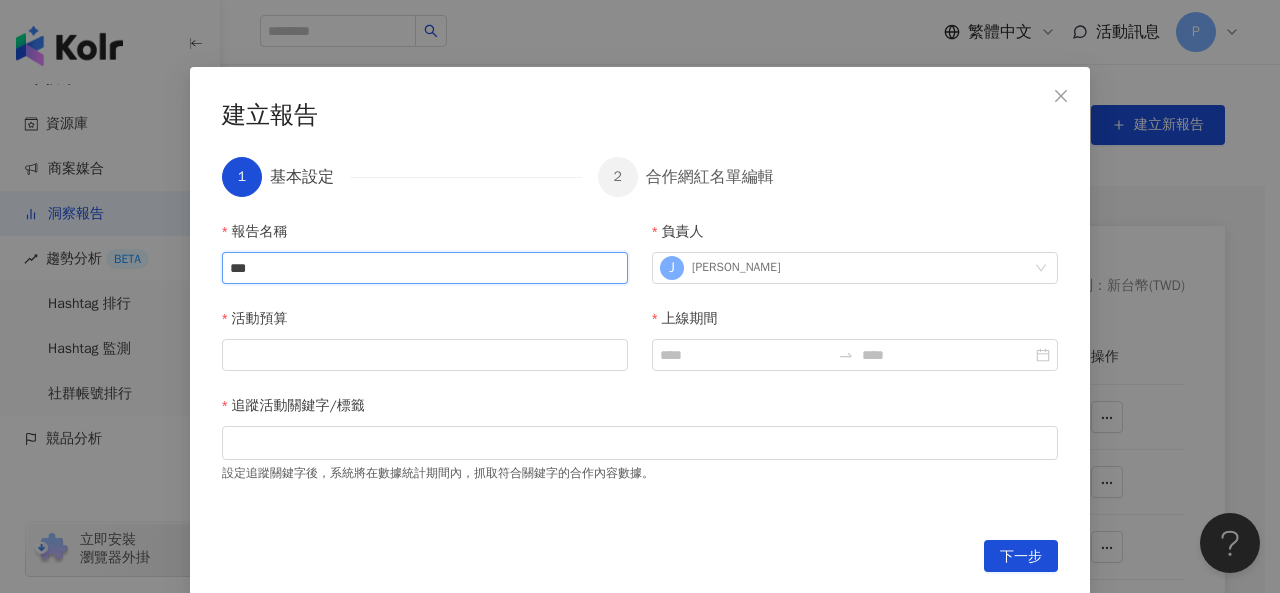 type on "*" 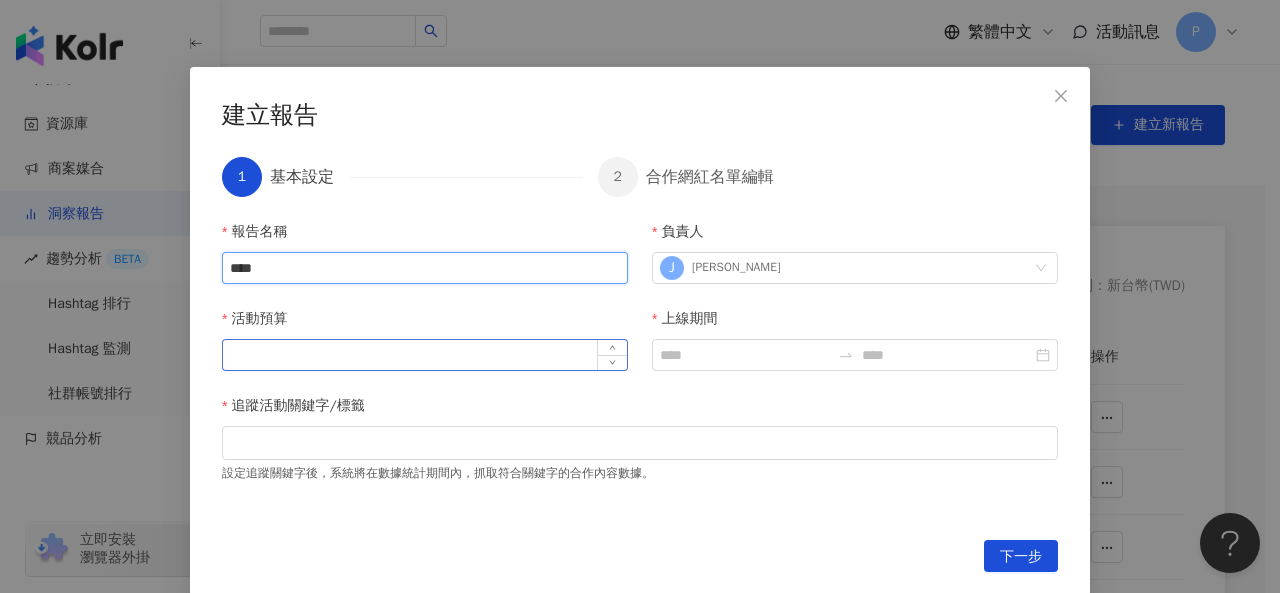 type on "*" 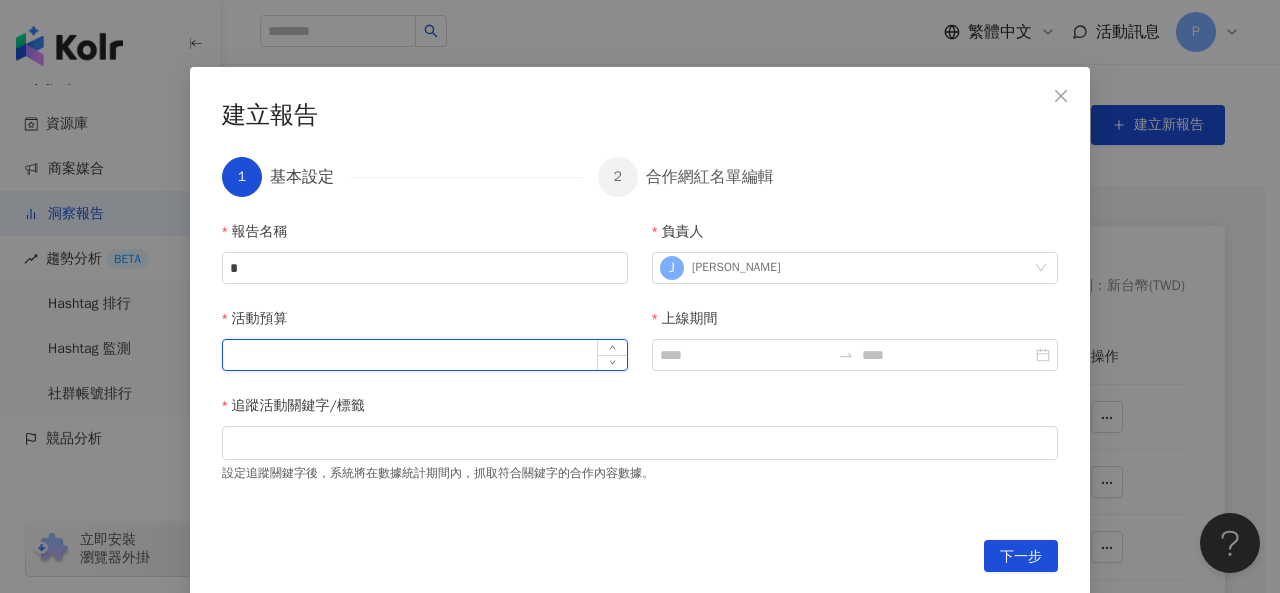 click on "活動預算" at bounding box center [425, 355] 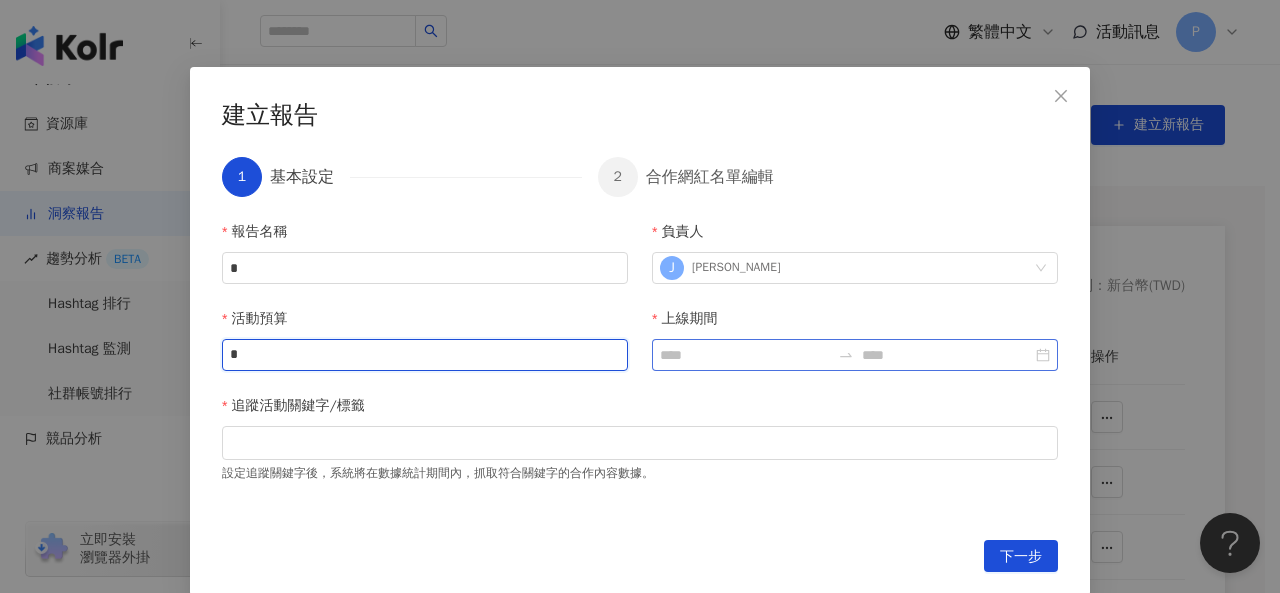 type on "*" 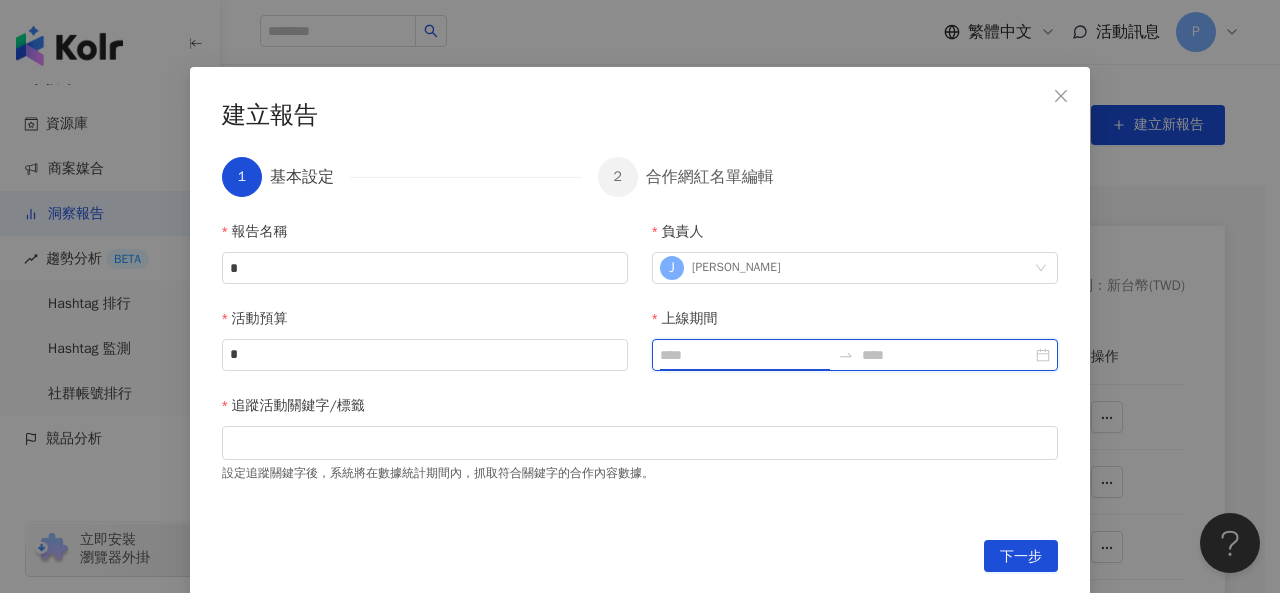 click on "上線期間" at bounding box center [745, 355] 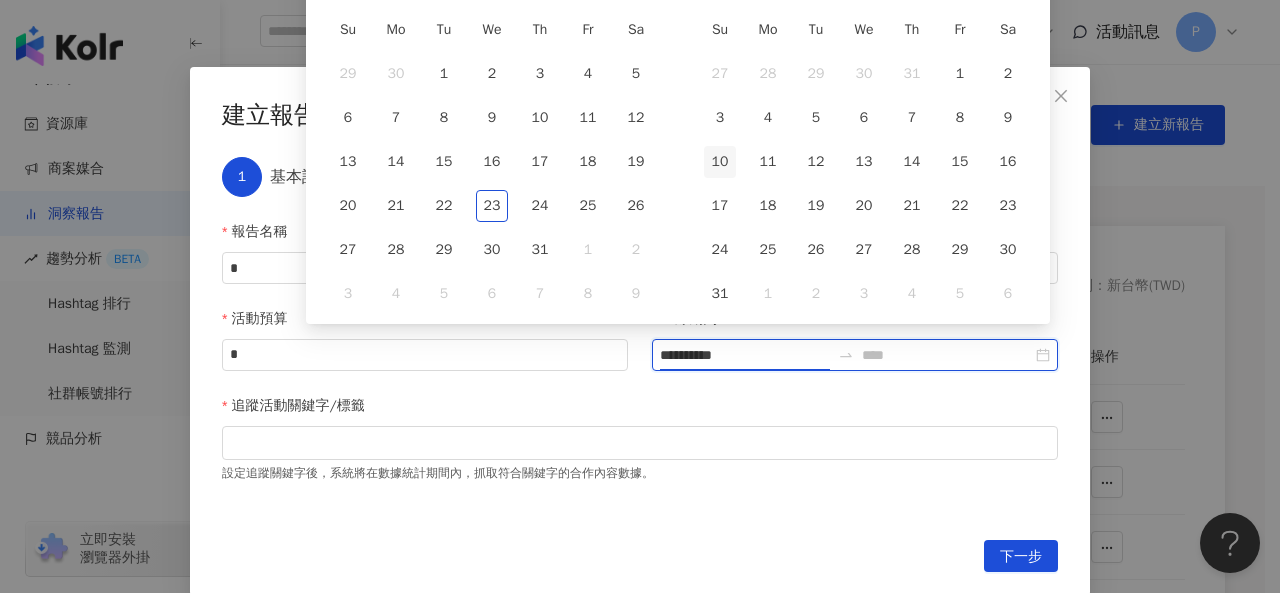 type on "**********" 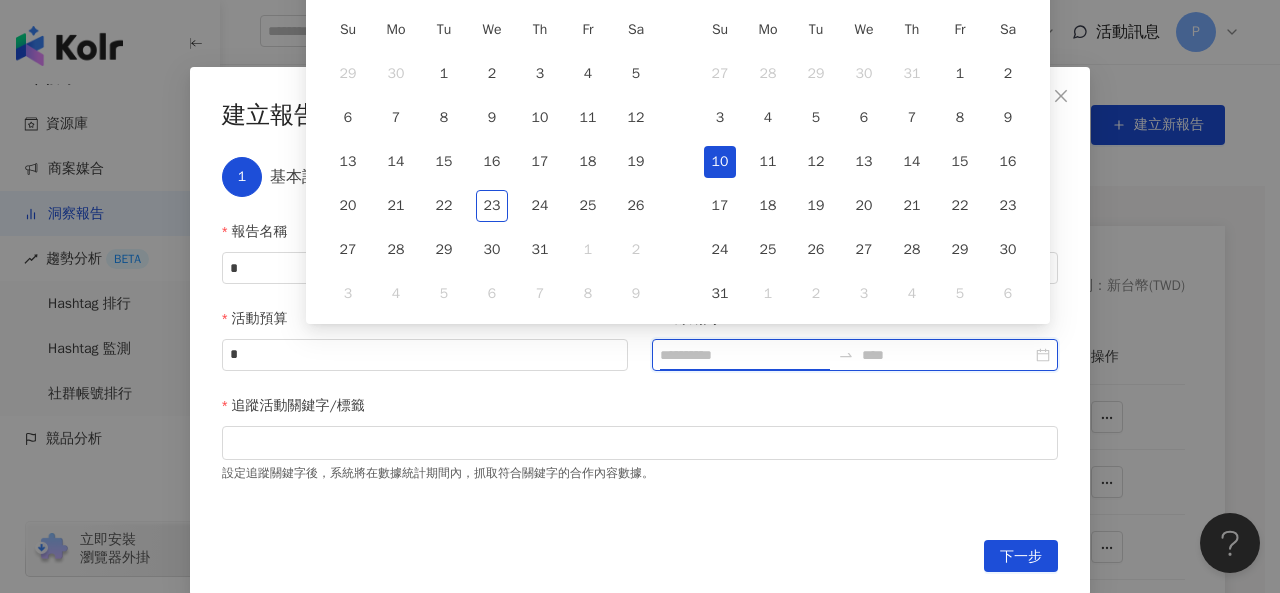 type on "**********" 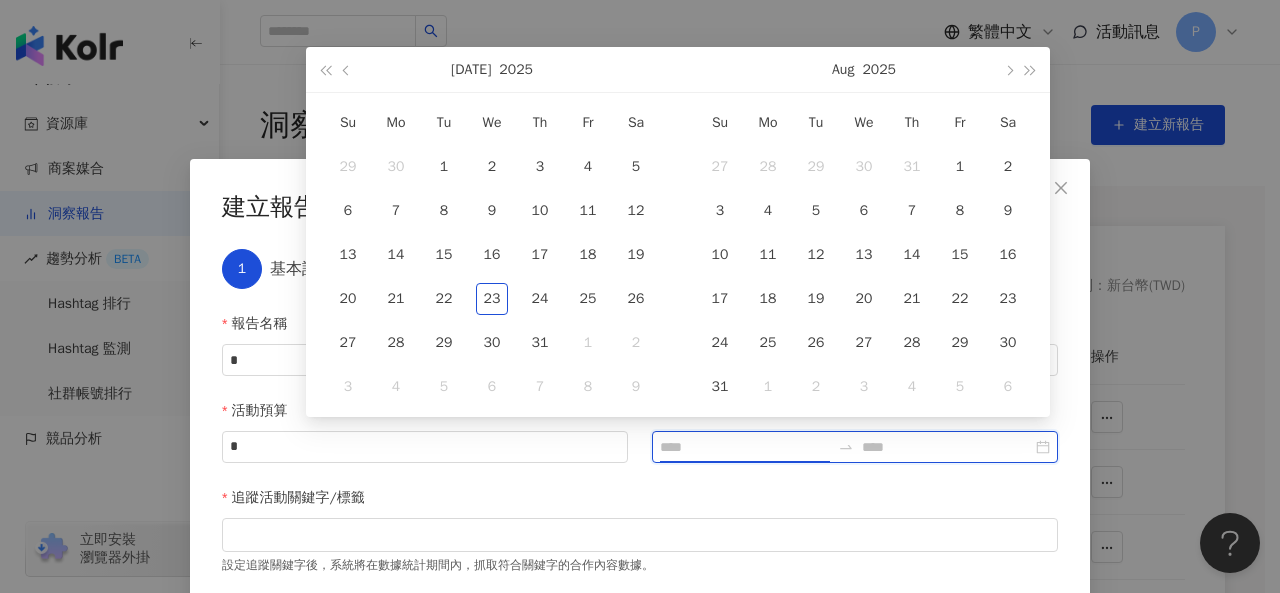 scroll, scrollTop: 0, scrollLeft: 0, axis: both 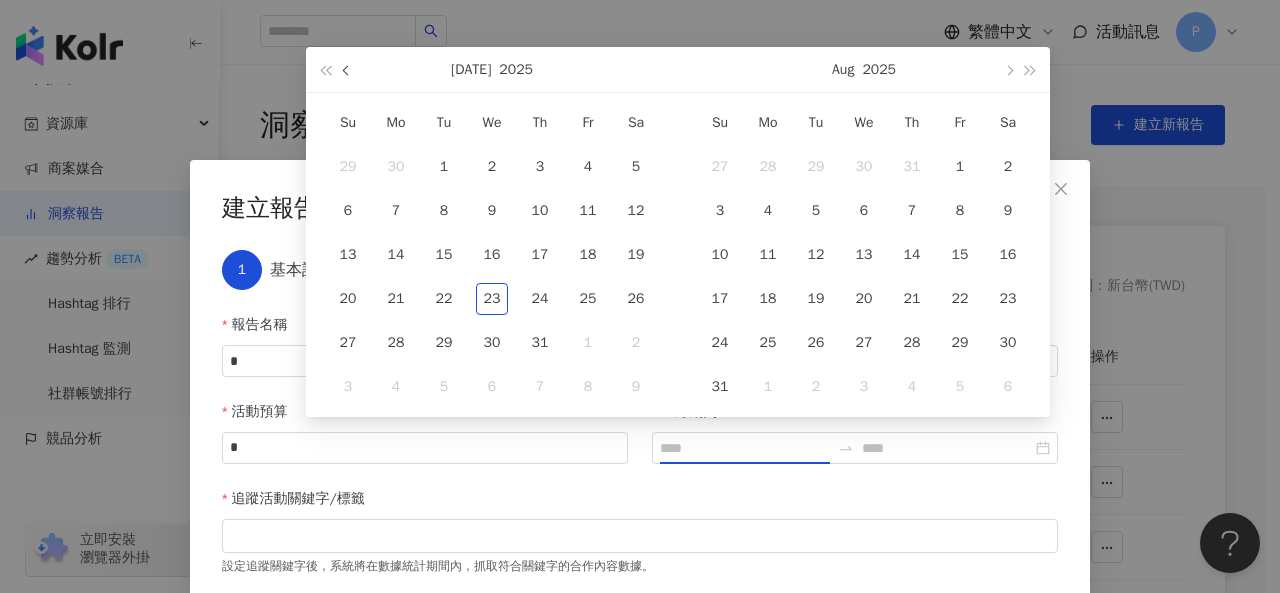 click at bounding box center [348, 70] 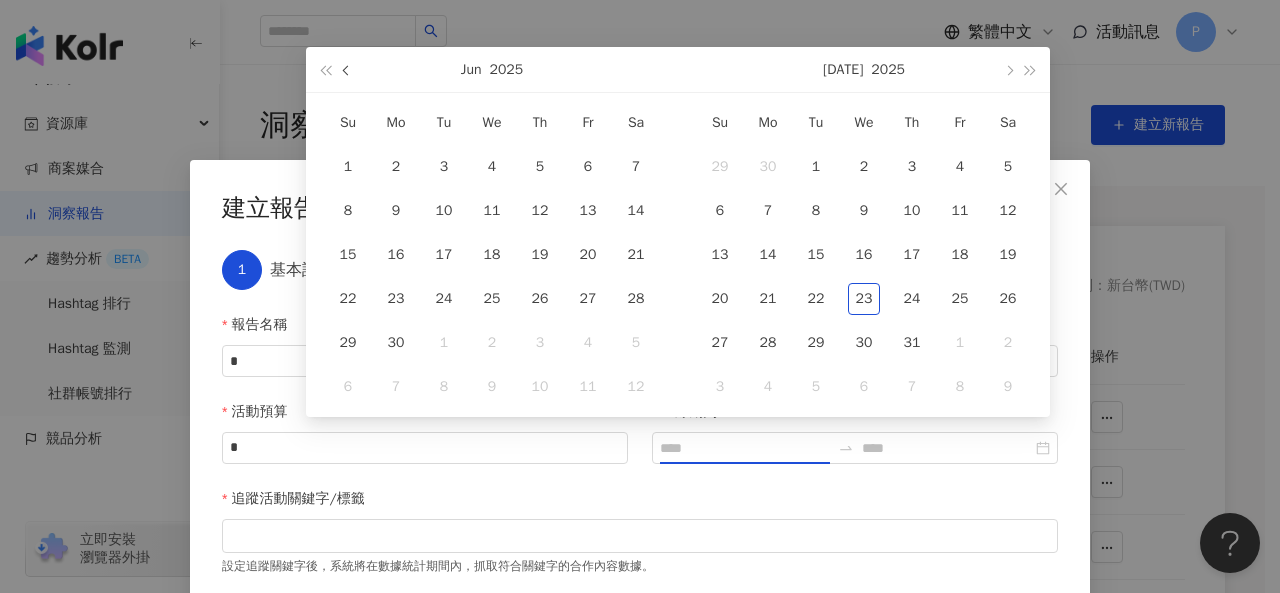 click at bounding box center (348, 70) 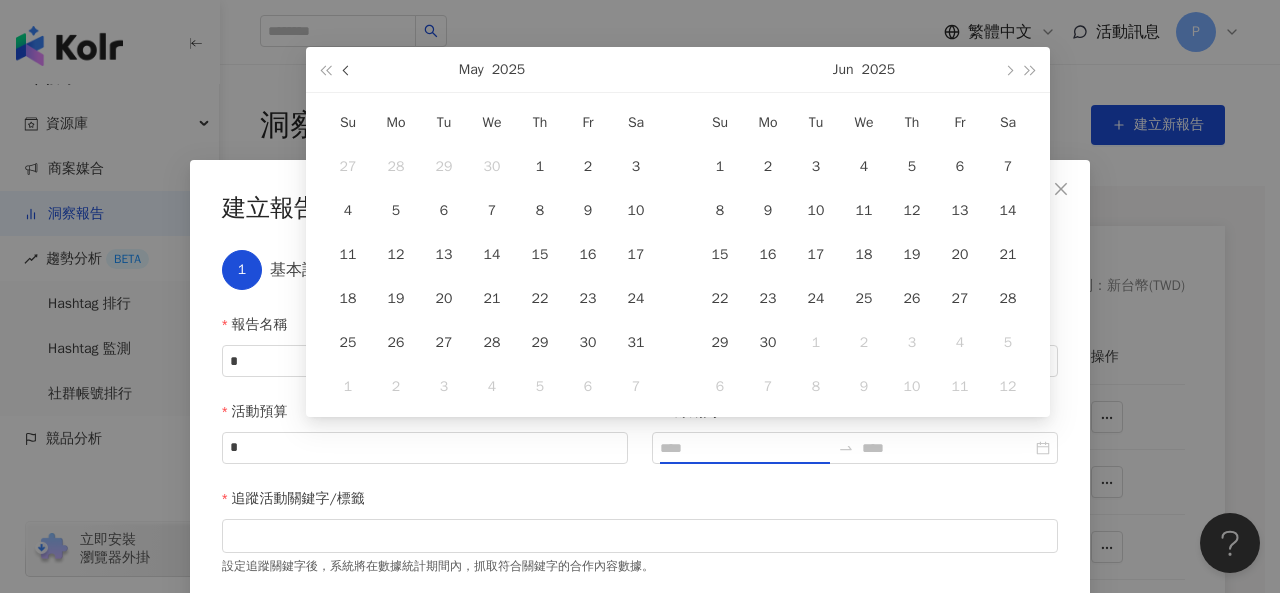 click at bounding box center [348, 70] 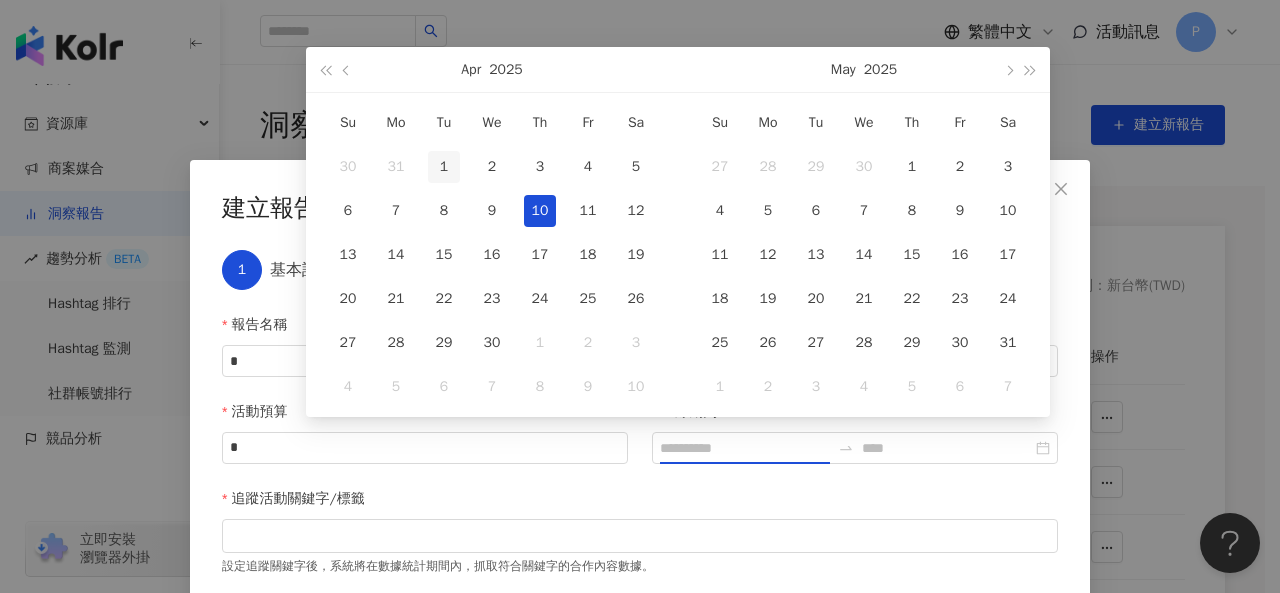type on "**********" 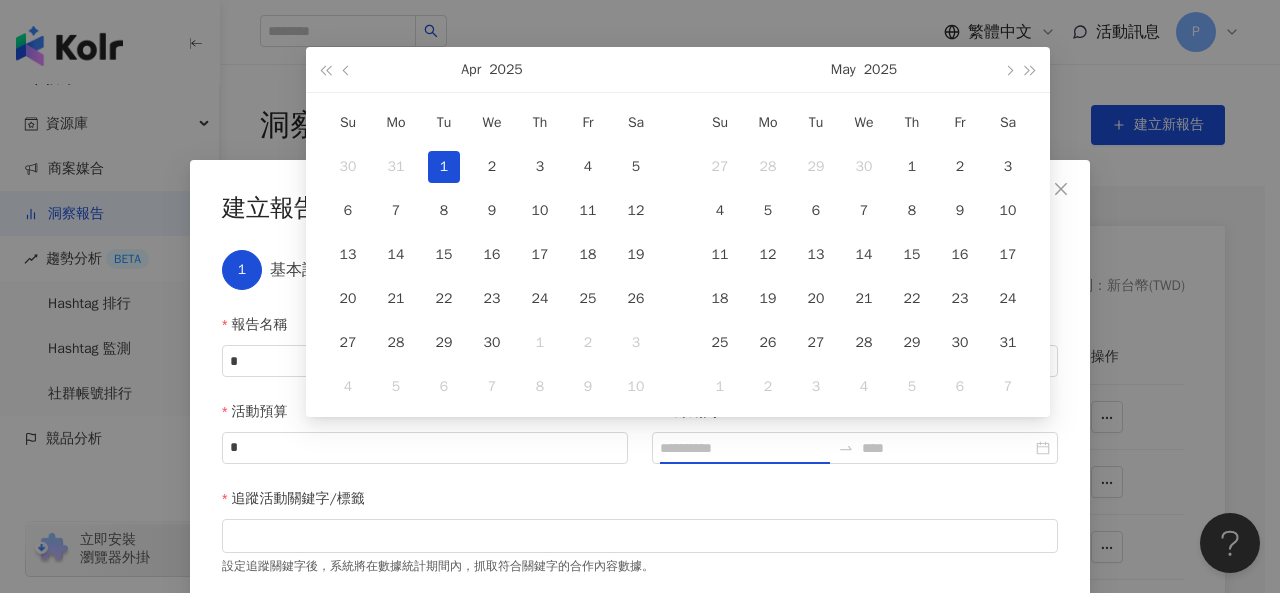 click on "1" at bounding box center [444, 167] 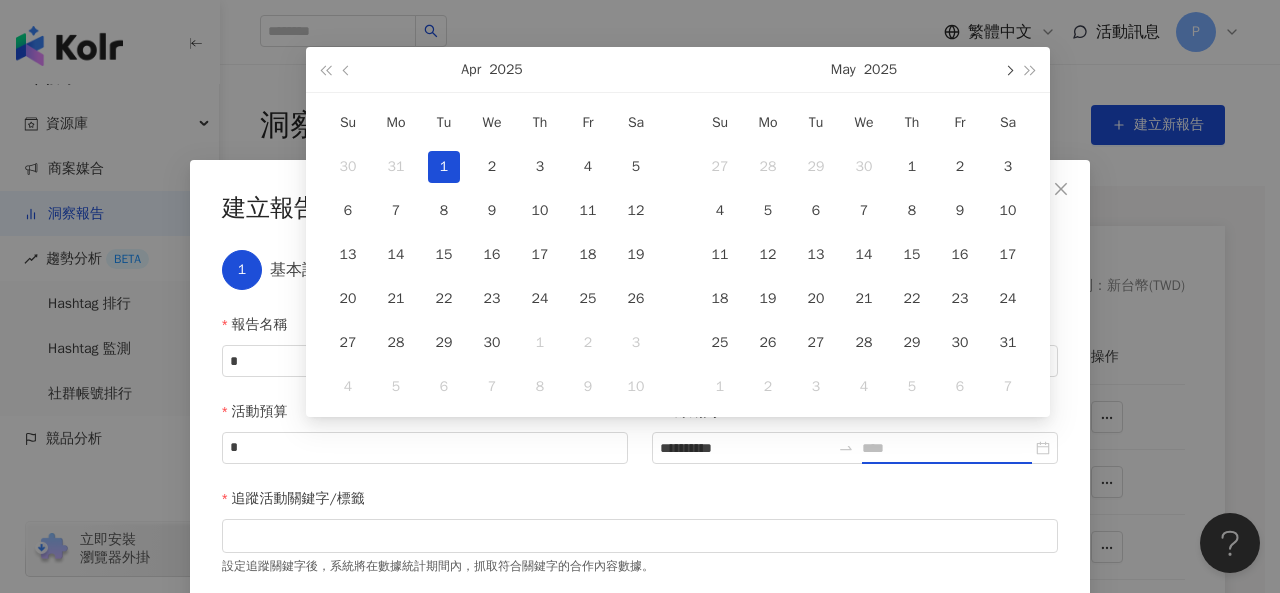 click at bounding box center [1008, 69] 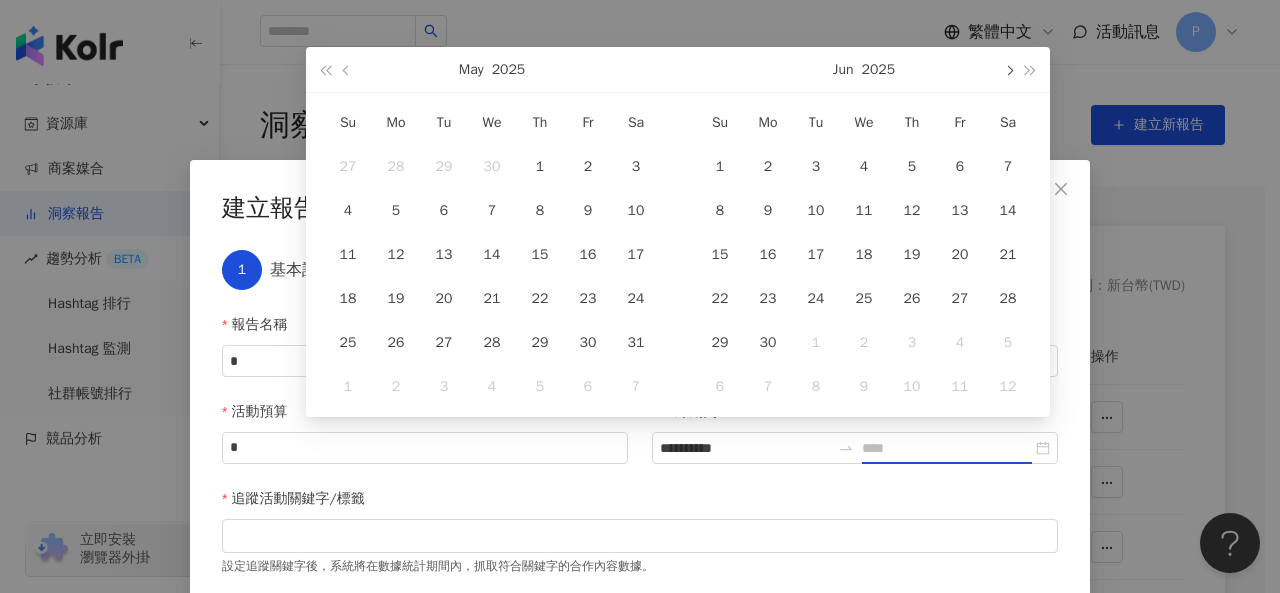 click at bounding box center (1008, 69) 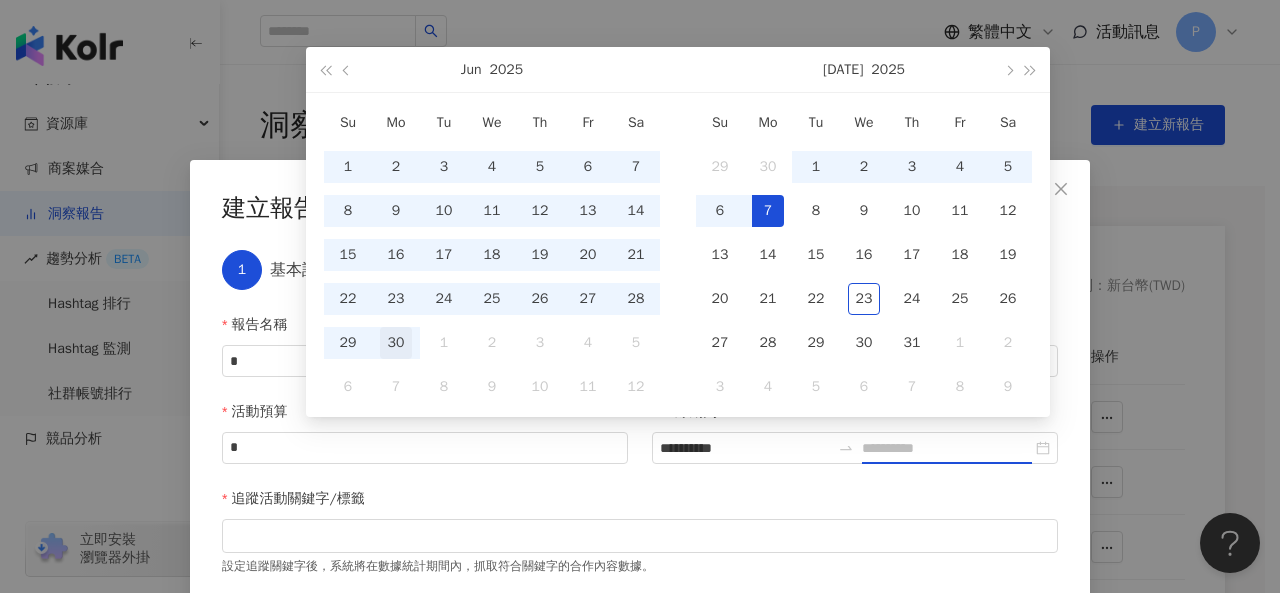type on "**********" 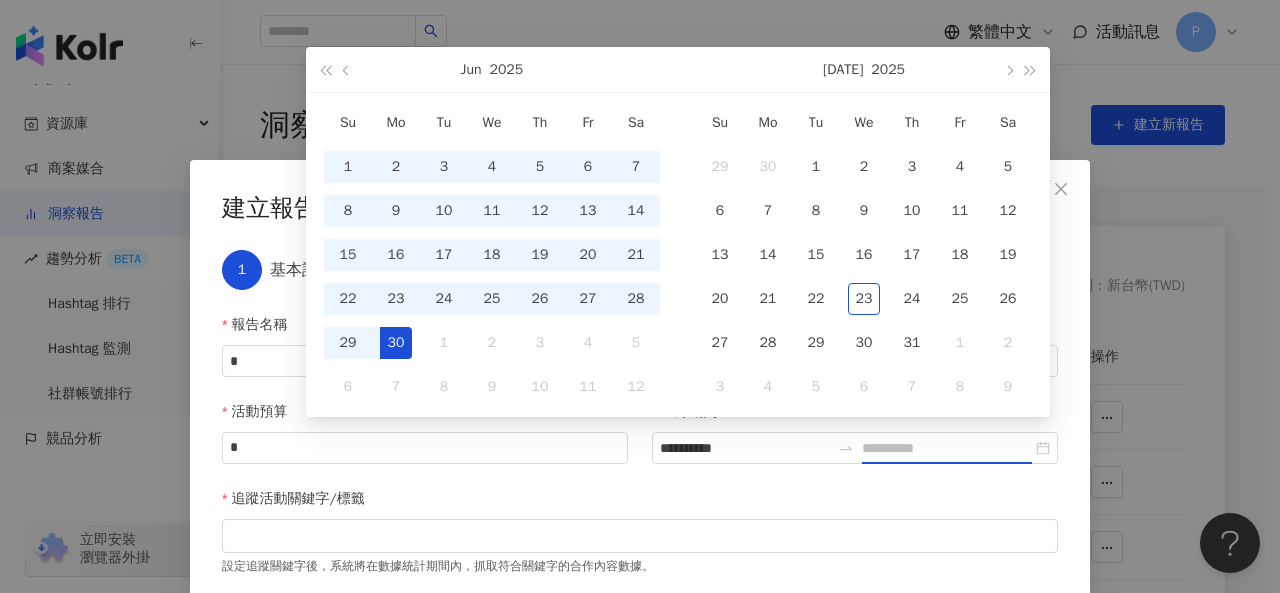 click on "30" at bounding box center [396, 343] 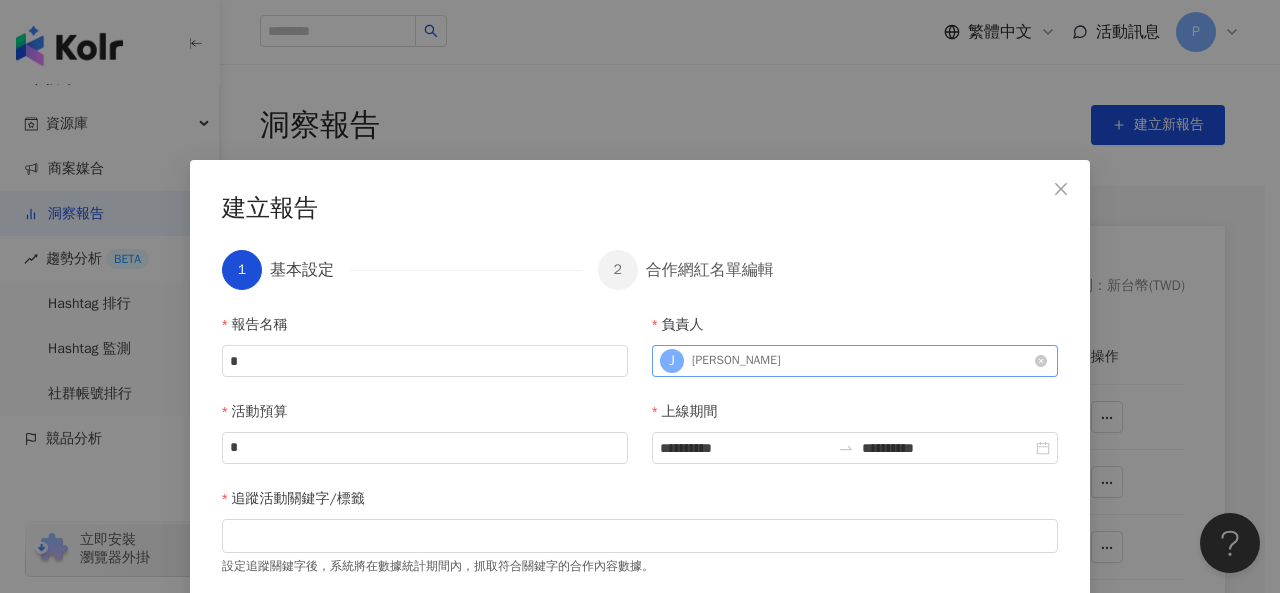 scroll, scrollTop: 117, scrollLeft: 0, axis: vertical 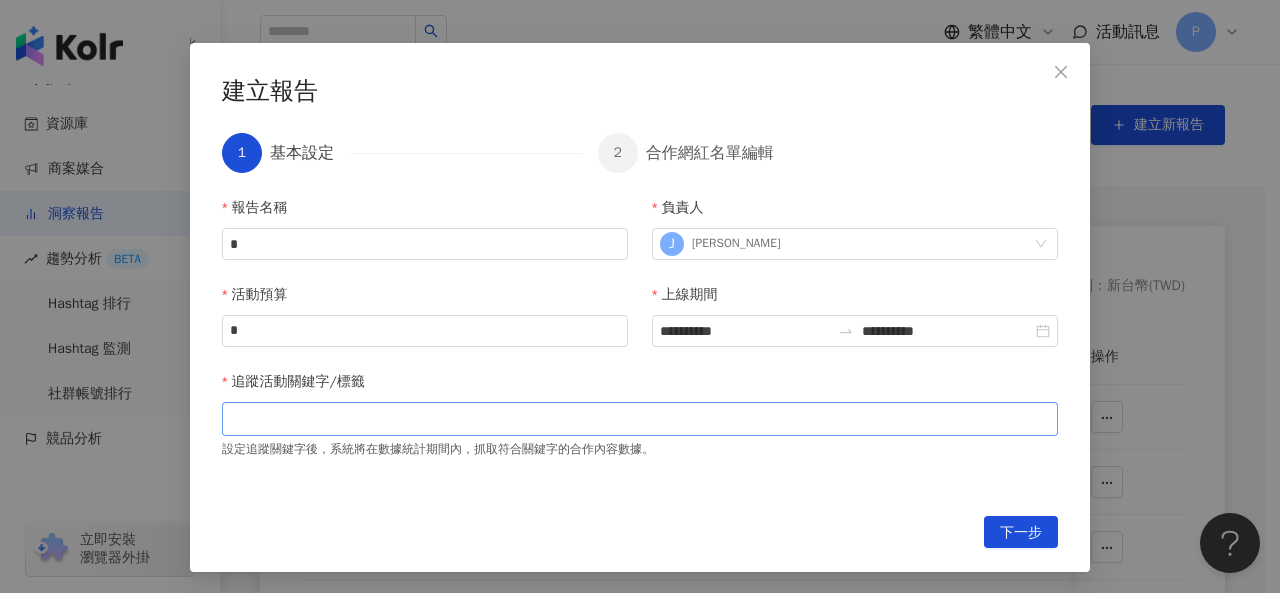 click at bounding box center (640, 418) 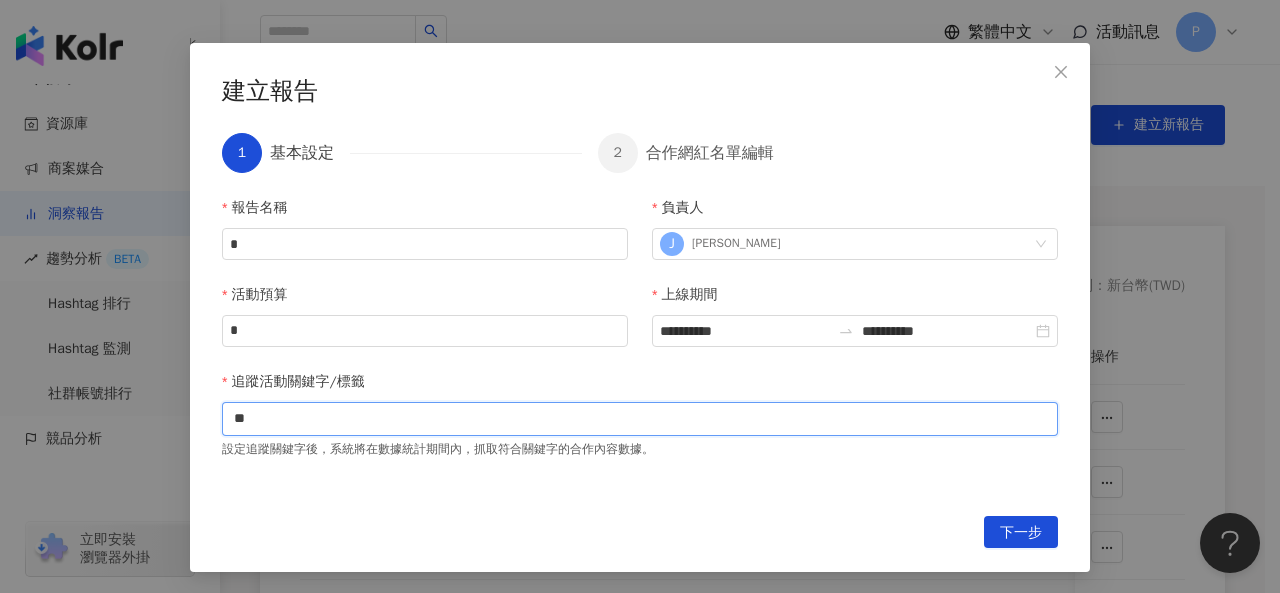 type on "*" 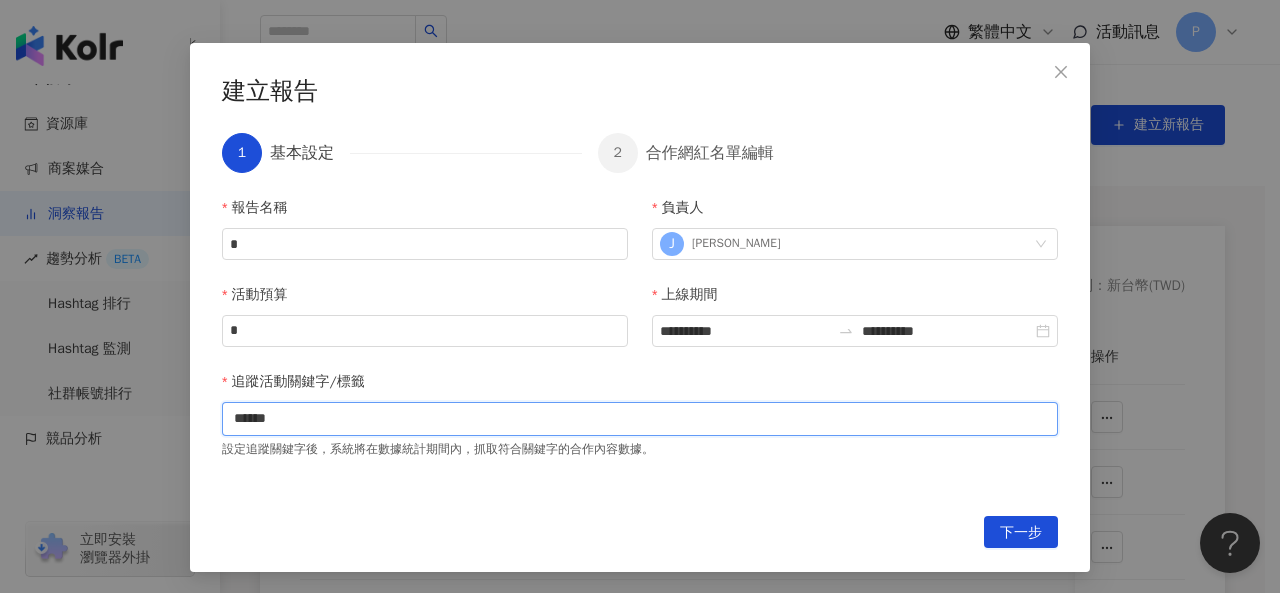 type on "*****" 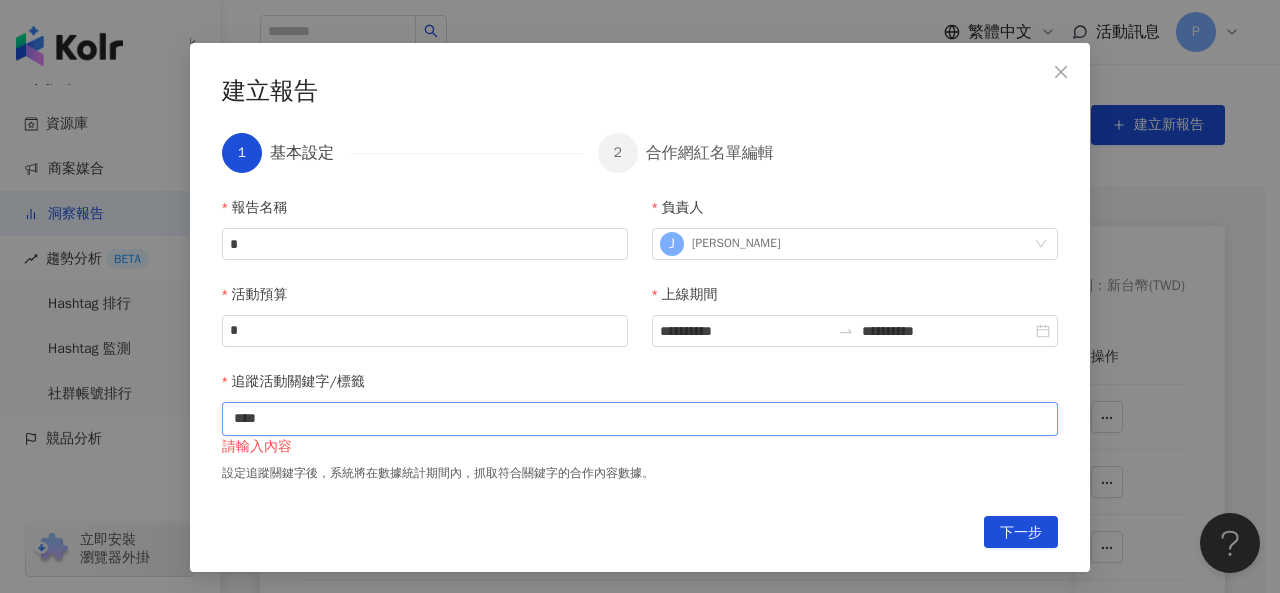 type on "****" 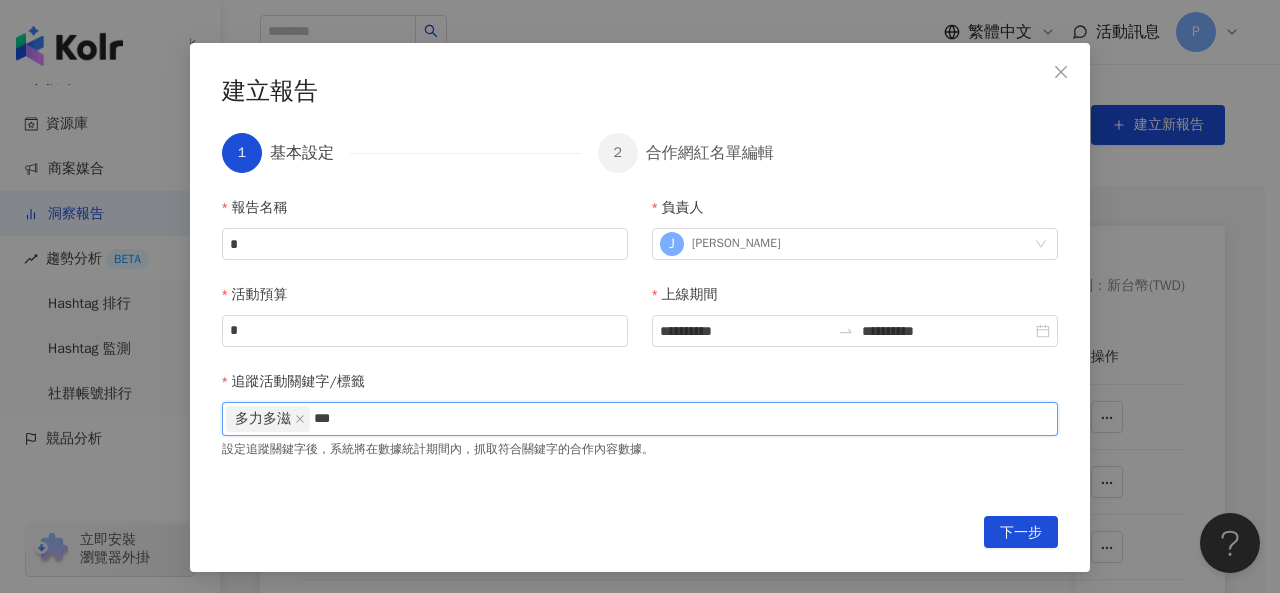 type on "**" 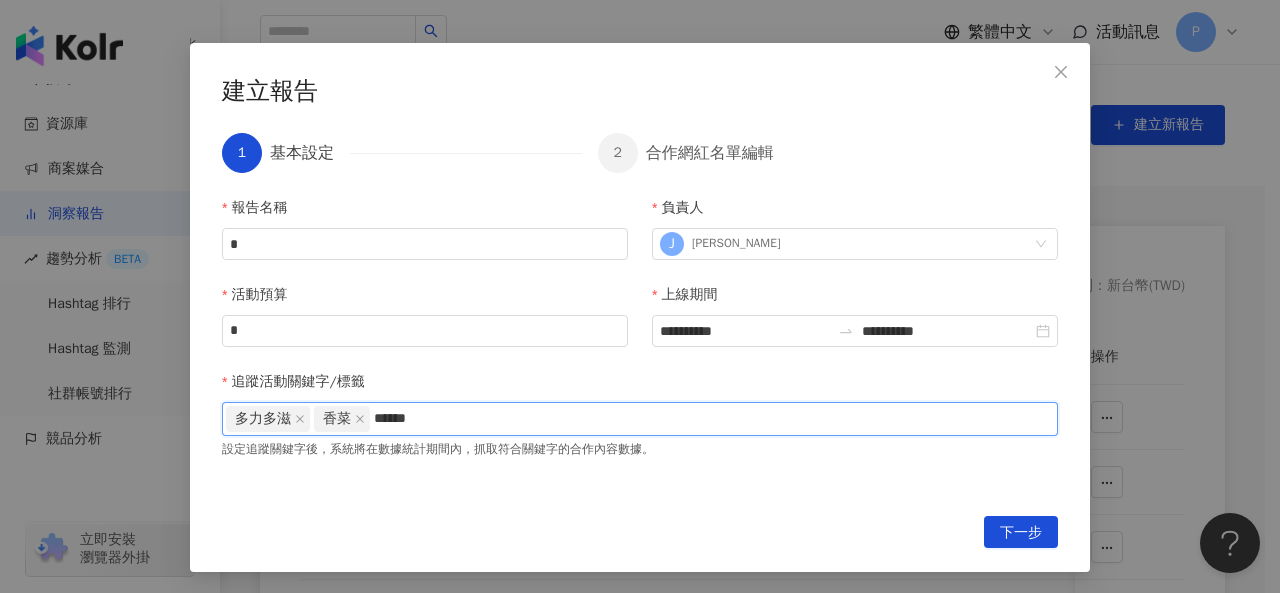 type on "******" 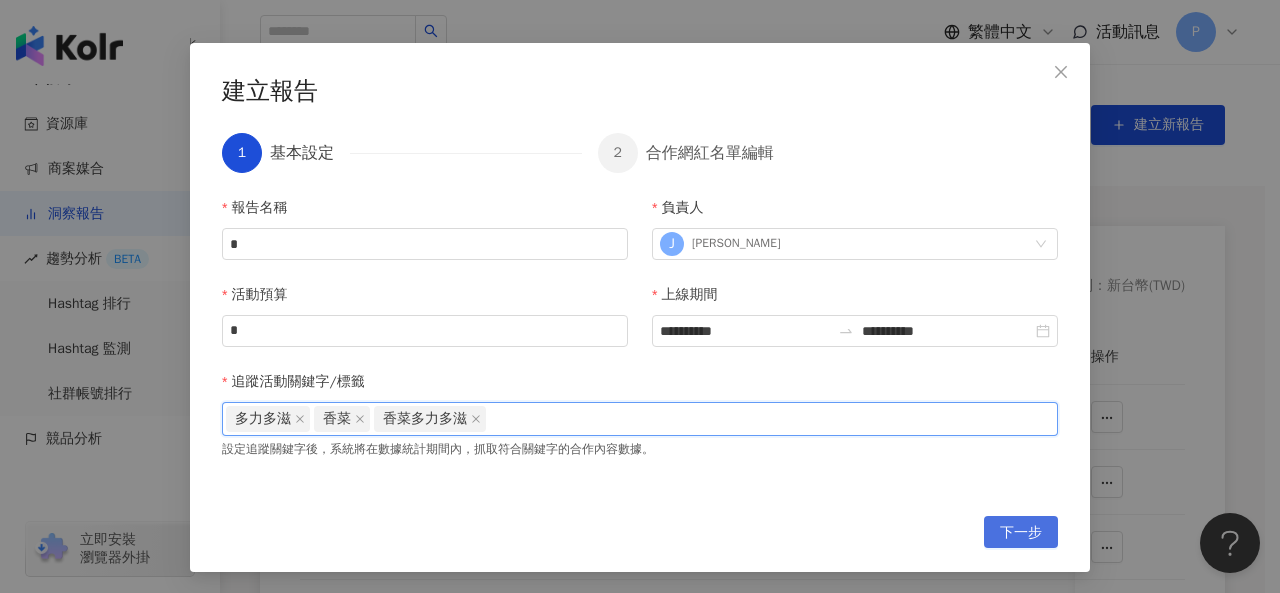 click on "下一步" at bounding box center (1021, 533) 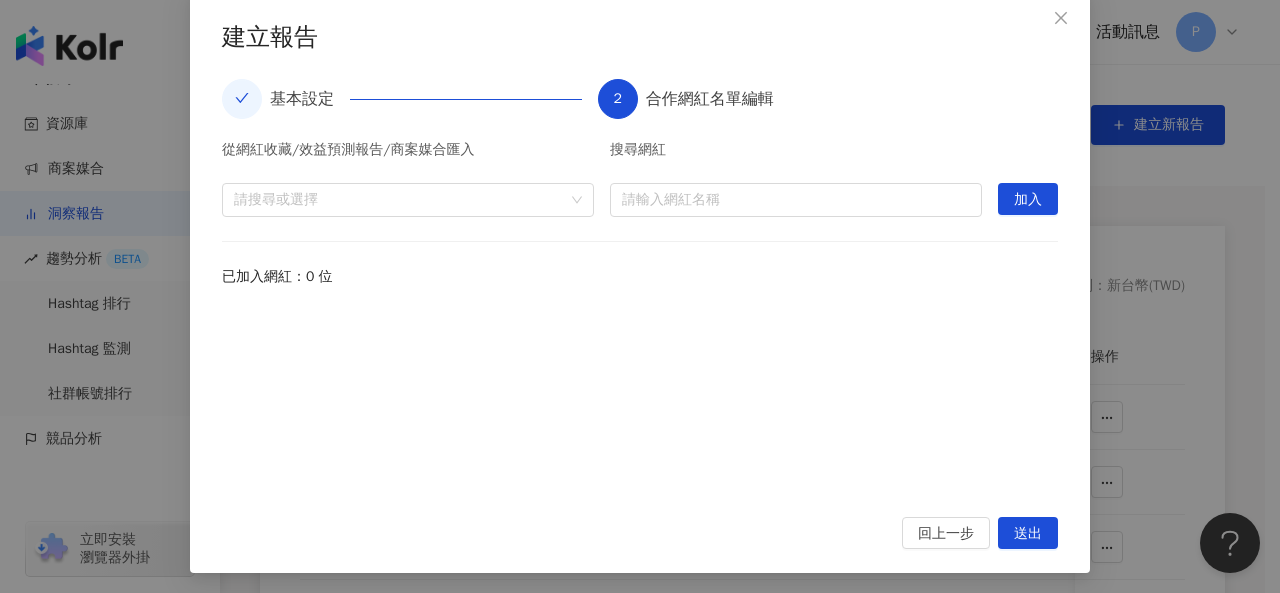 scroll, scrollTop: 142, scrollLeft: 0, axis: vertical 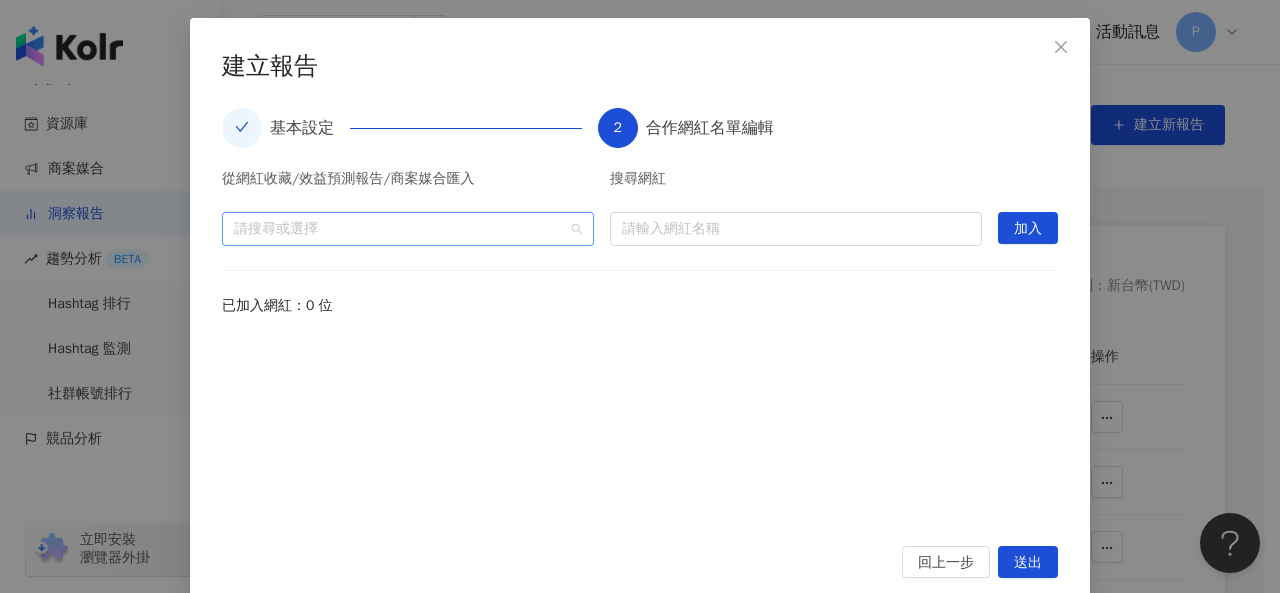 click at bounding box center (397, 228) 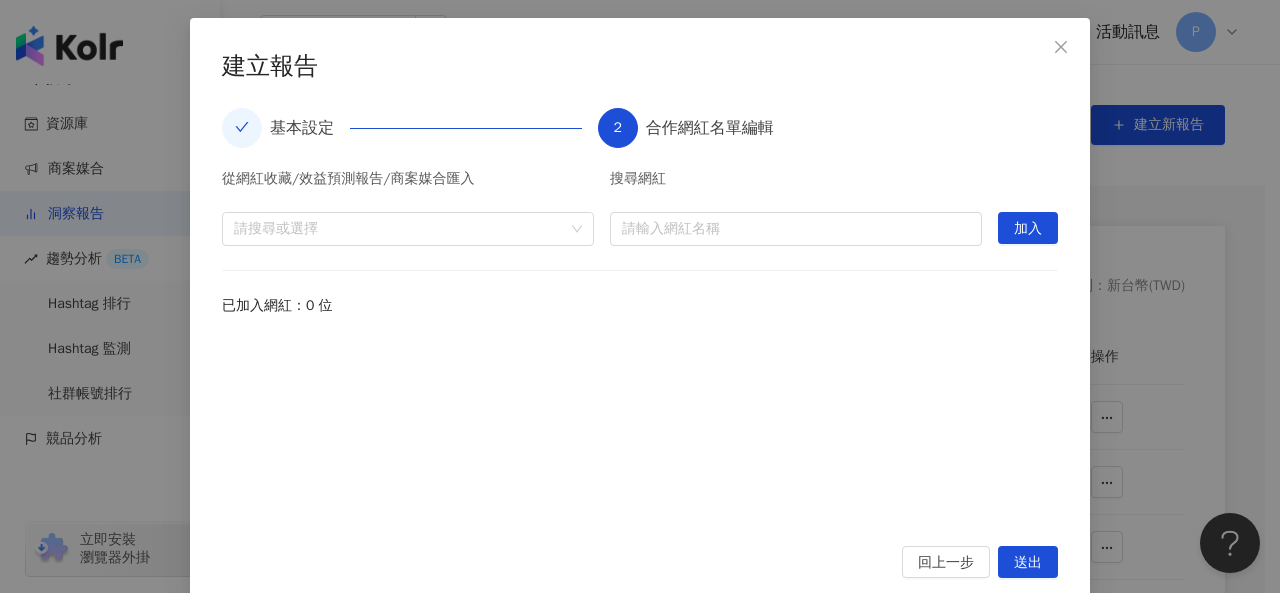click at bounding box center (640, 429) 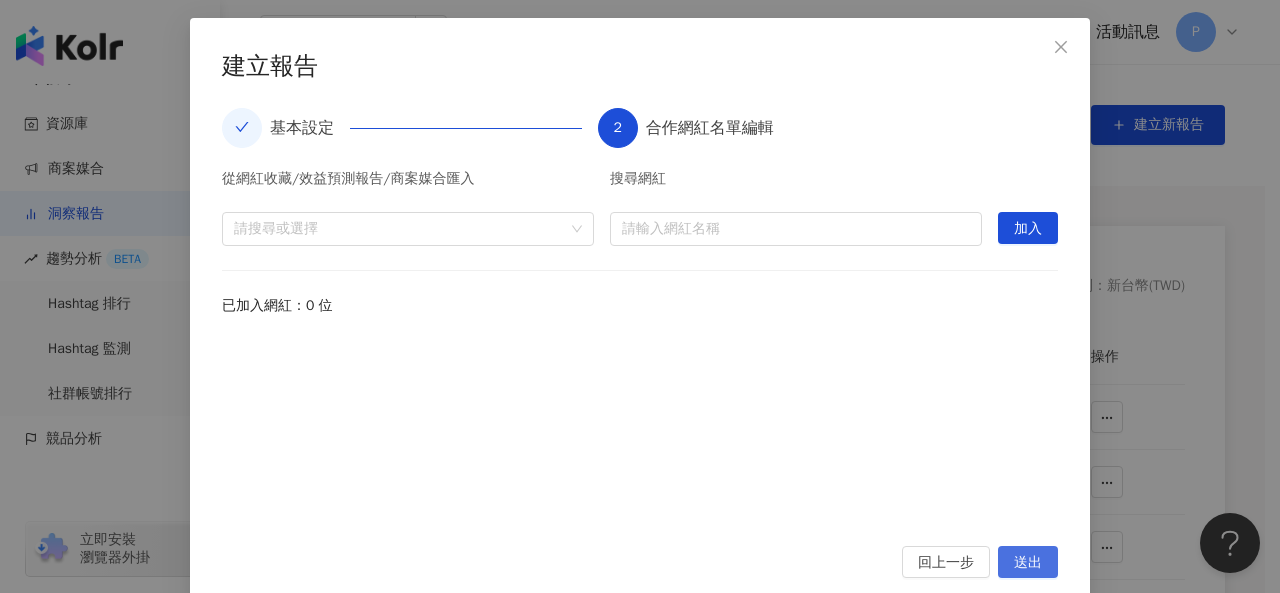 click on "送出" at bounding box center [1028, 563] 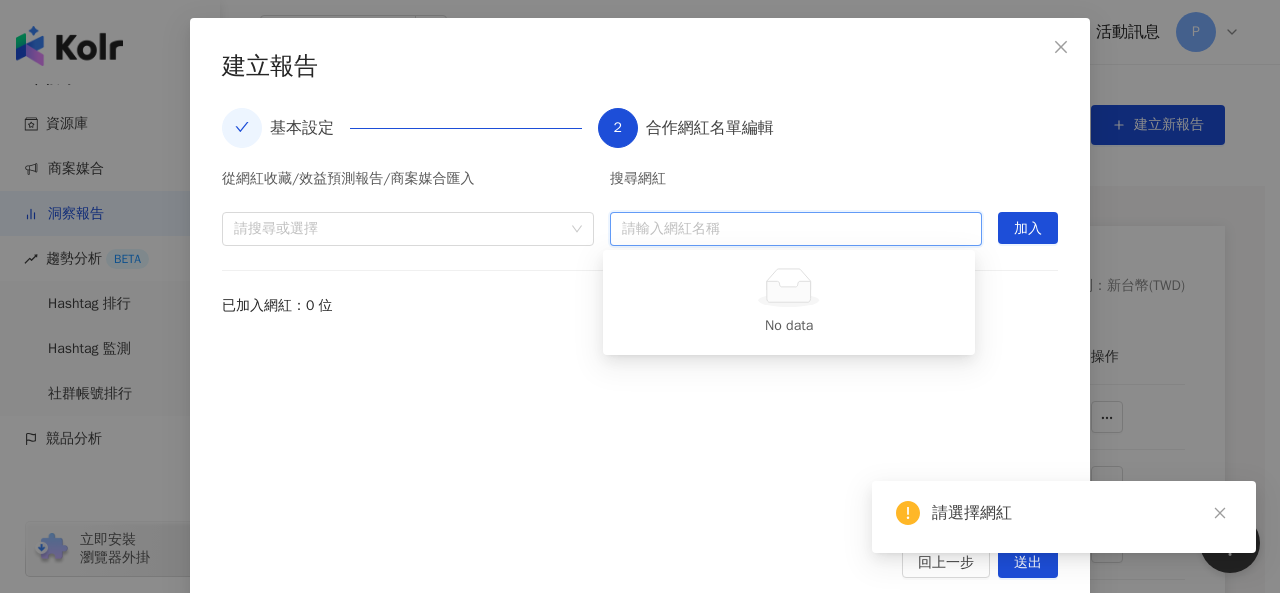 click at bounding box center [796, 229] 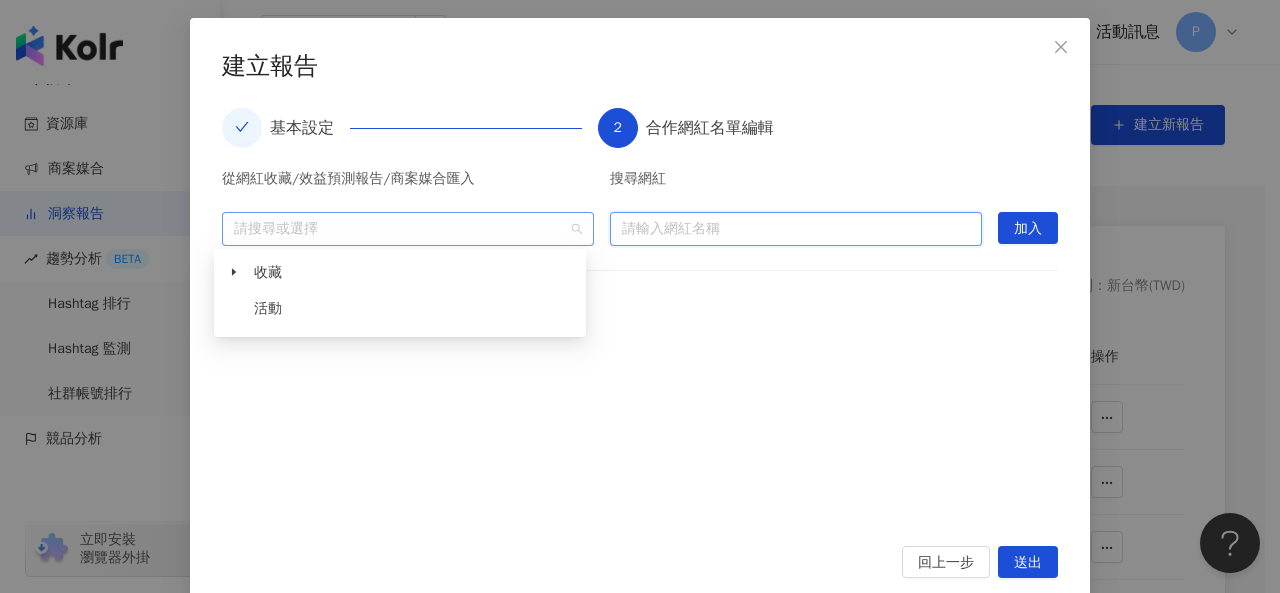 click on "請搜尋或選擇" at bounding box center (408, 229) 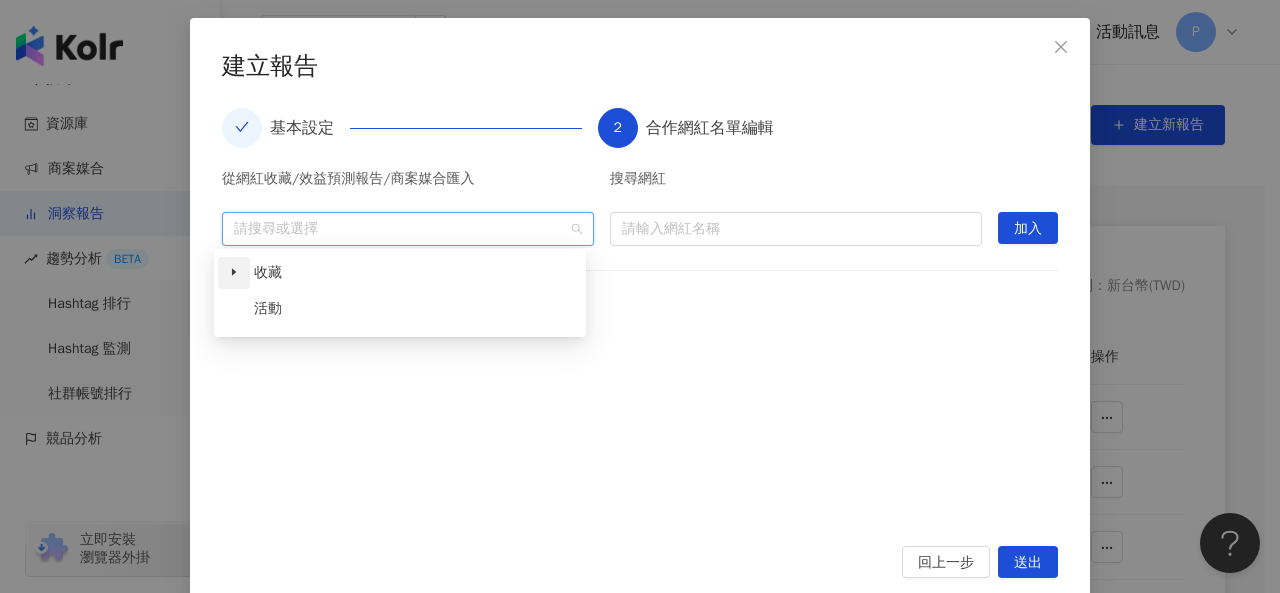 click at bounding box center [234, 273] 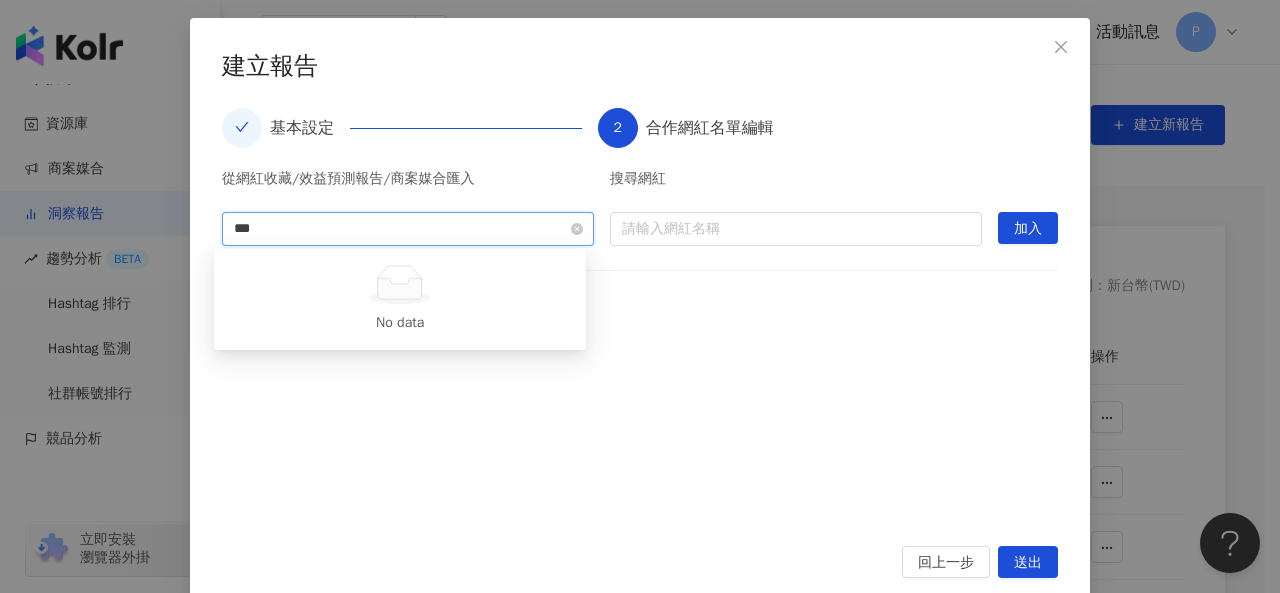 type on "**" 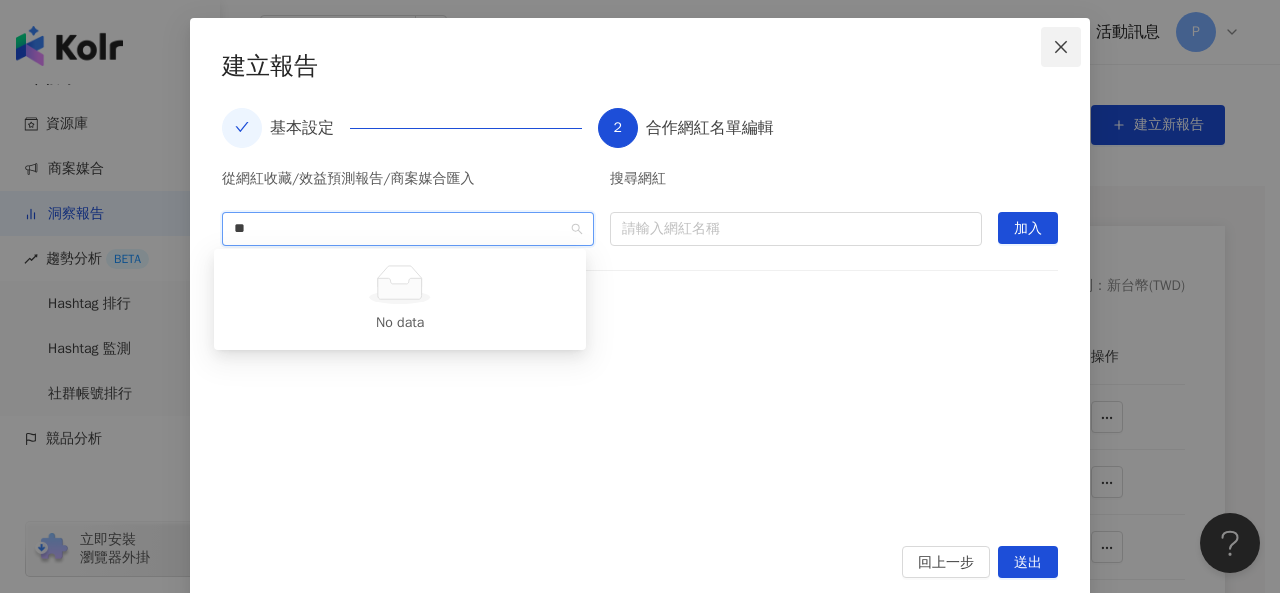 type 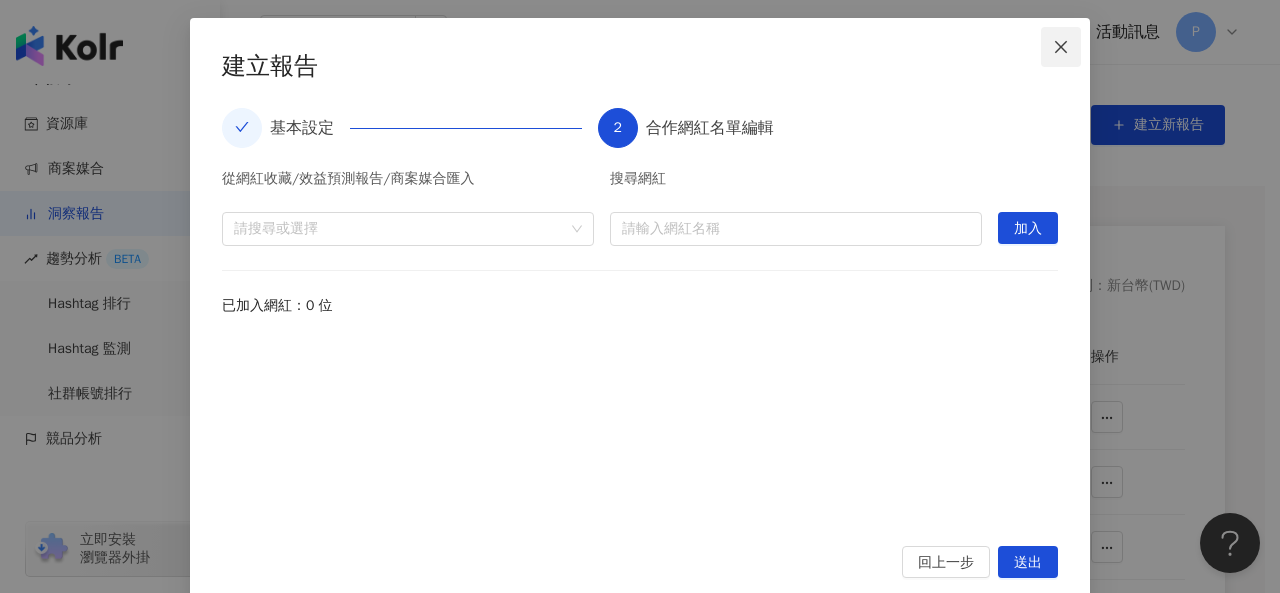 click 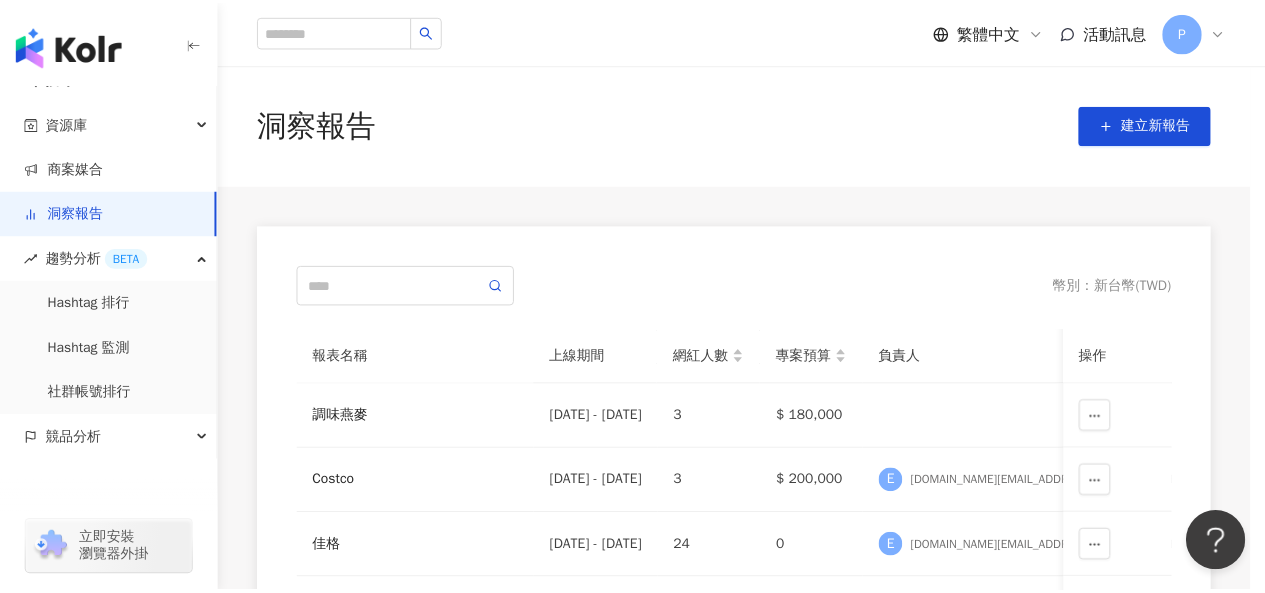 scroll, scrollTop: 14, scrollLeft: 0, axis: vertical 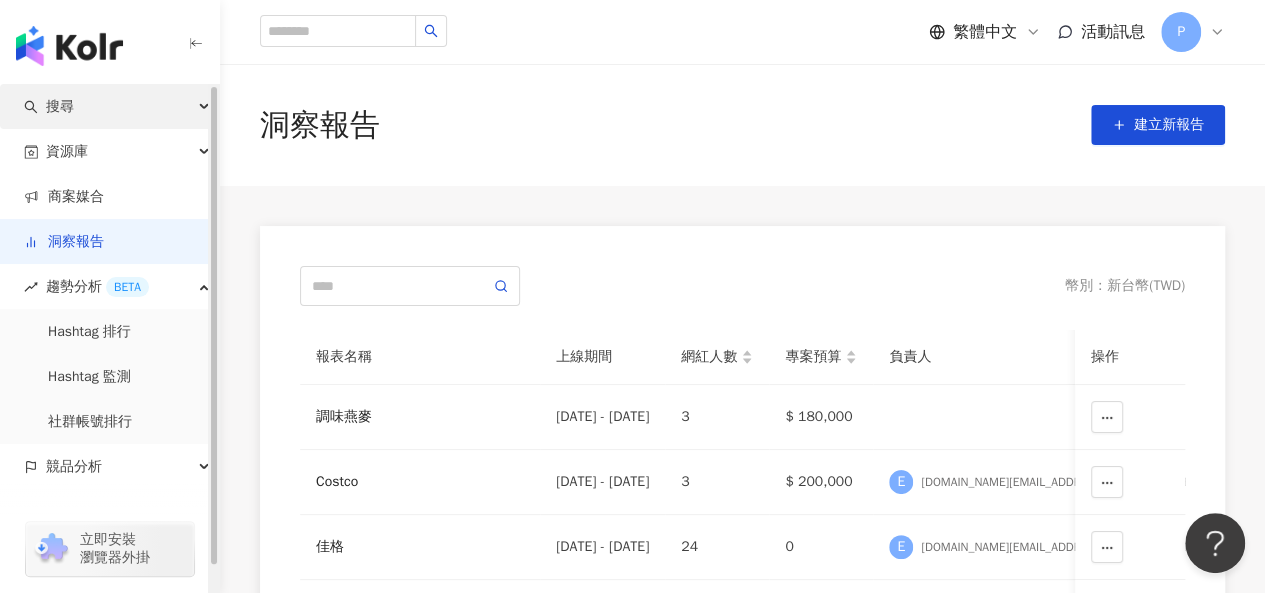 click on "搜尋" at bounding box center [109, 106] 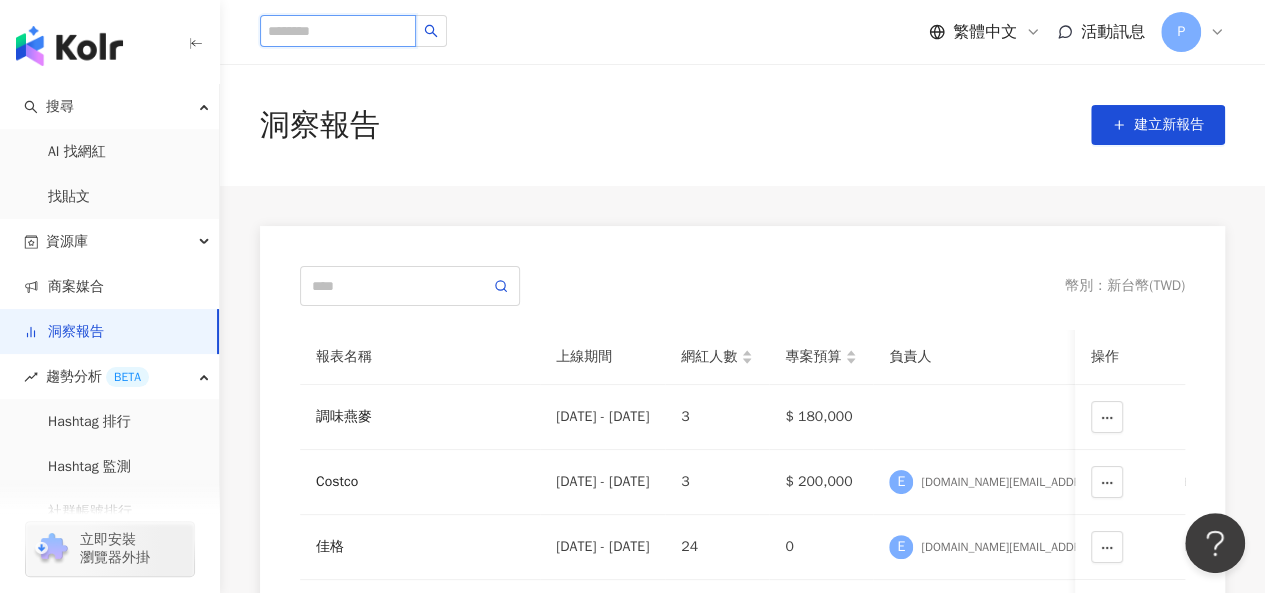 click at bounding box center (338, 31) 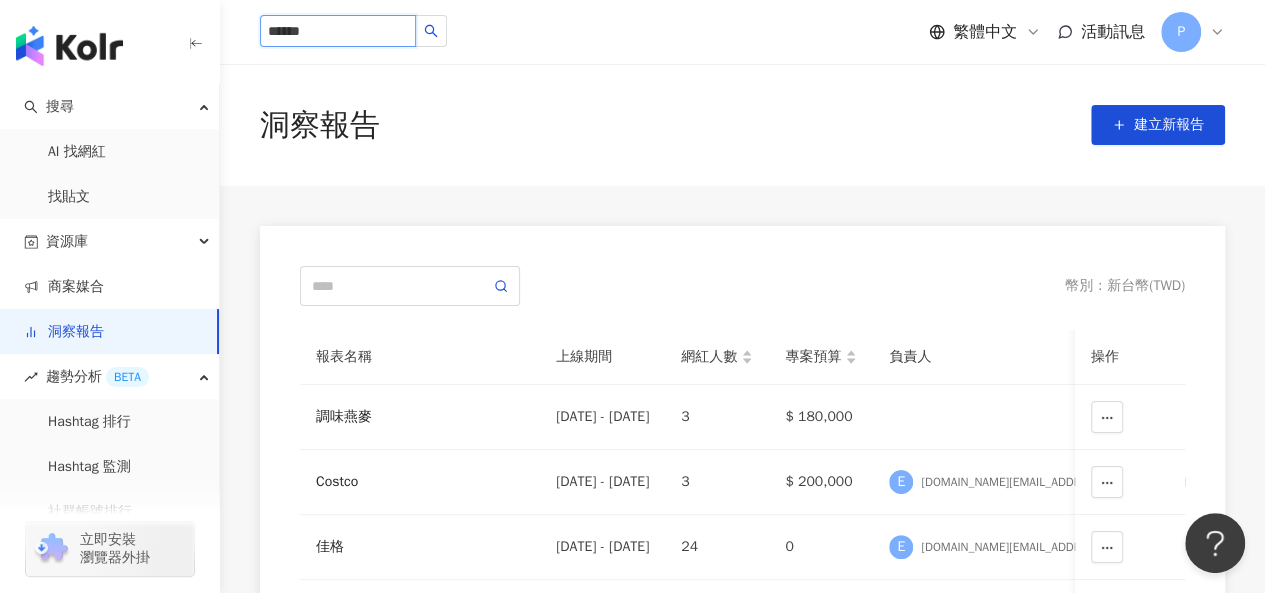 type on "******" 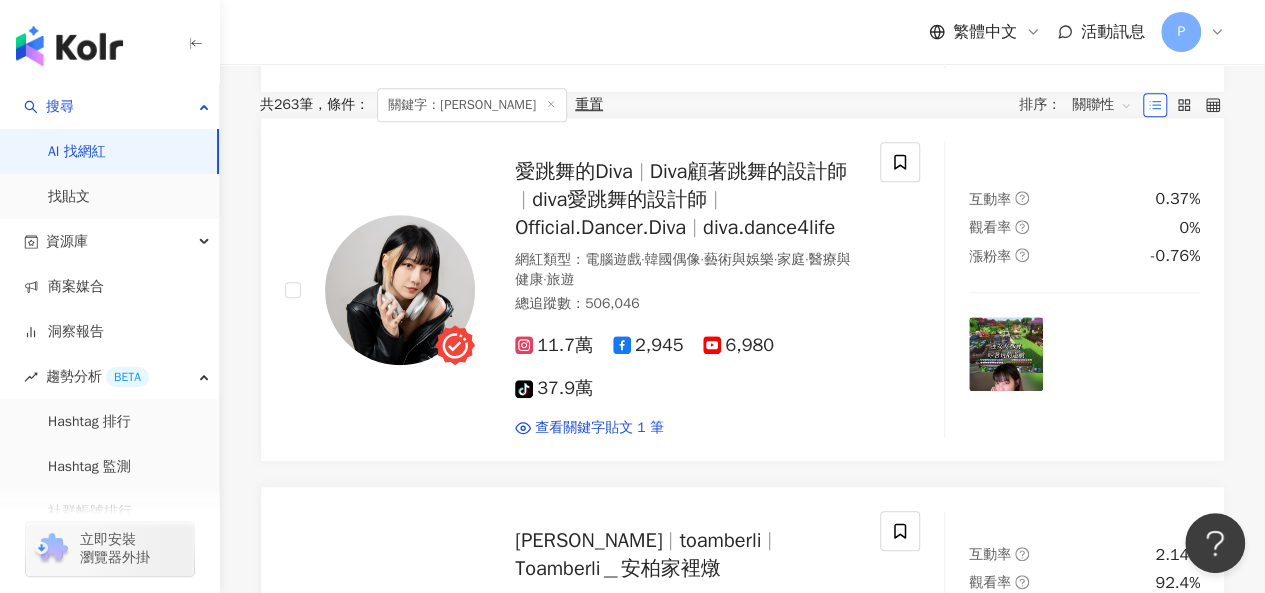 scroll, scrollTop: 0, scrollLeft: 0, axis: both 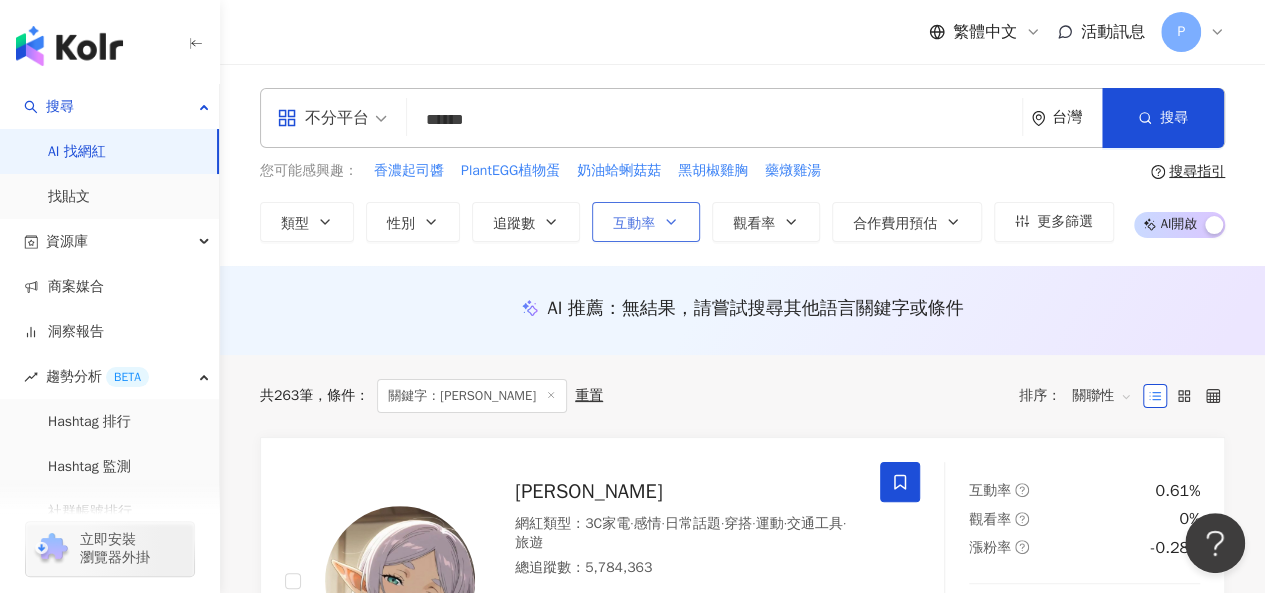 click on "互動率" at bounding box center (646, 222) 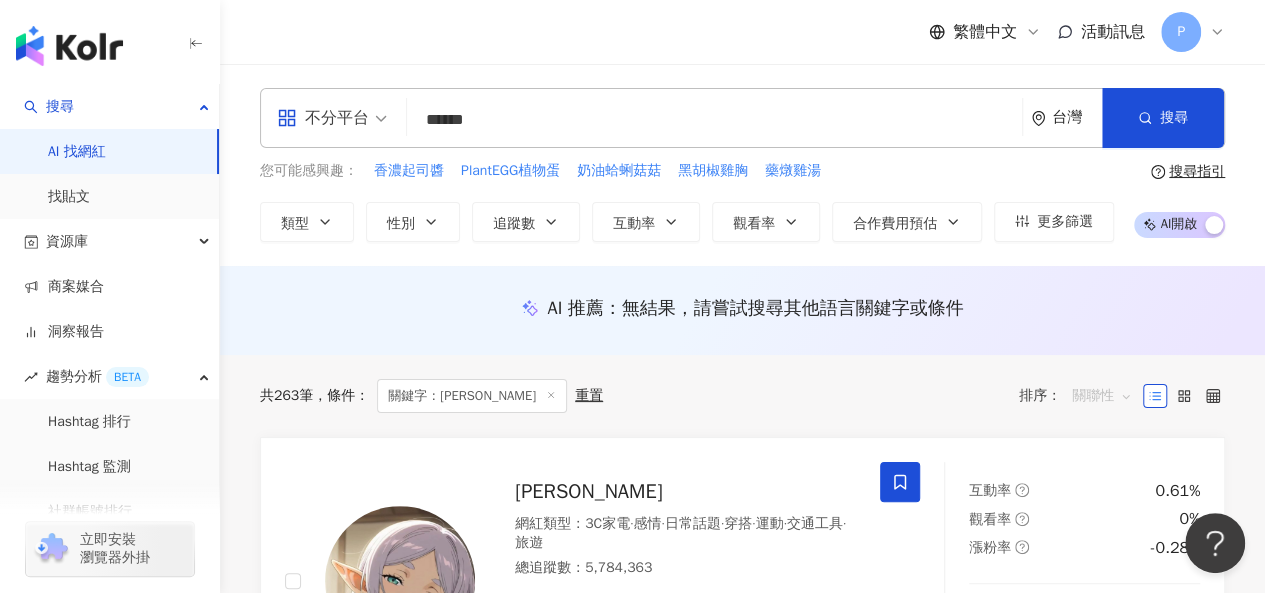 click on "關聯性" at bounding box center (1102, 396) 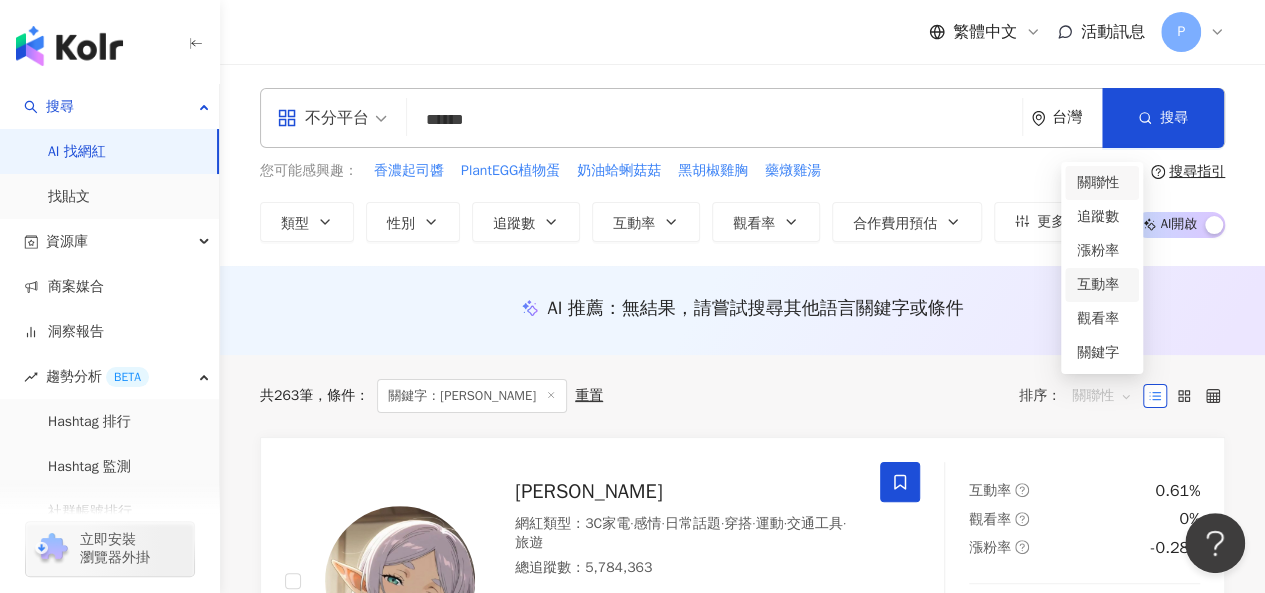 click on "互動率" at bounding box center (1102, 285) 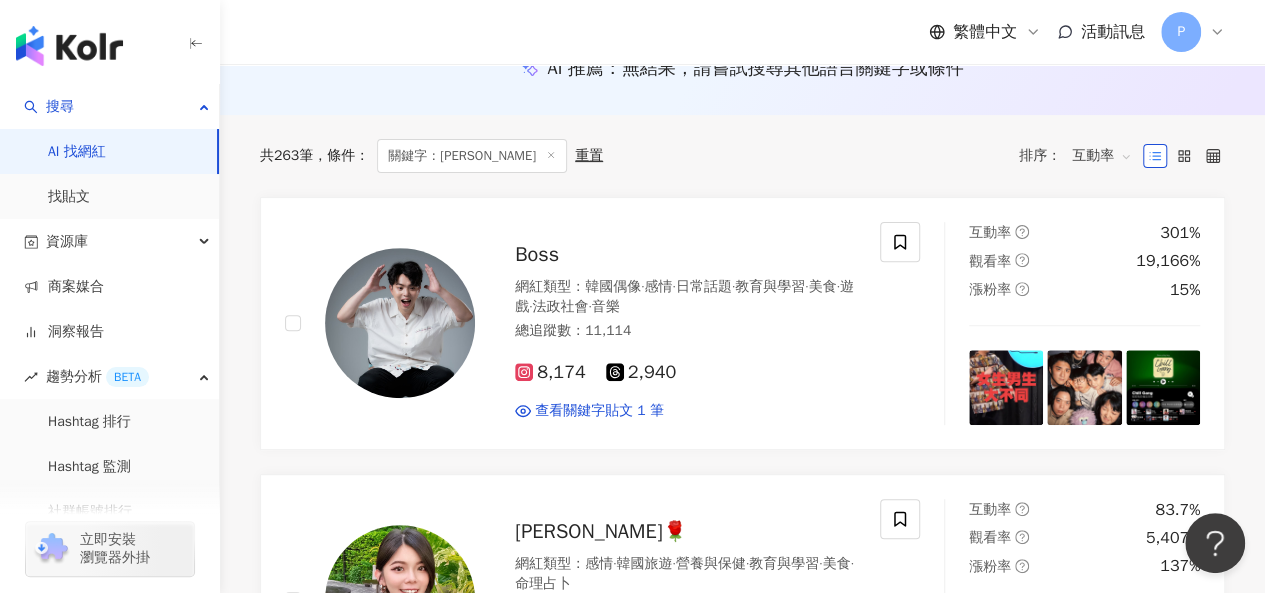 scroll, scrollTop: 11, scrollLeft: 0, axis: vertical 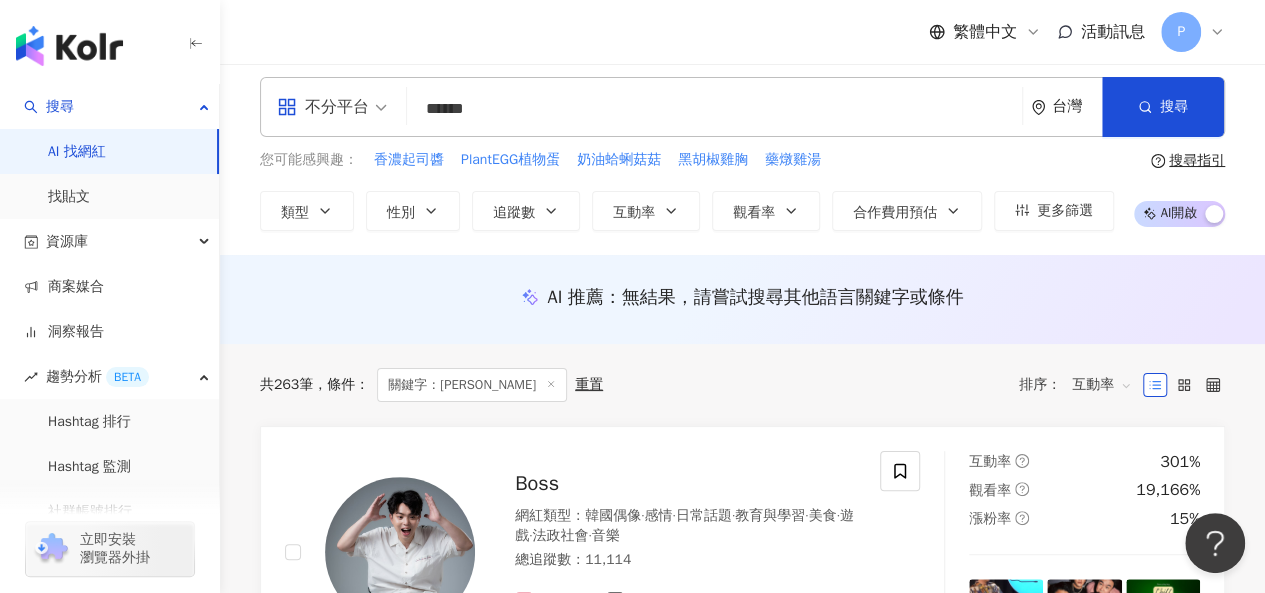 click on "互動率" at bounding box center [1102, 385] 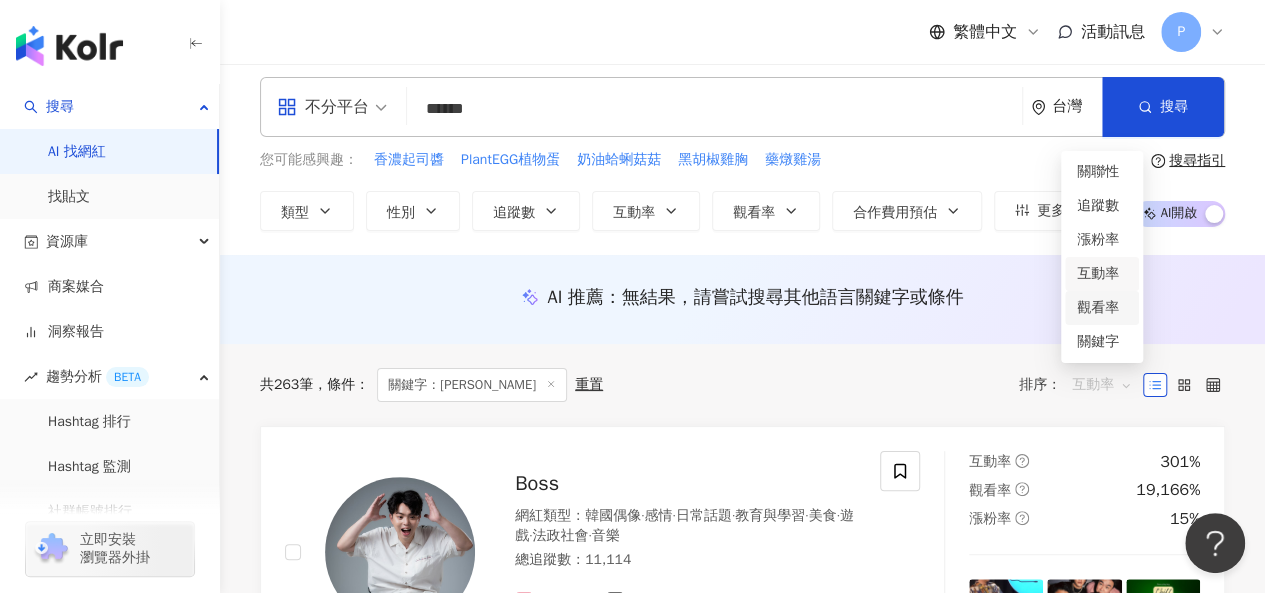 click on "觀看率" at bounding box center (1102, 308) 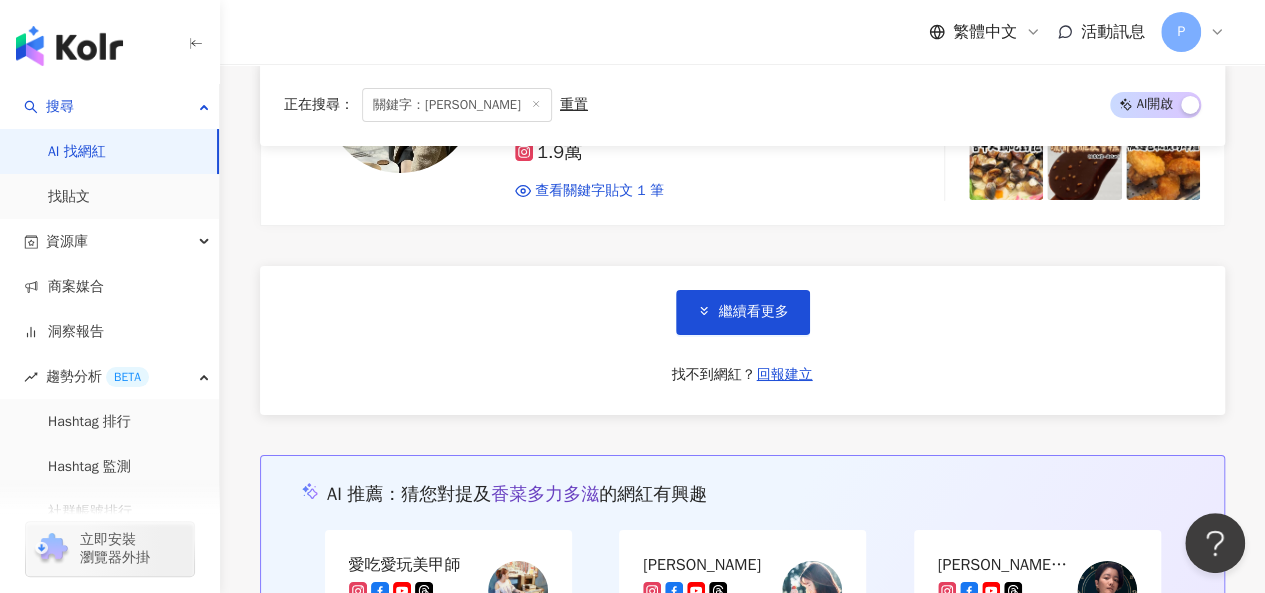 scroll, scrollTop: 3546, scrollLeft: 0, axis: vertical 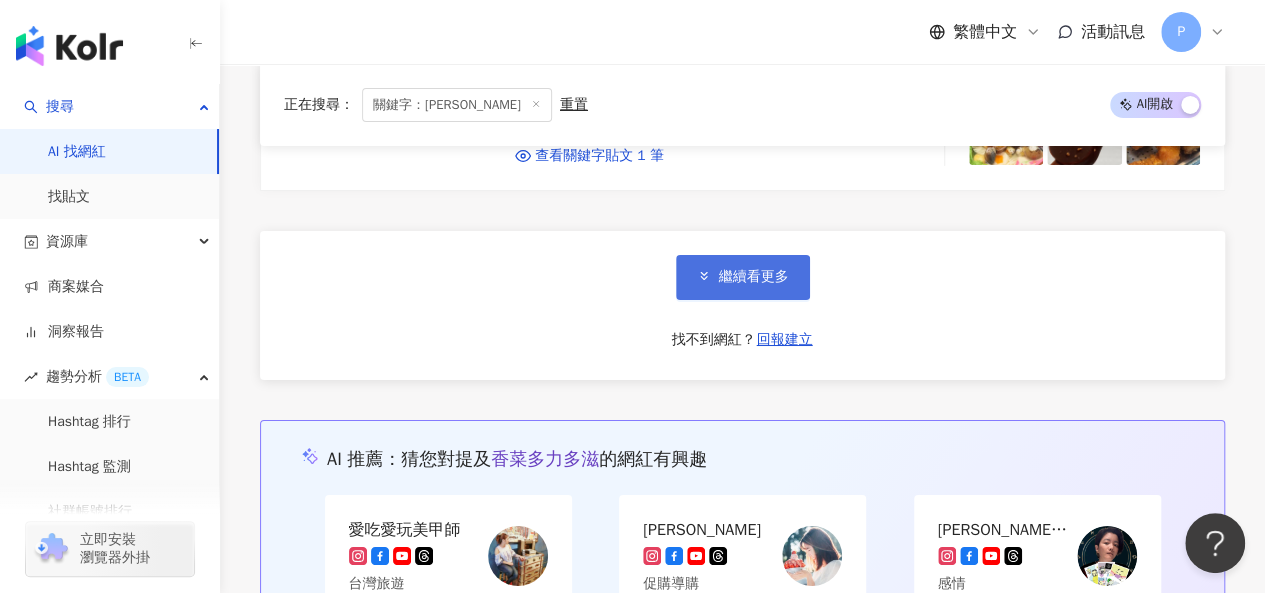 click on "繼續看更多" at bounding box center [754, 277] 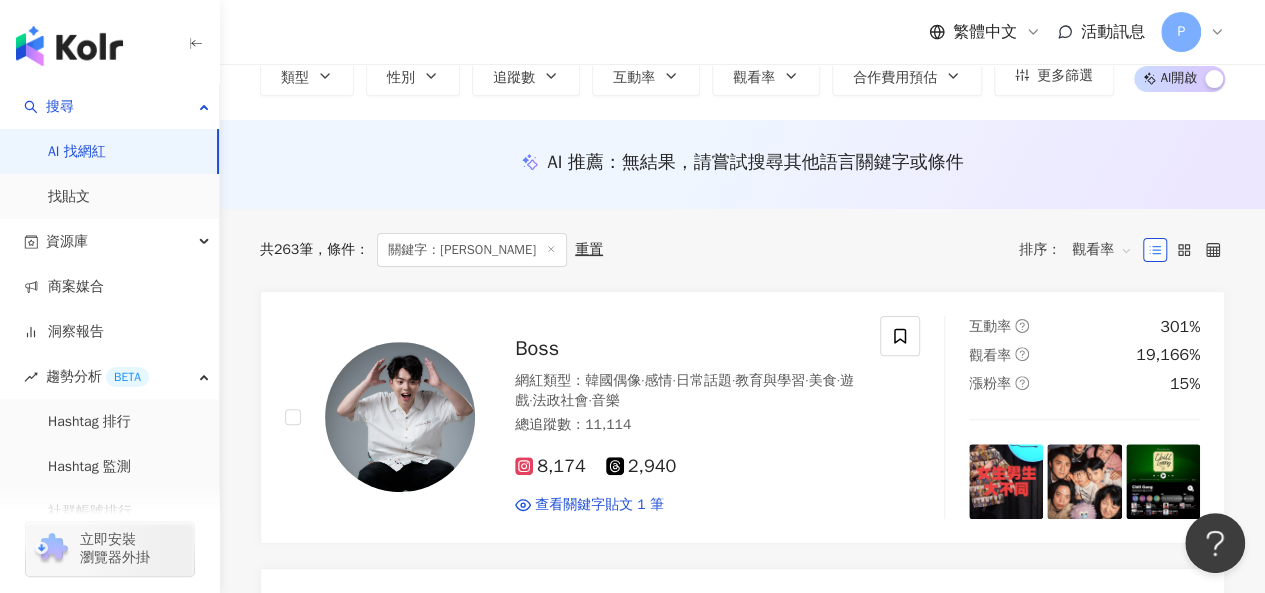 scroll, scrollTop: 145, scrollLeft: 0, axis: vertical 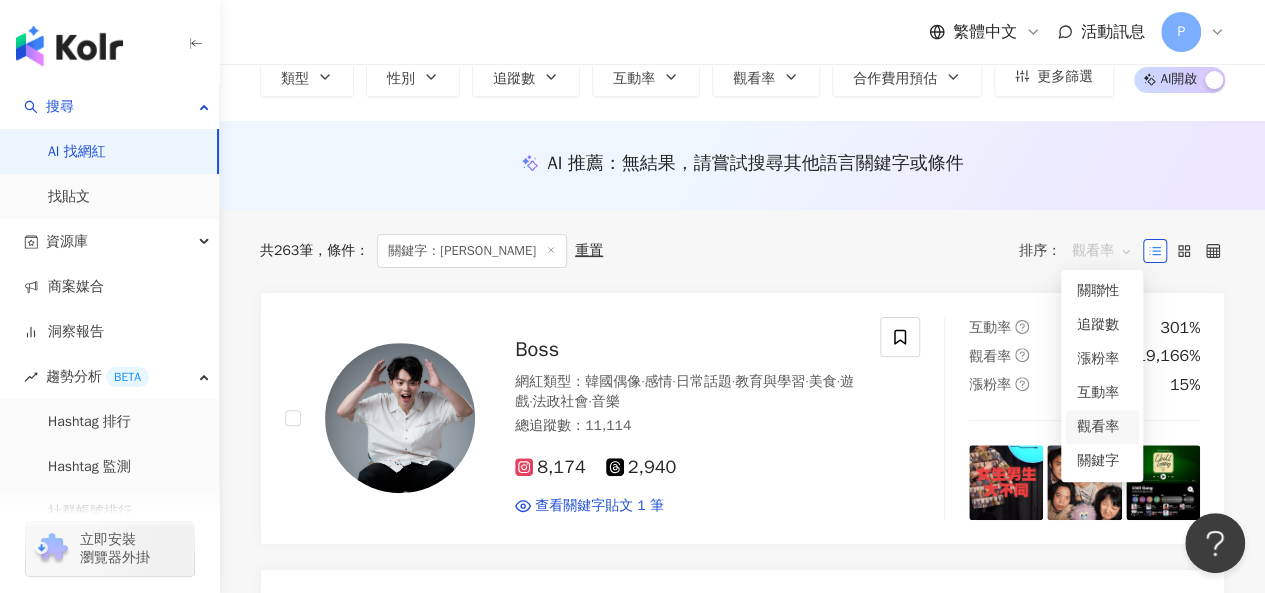 click on "觀看率" at bounding box center (1102, 251) 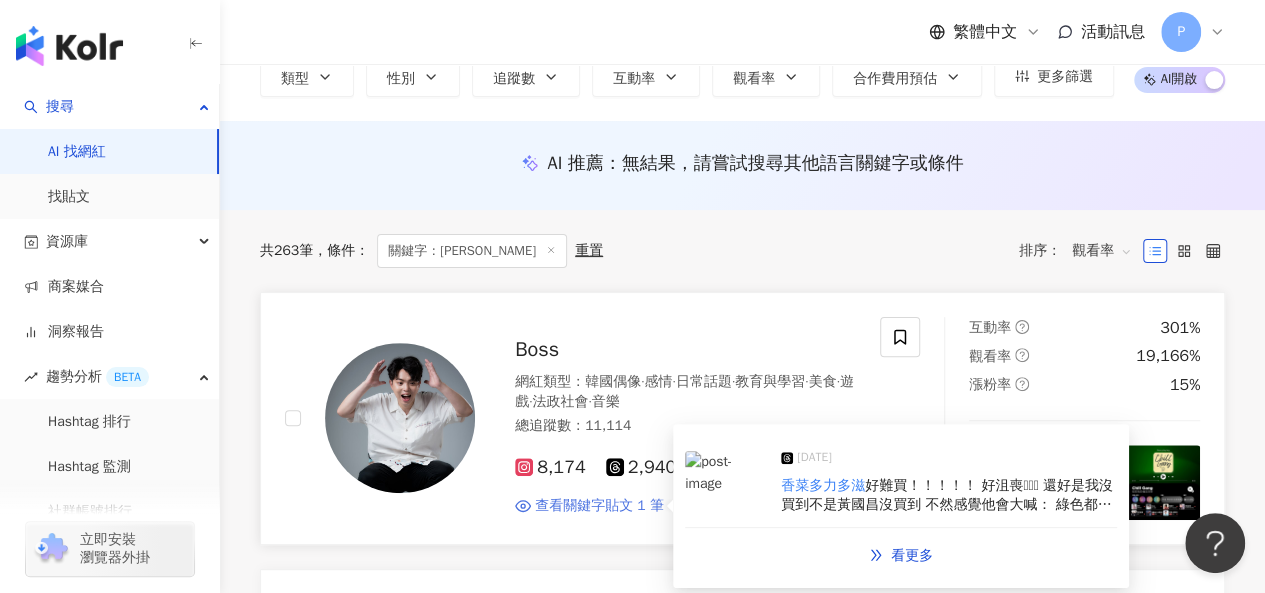 click on "查看關鍵字貼文 1 筆" at bounding box center (599, 506) 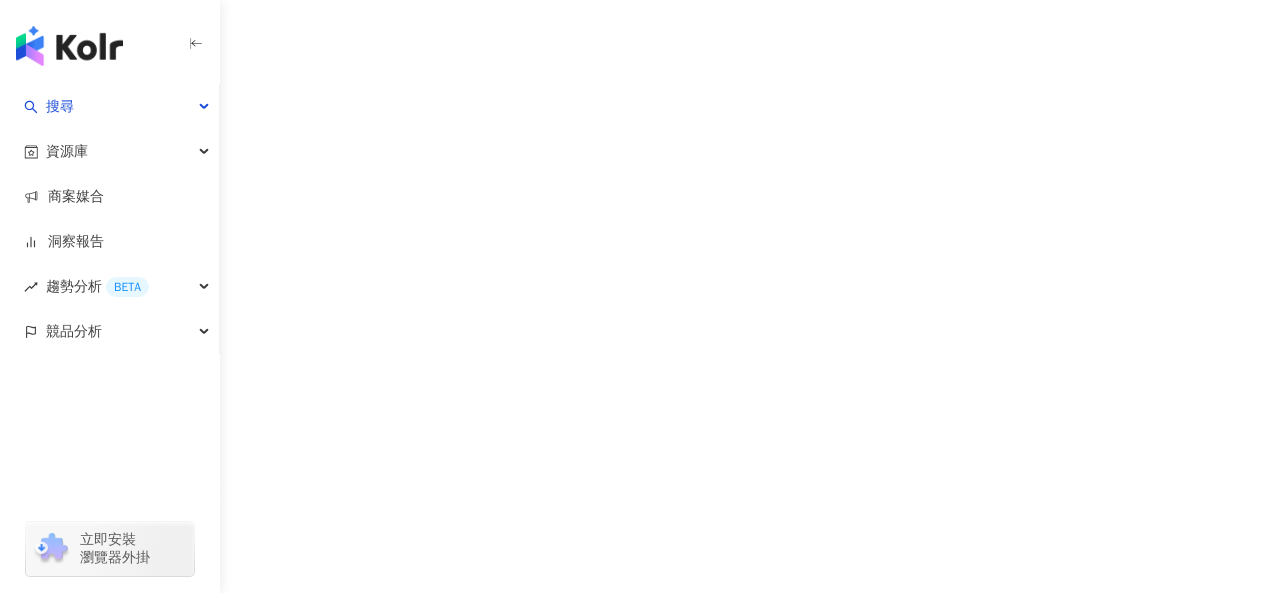 scroll, scrollTop: 0, scrollLeft: 0, axis: both 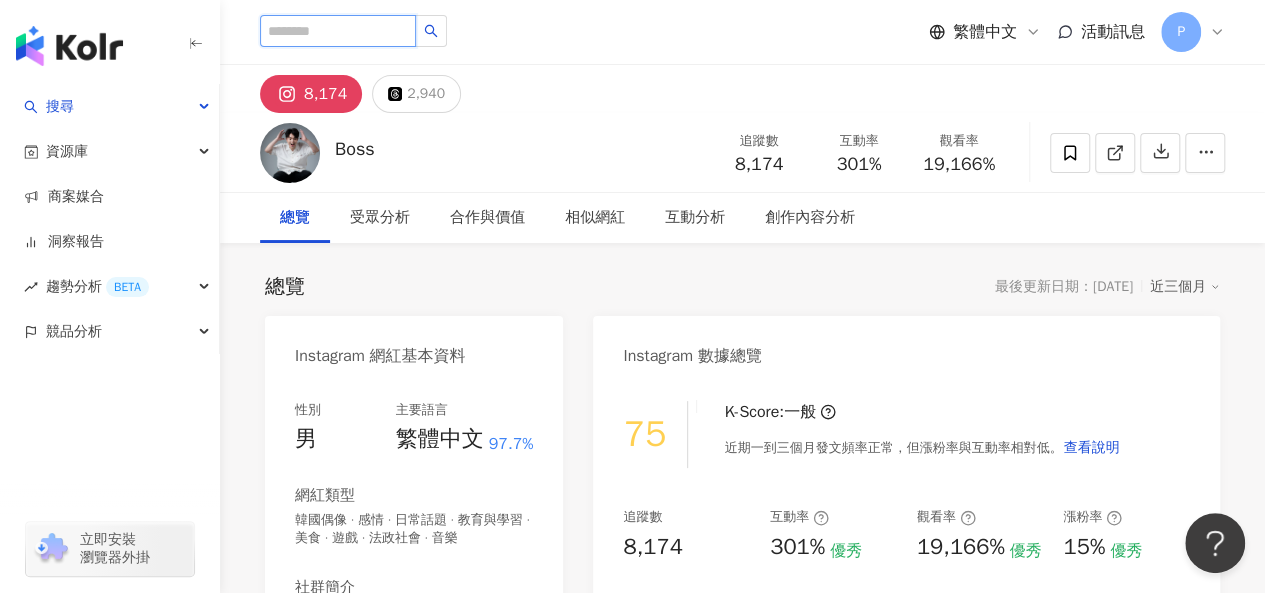 click at bounding box center (338, 31) 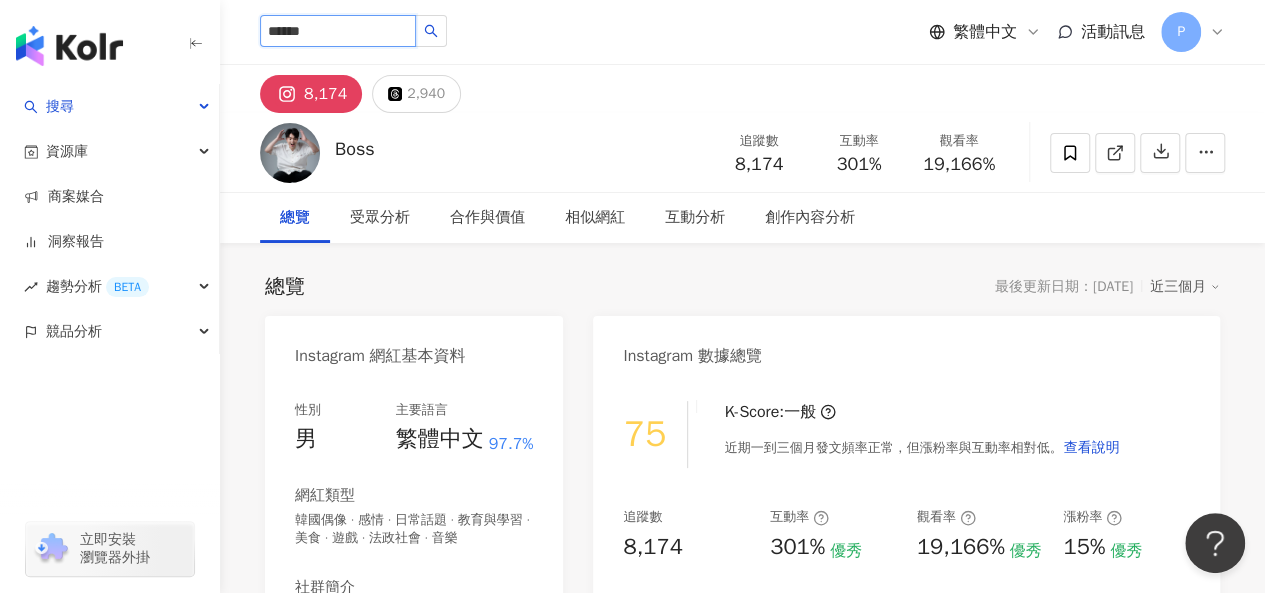 type on "******" 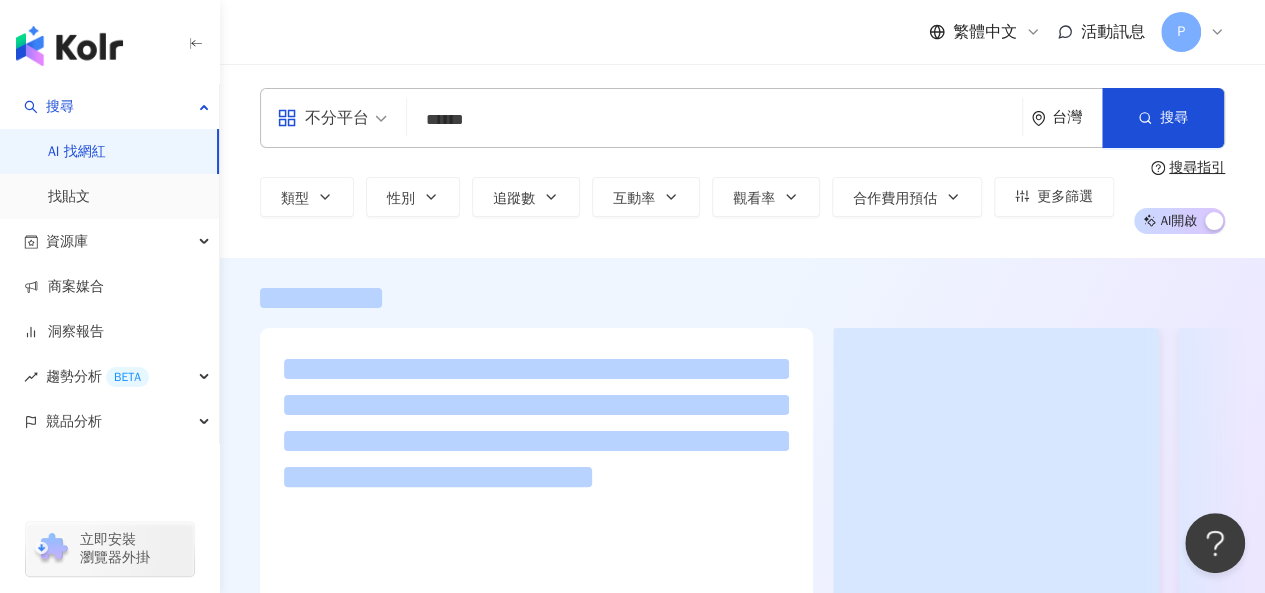 click on "繁體中文 活動訊息 P" at bounding box center (742, 32) 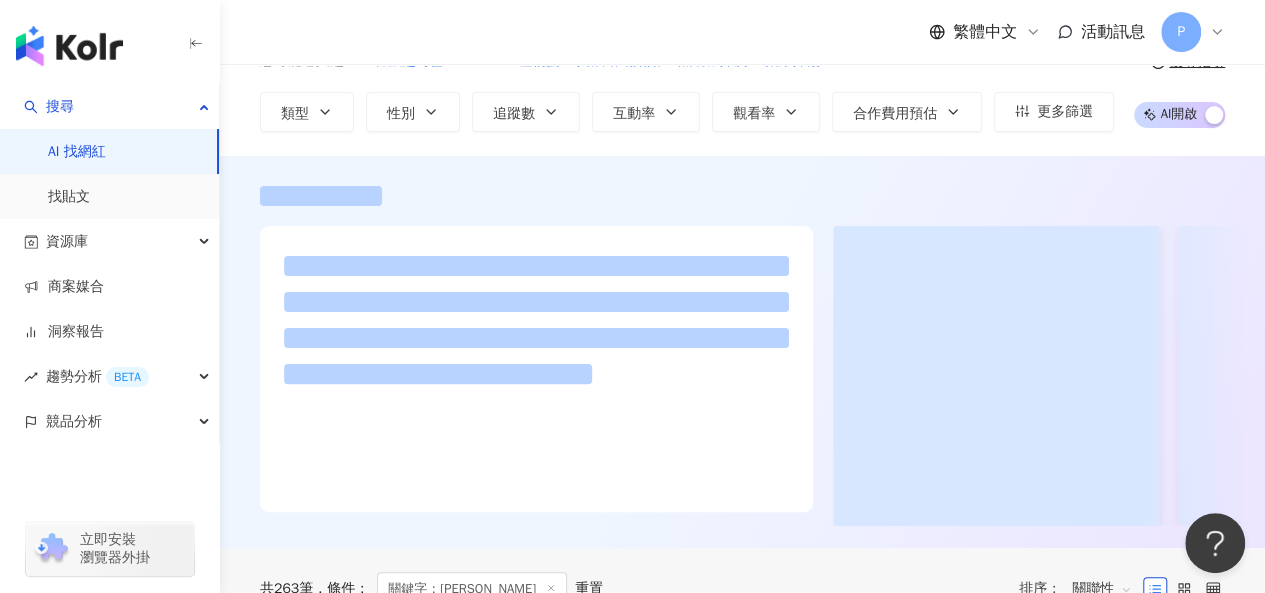 scroll, scrollTop: 52, scrollLeft: 0, axis: vertical 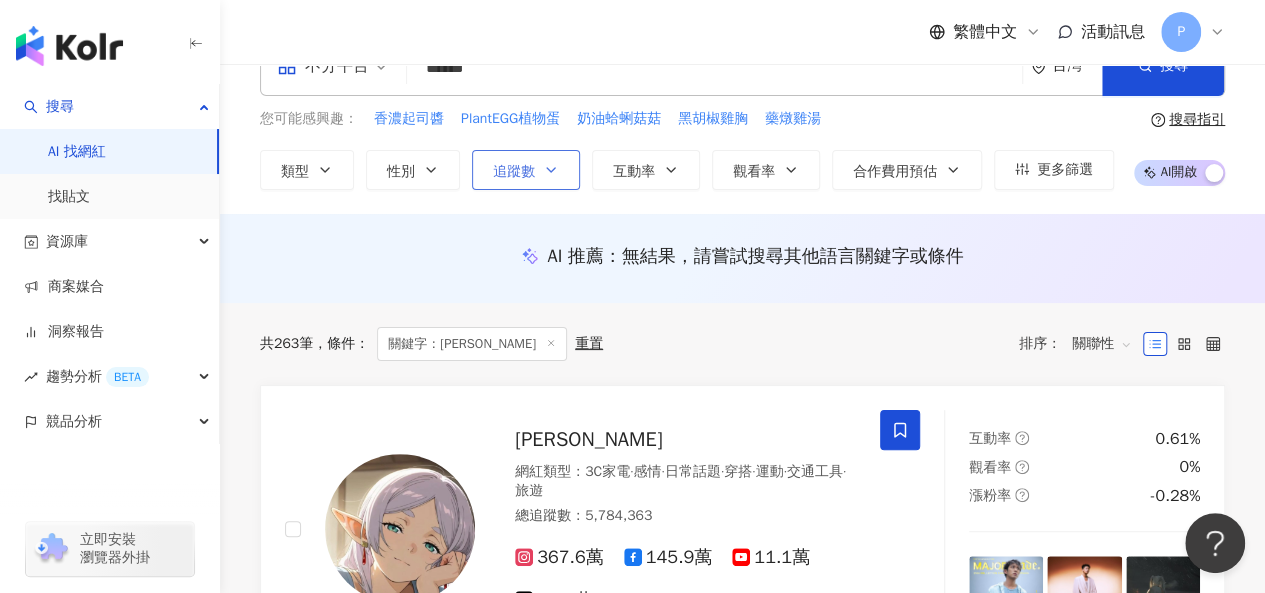 click on "追蹤數" at bounding box center (514, 172) 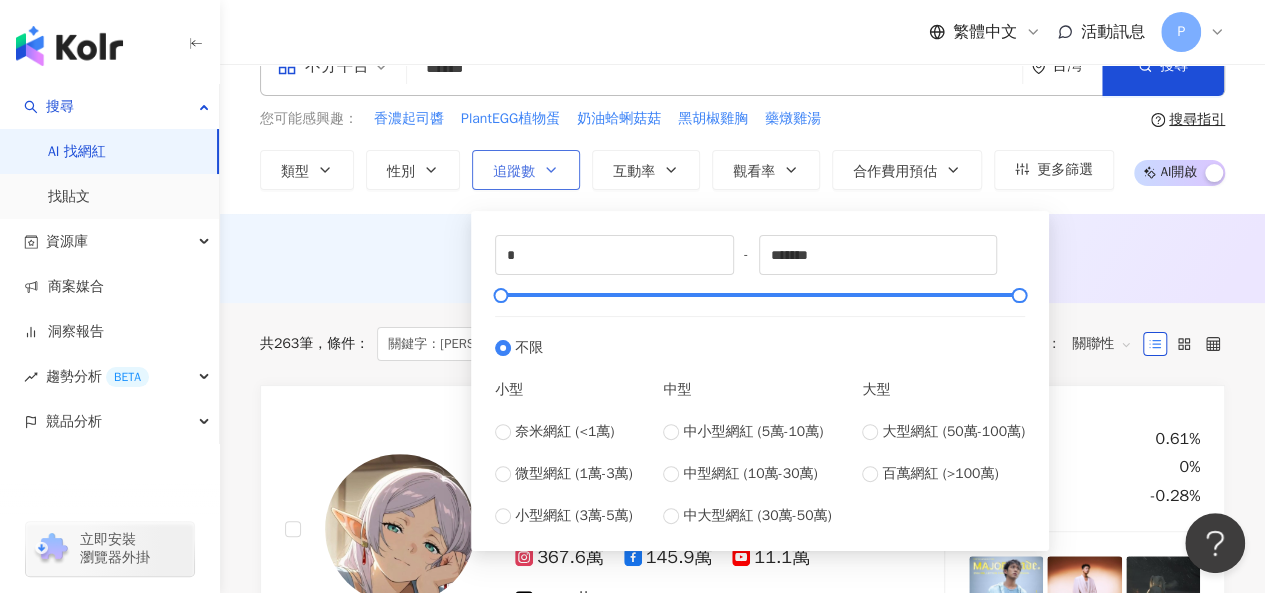 click on "追蹤數" at bounding box center (514, 172) 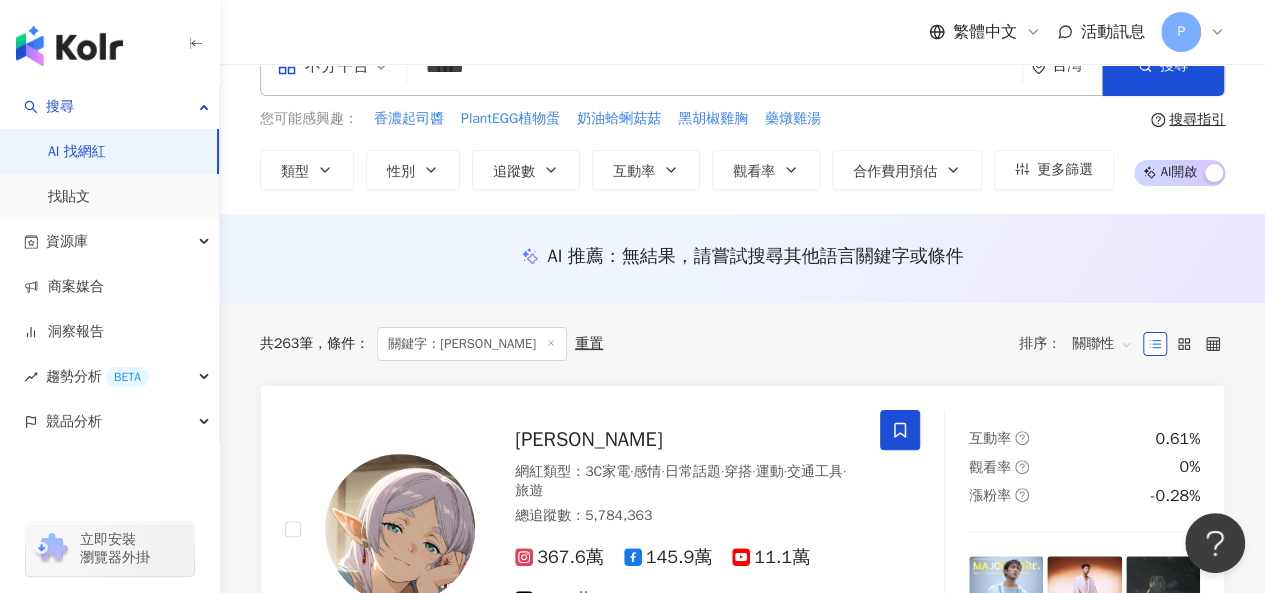 scroll, scrollTop: 0, scrollLeft: 0, axis: both 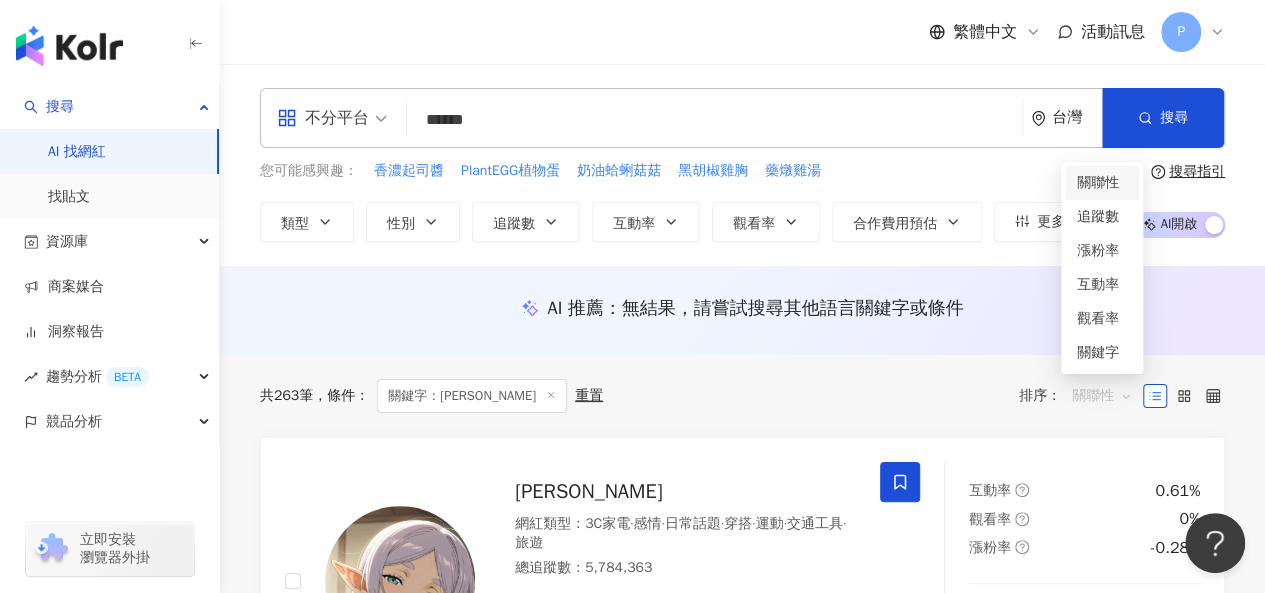 click on "關聯性" at bounding box center (1102, 396) 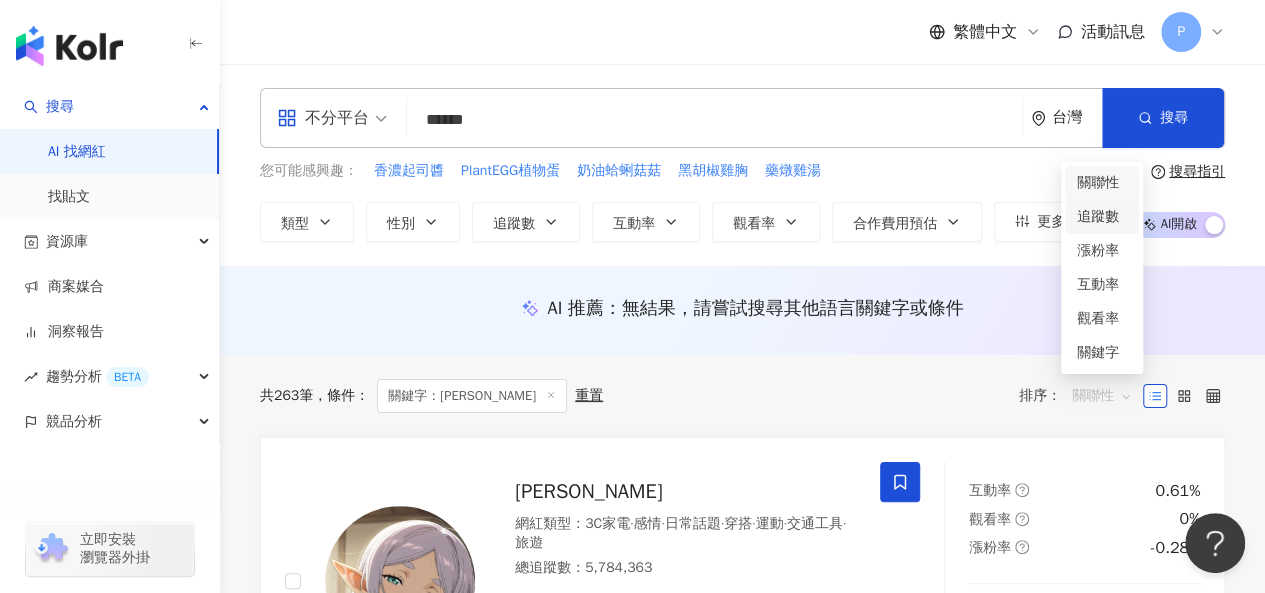 click on "追蹤數" at bounding box center [1102, 217] 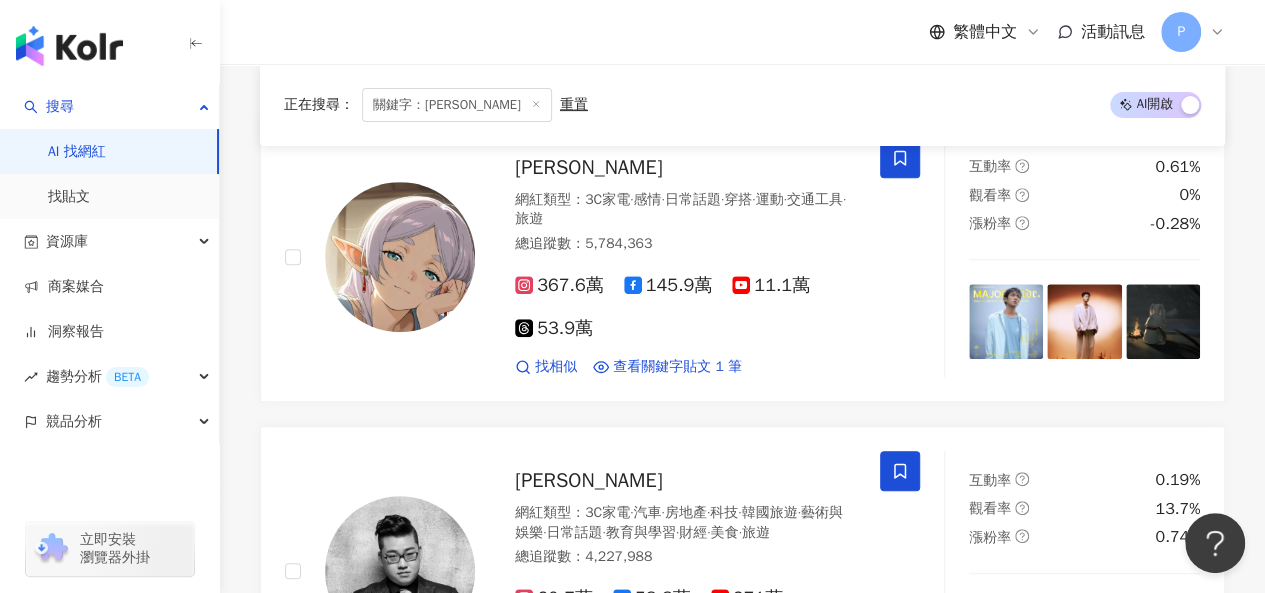 scroll, scrollTop: 554, scrollLeft: 0, axis: vertical 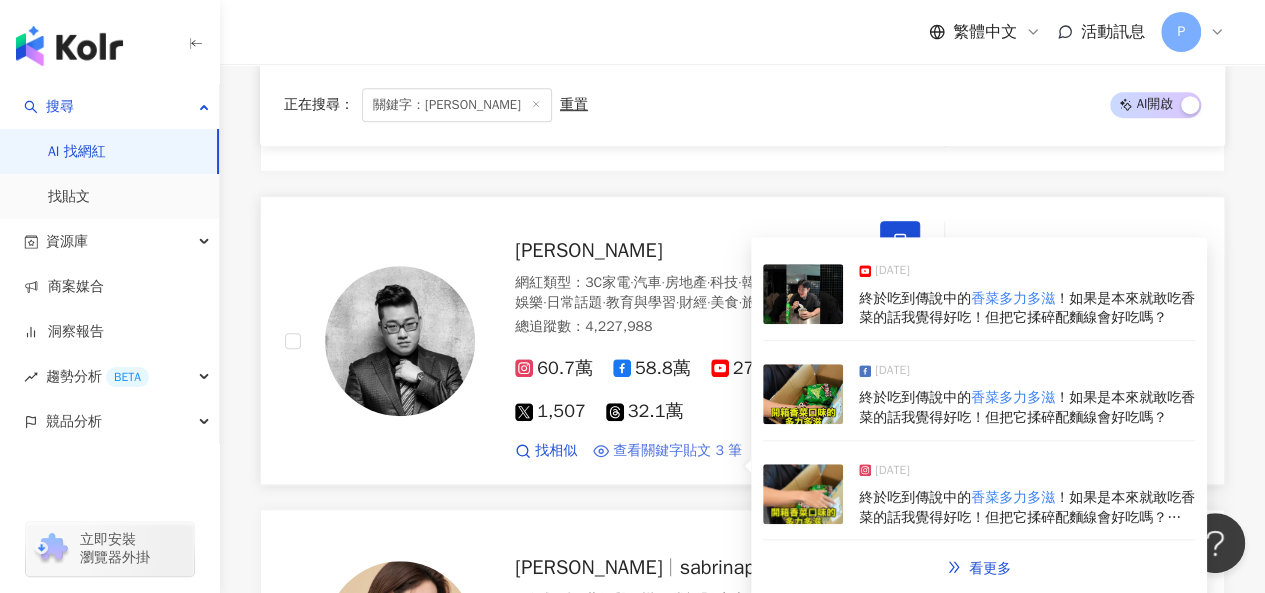 click on "查看關鍵字貼文 3 筆" at bounding box center (677, 451) 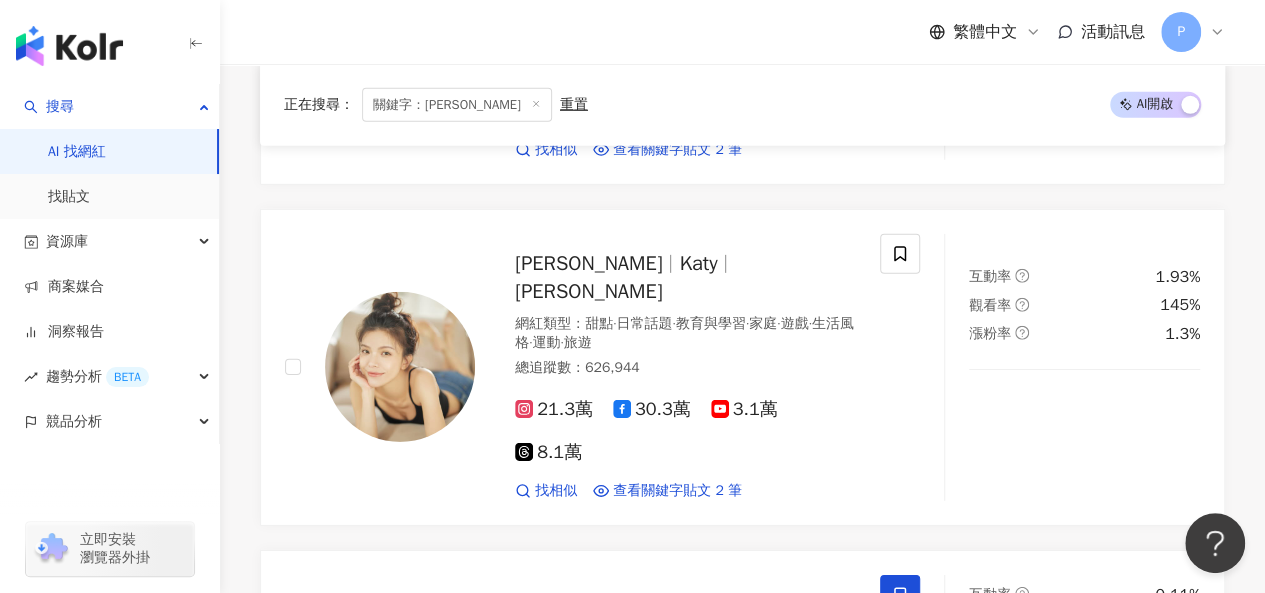 scroll, scrollTop: 2955, scrollLeft: 0, axis: vertical 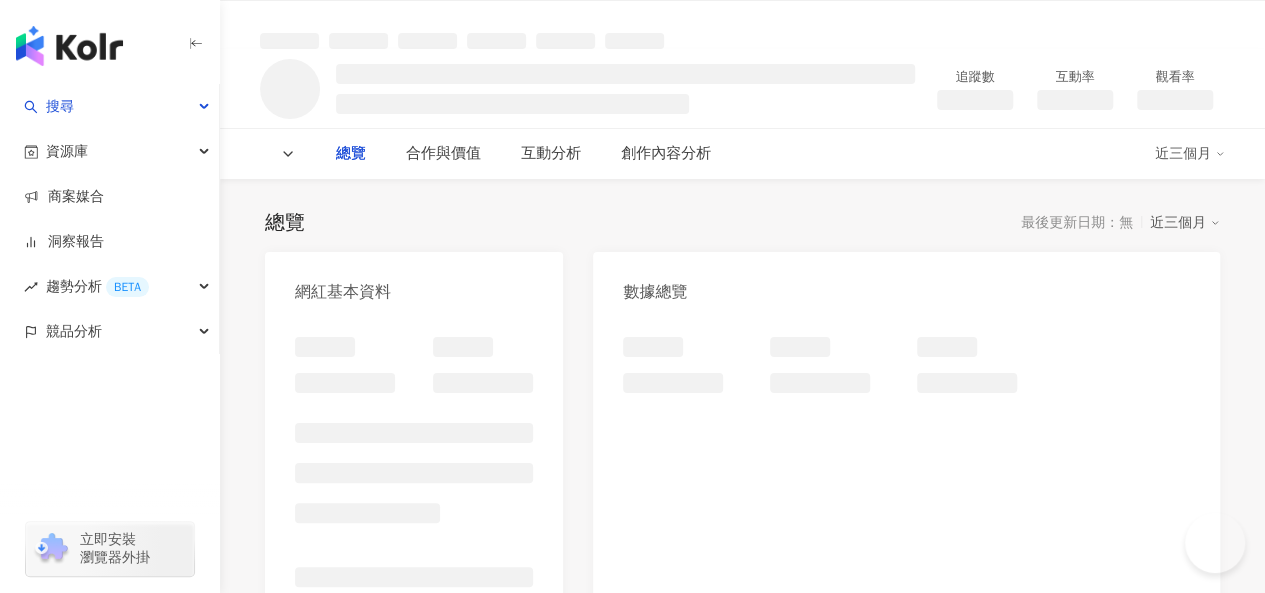 type on "******" 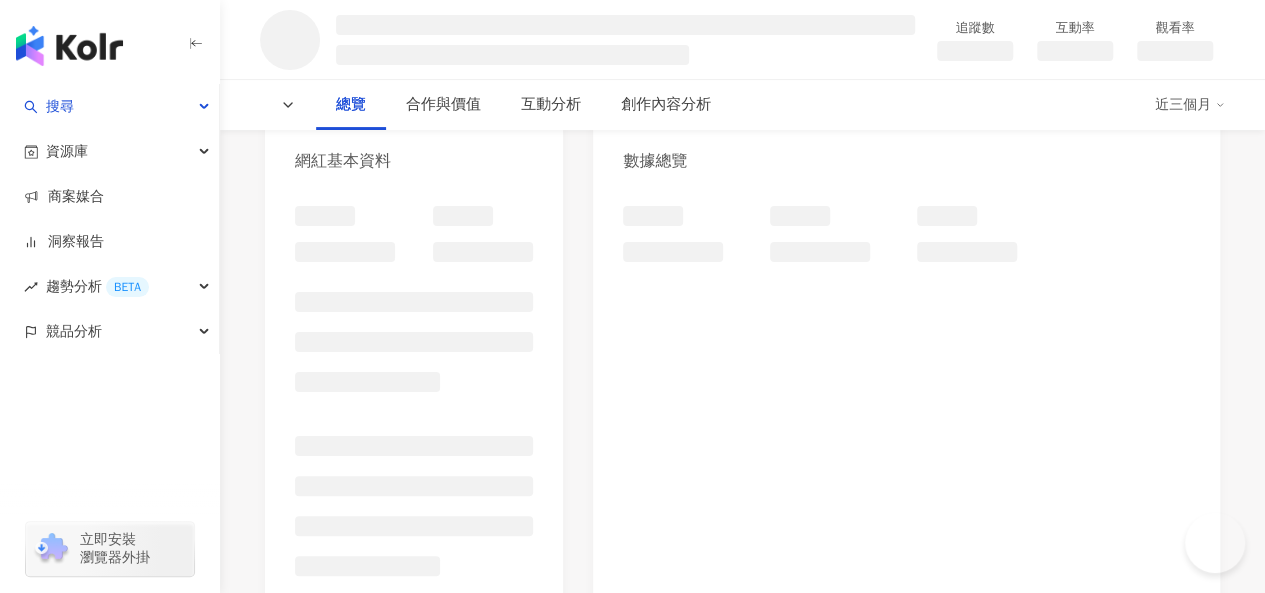 scroll, scrollTop: 0, scrollLeft: 0, axis: both 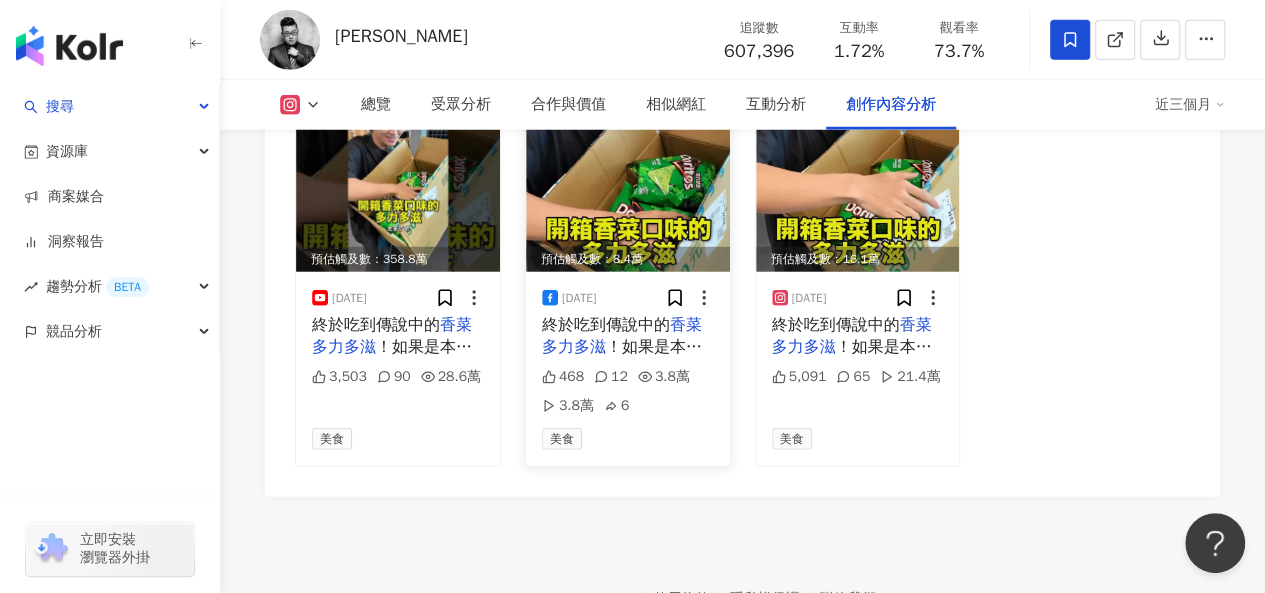 click on "香菜多力多滋" at bounding box center [622, 336] 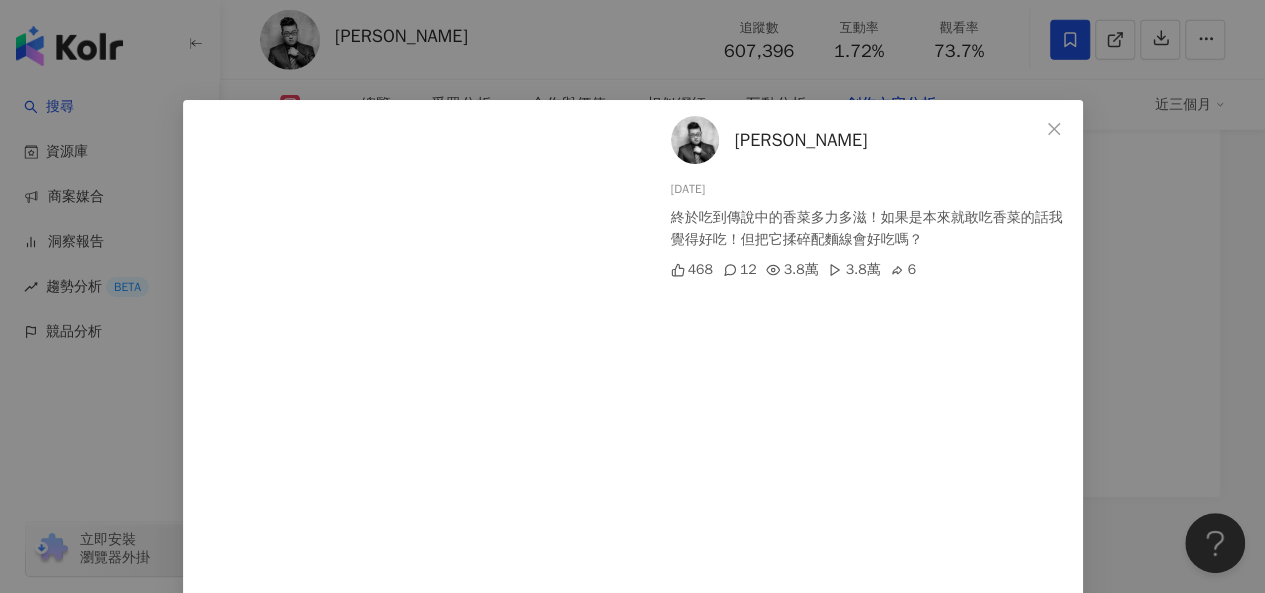 scroll, scrollTop: 182, scrollLeft: 0, axis: vertical 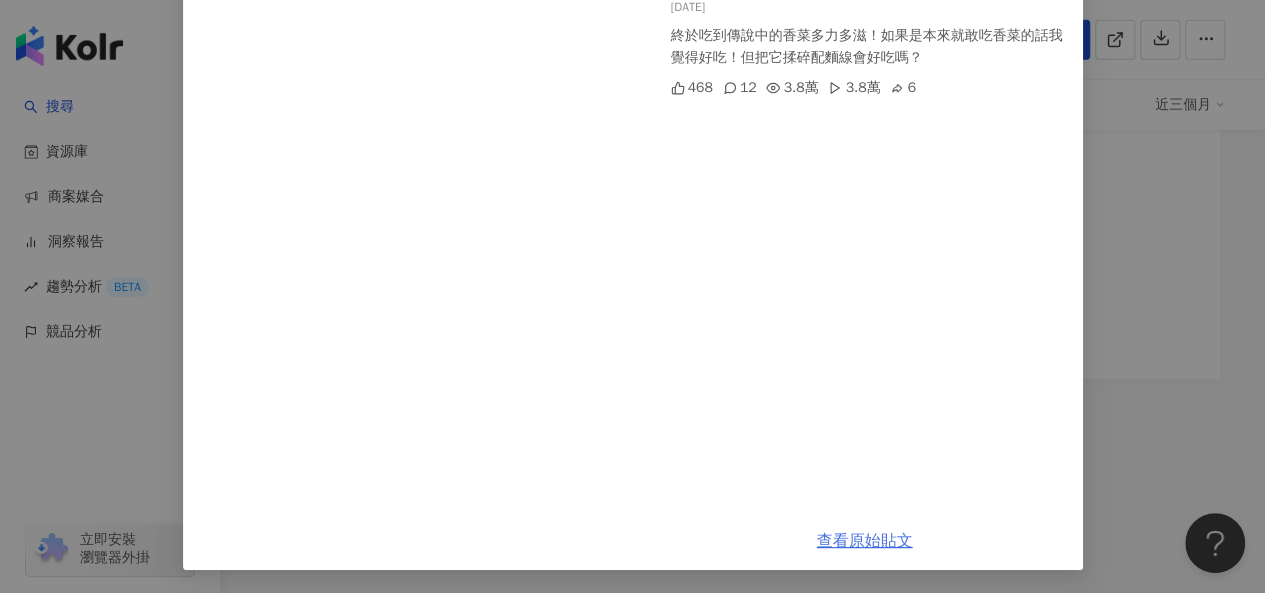 click on "查看原始貼文" at bounding box center [865, 541] 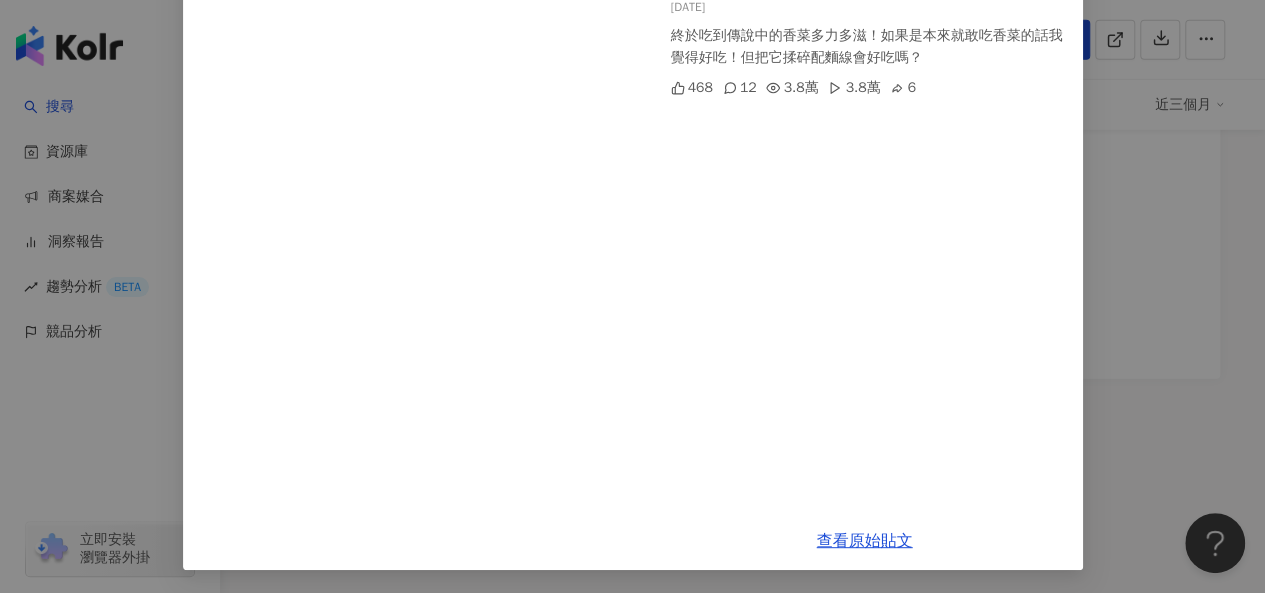 click on "Joeman 2025/6/9  終於吃到傳說中的香菜多力多滋！如果是本來就敢吃香菜的話我覺得好吃！但把它揉碎配麵線會好吃嗎？ 468 12 3.8萬 3.8萬 6 查看原始貼文" at bounding box center (632, 296) 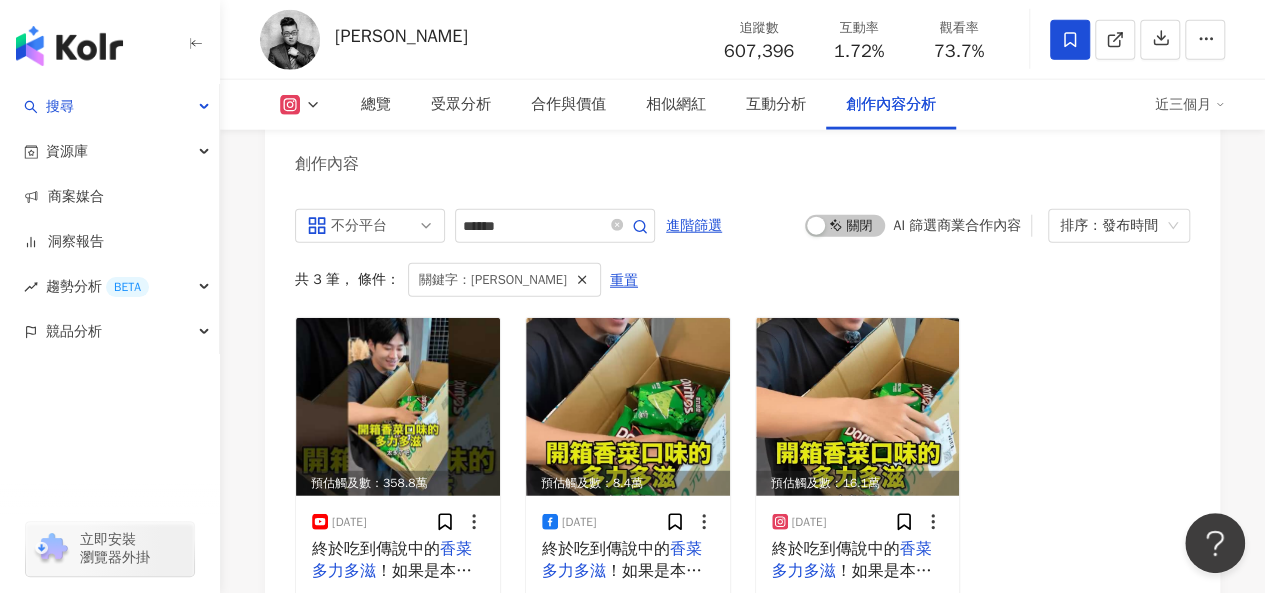 scroll, scrollTop: 6304, scrollLeft: 0, axis: vertical 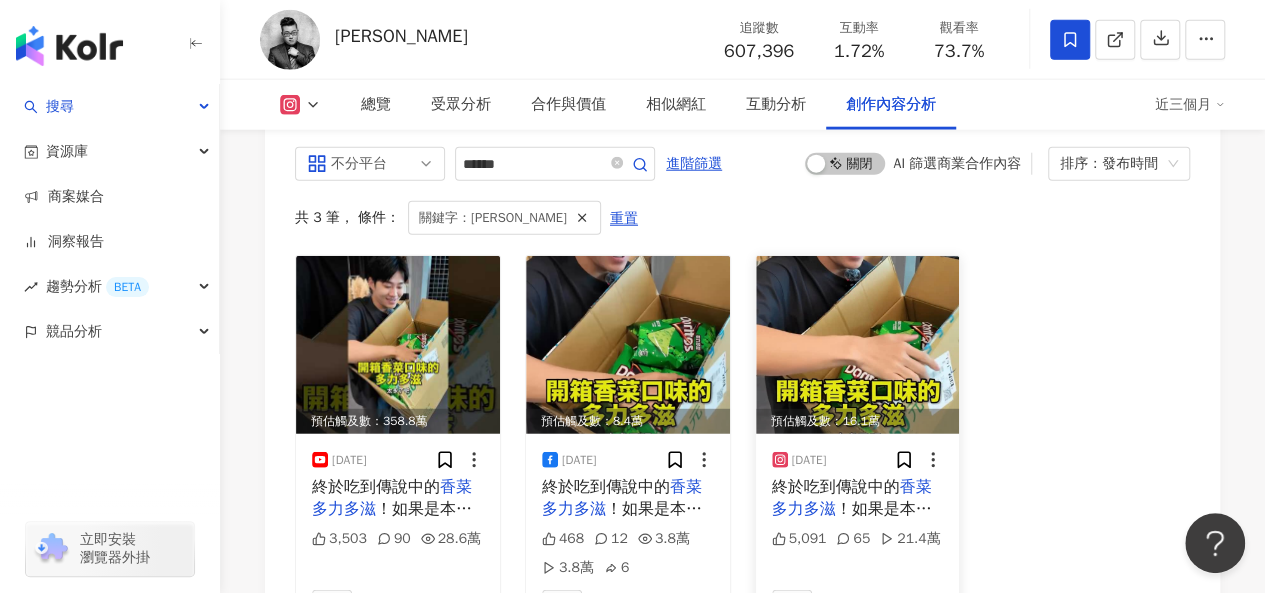 click on "終於吃到傳說中的" at bounding box center (836, 487) 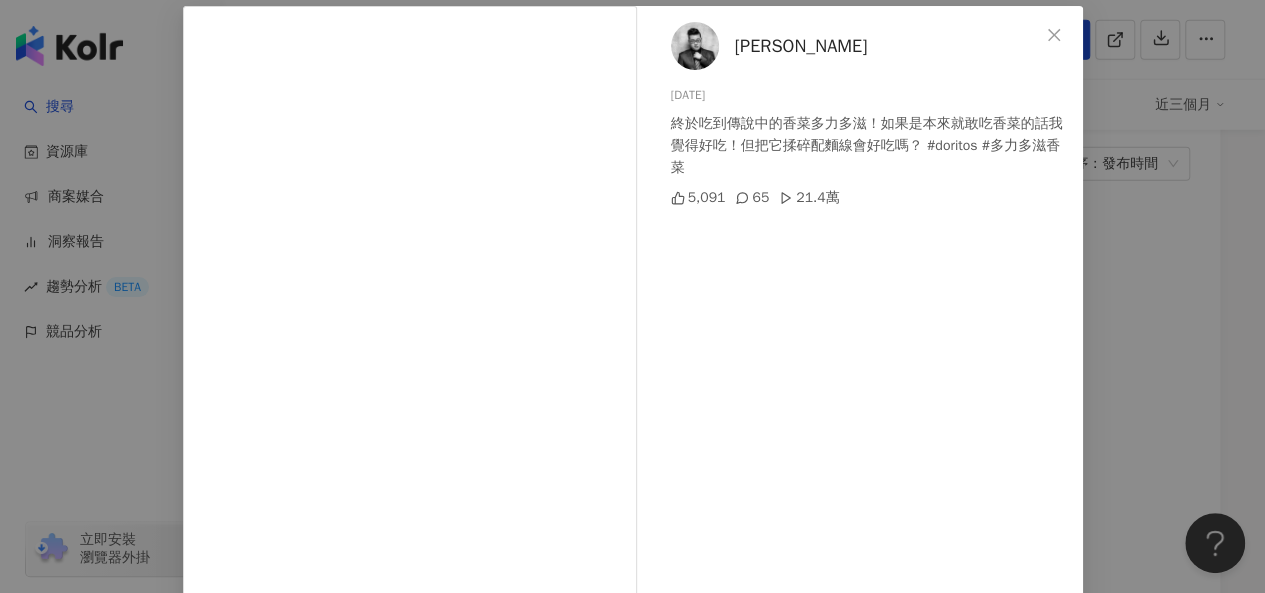 scroll, scrollTop: 92, scrollLeft: 0, axis: vertical 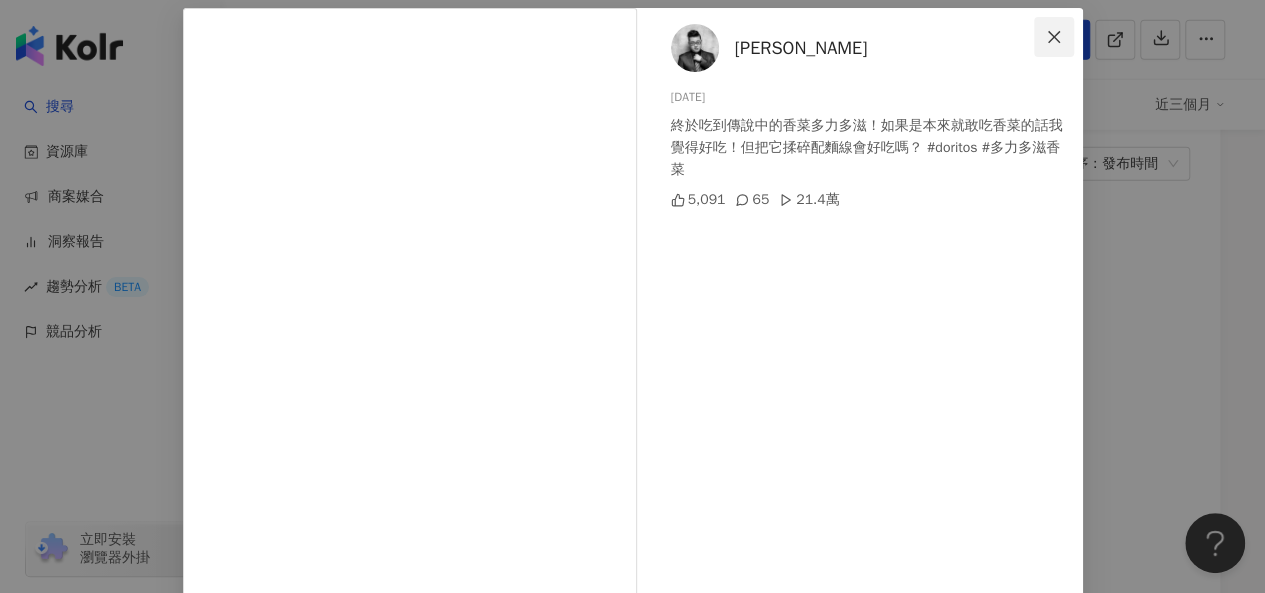 click 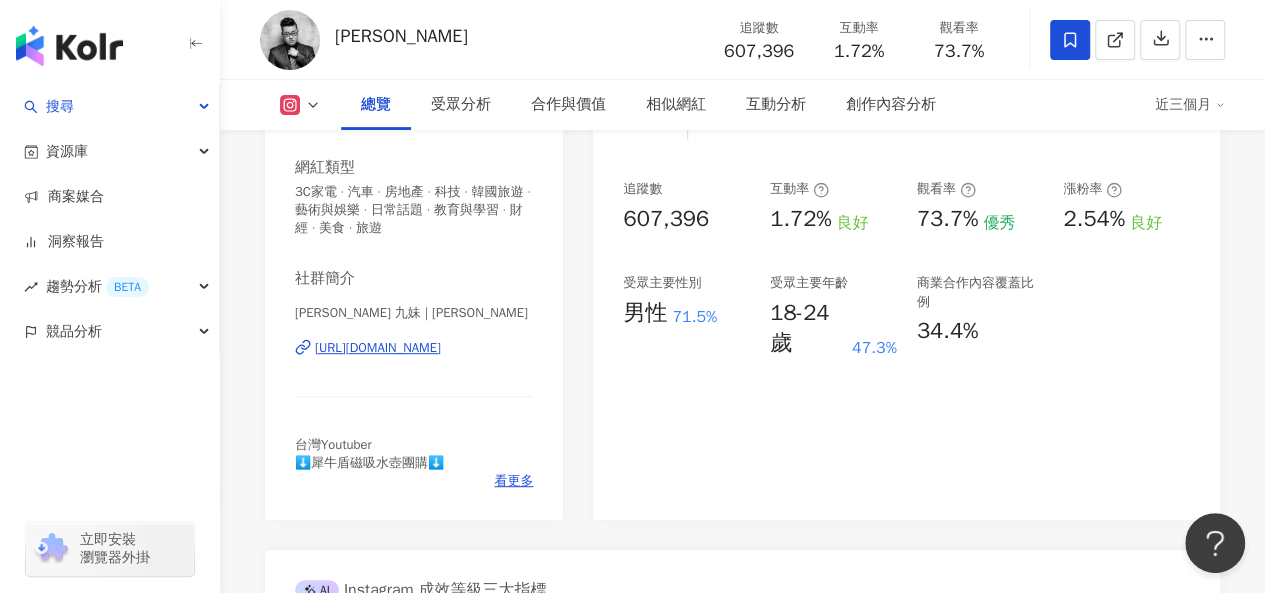 scroll, scrollTop: 328, scrollLeft: 0, axis: vertical 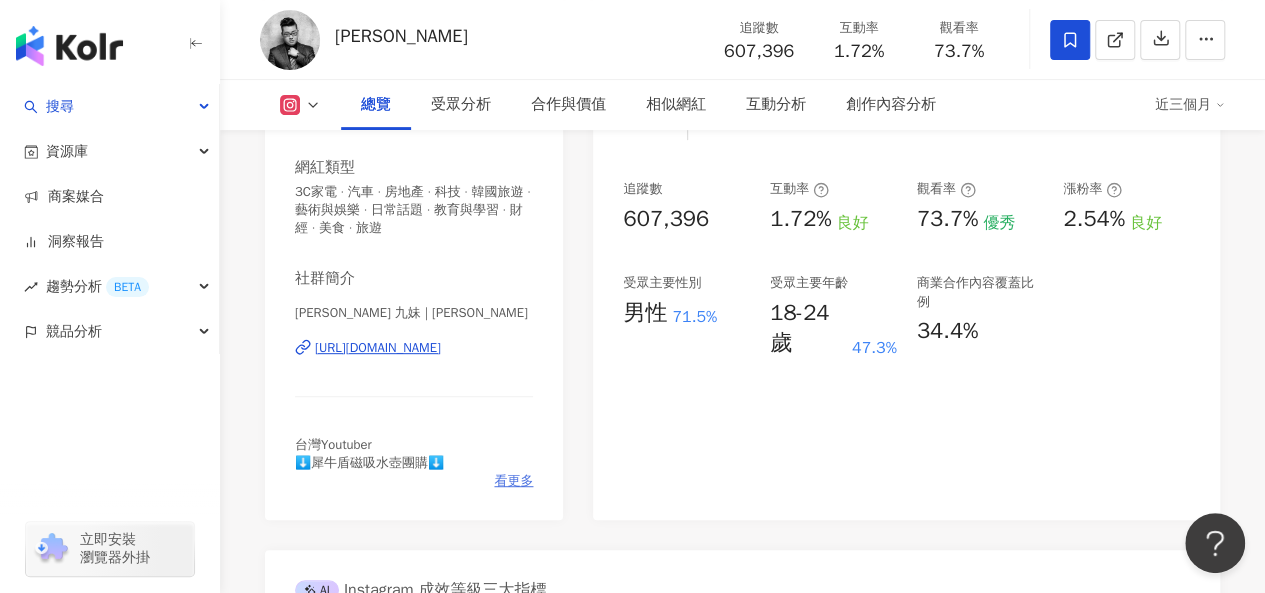 click on "看更多" at bounding box center [513, 481] 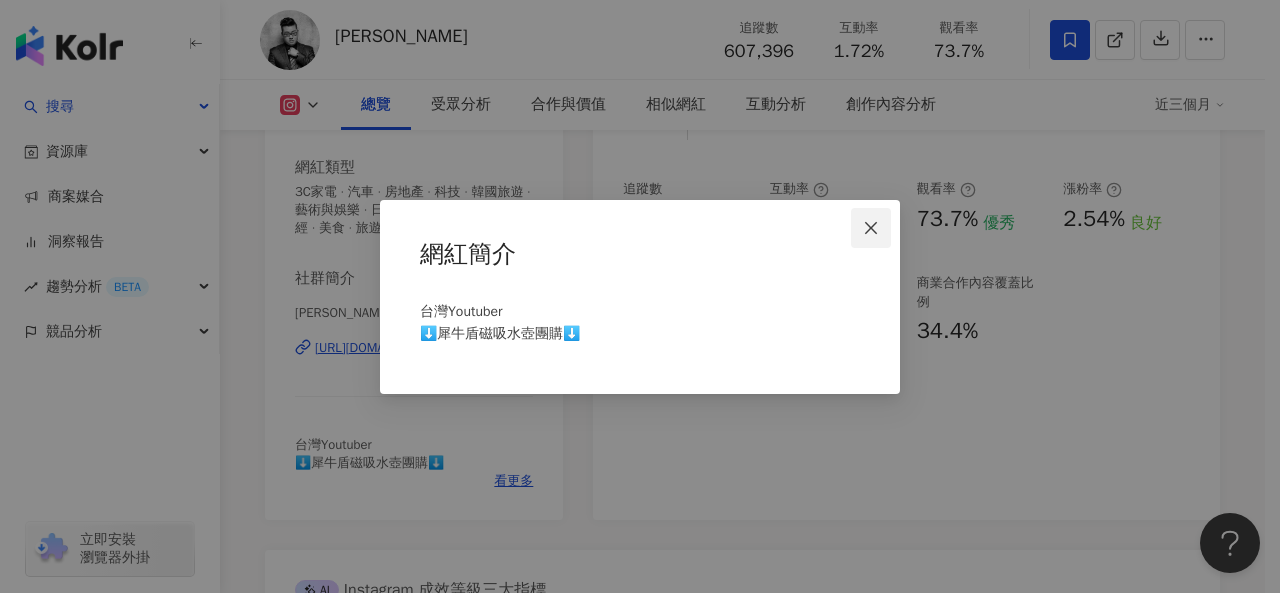 click 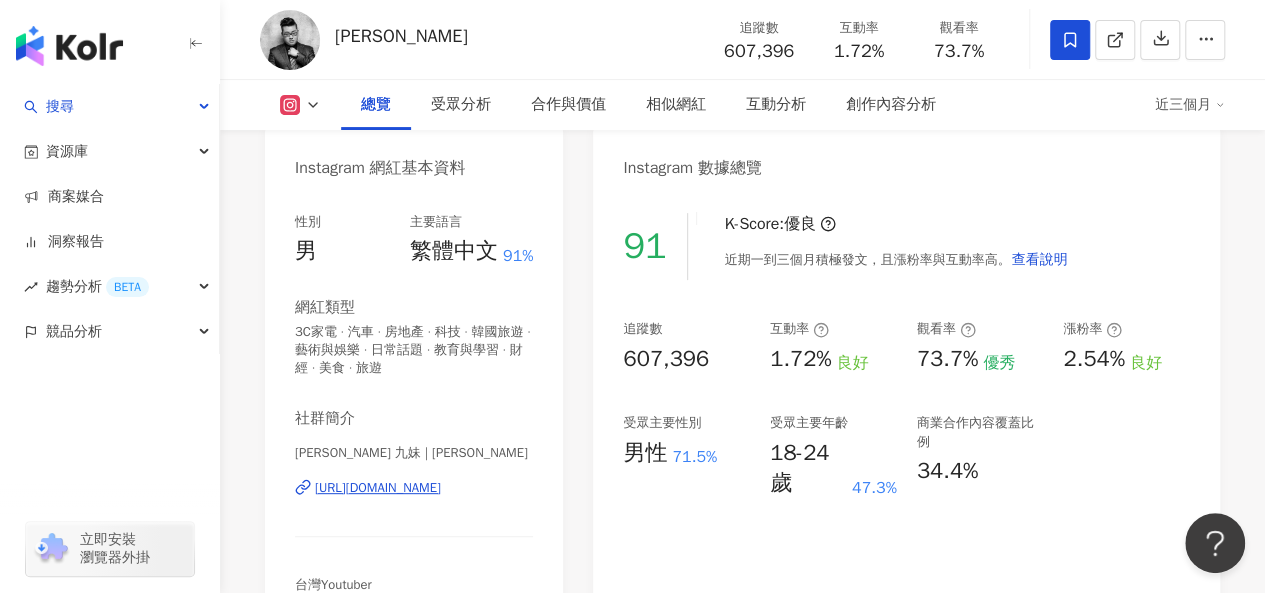 scroll, scrollTop: 0, scrollLeft: 0, axis: both 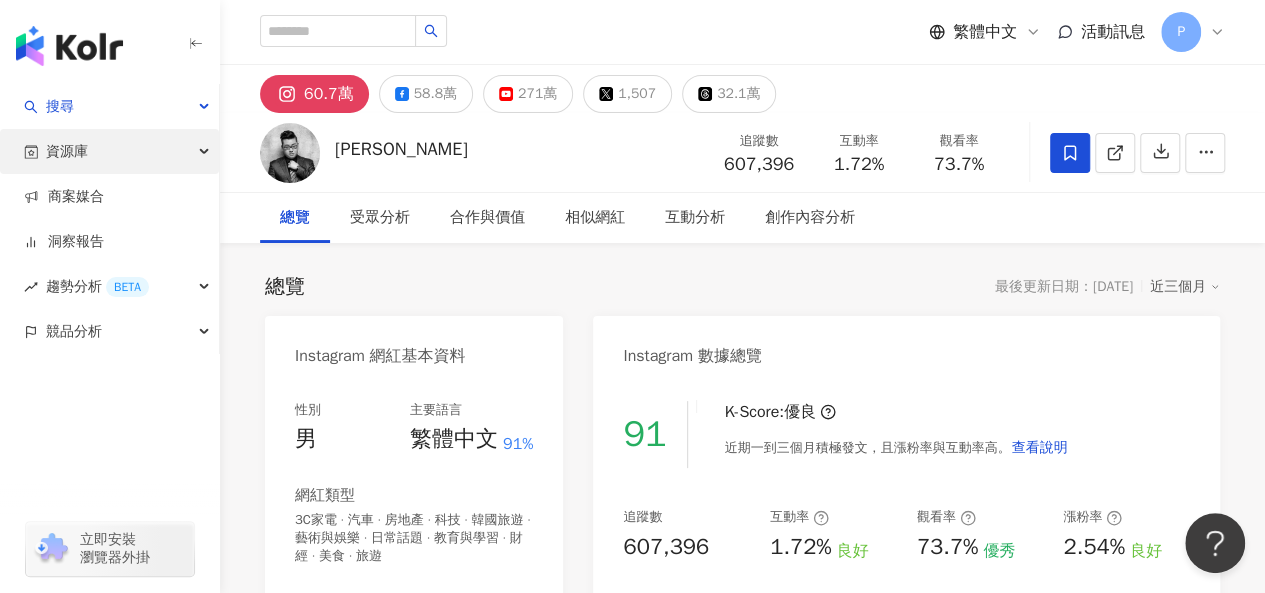 click at bounding box center (206, 152) 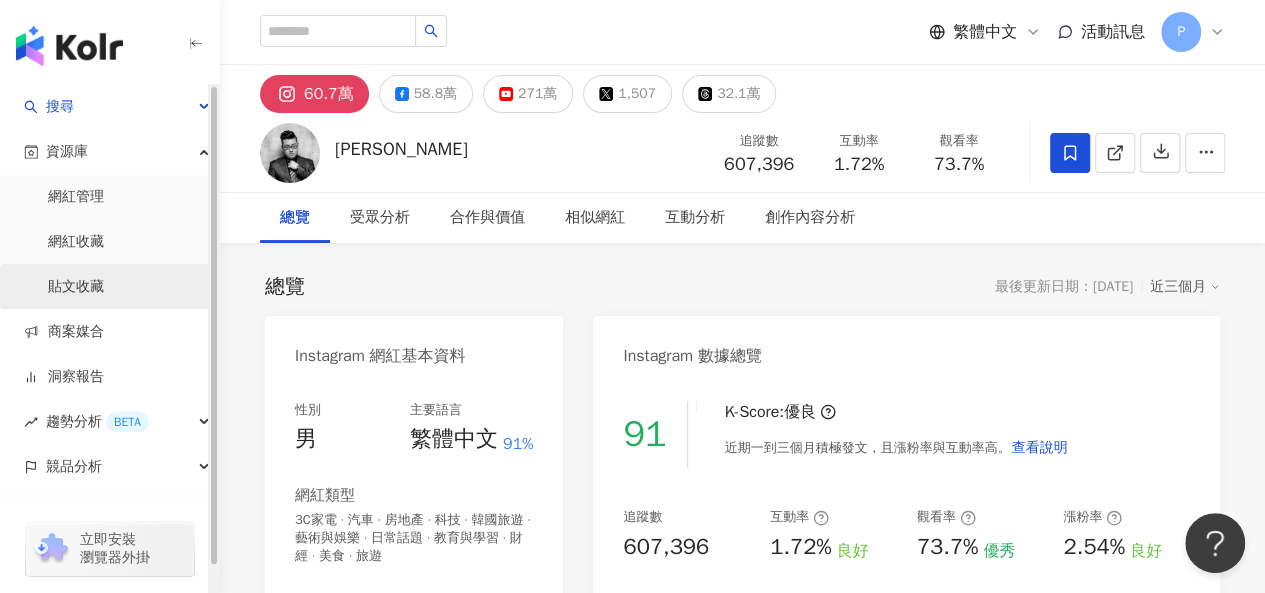 click on "貼文收藏" at bounding box center (76, 287) 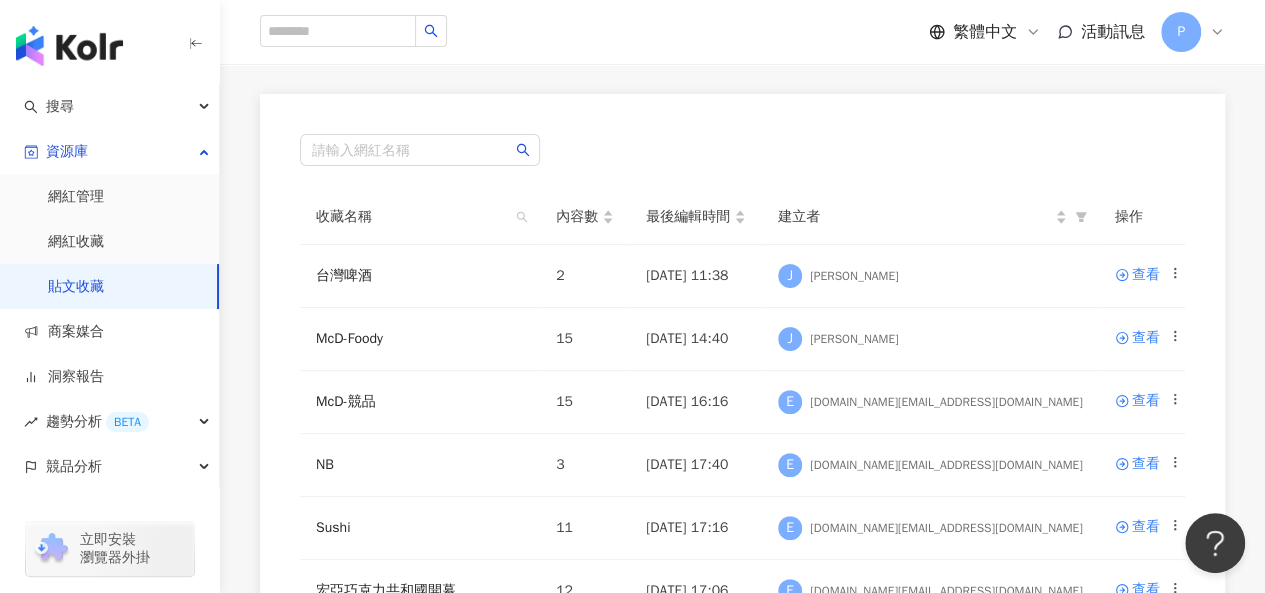 scroll, scrollTop: 141, scrollLeft: 0, axis: vertical 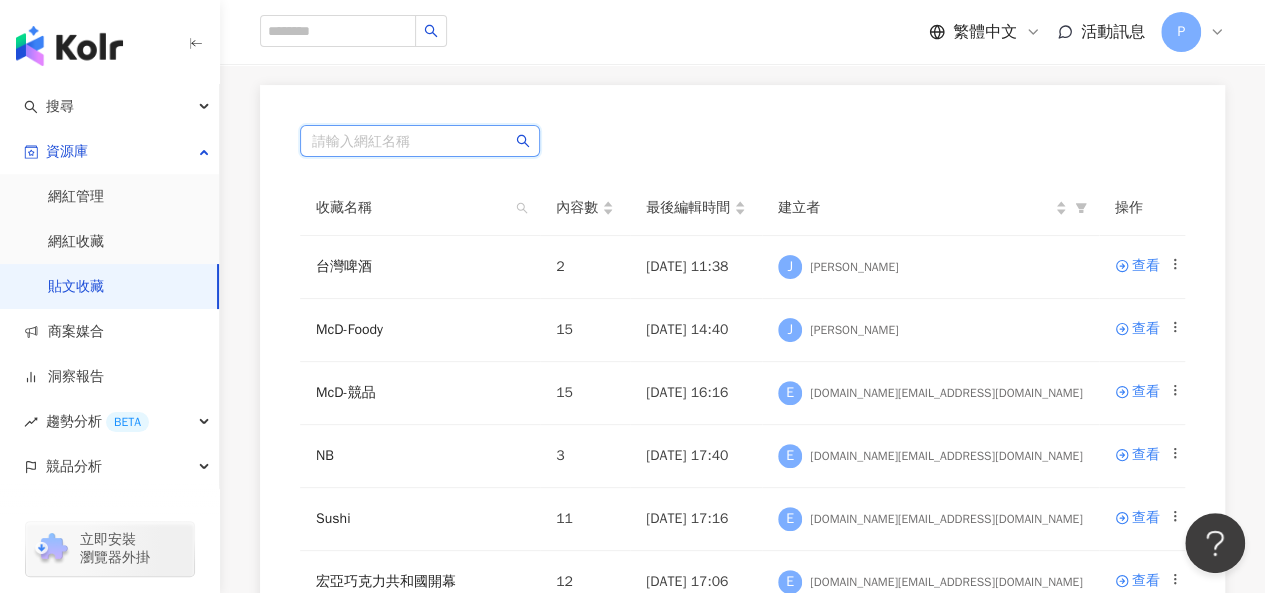 click at bounding box center (420, 141) 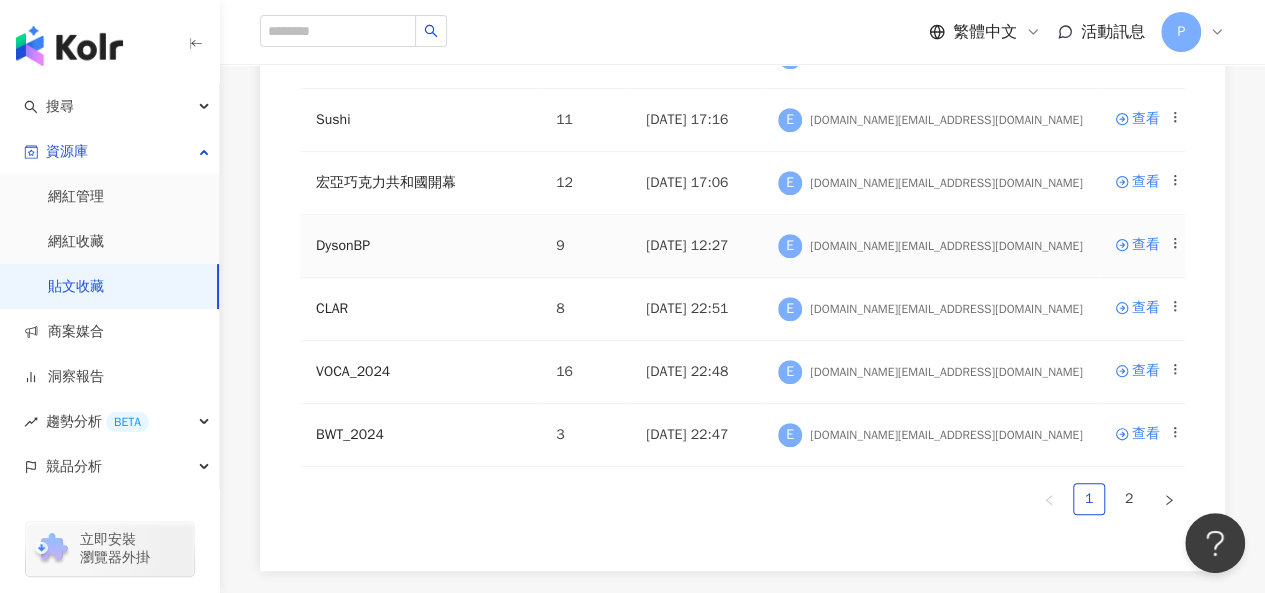 scroll, scrollTop: 0, scrollLeft: 0, axis: both 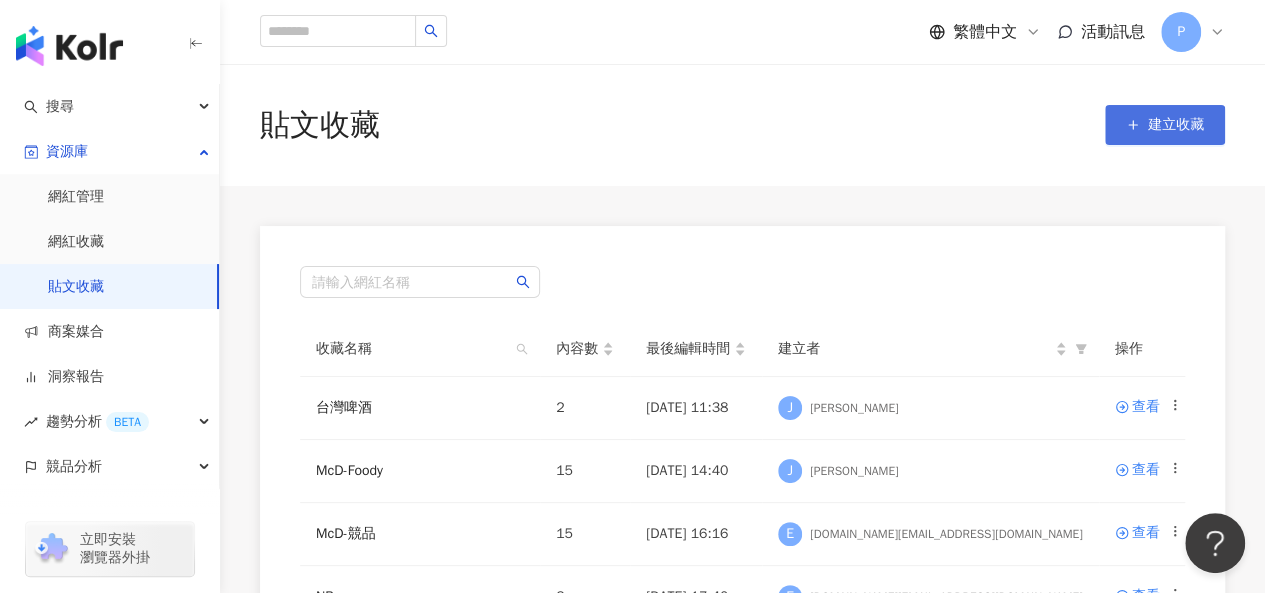click on "建立收藏" at bounding box center [1176, 125] 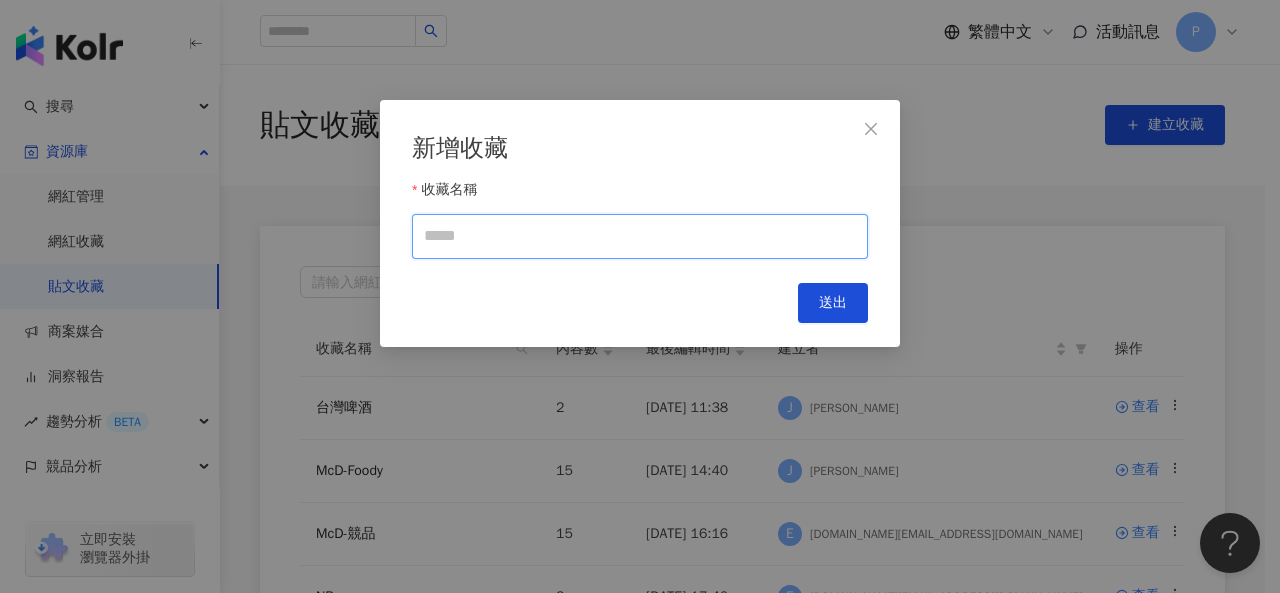 click on "收藏名稱" at bounding box center [640, 236] 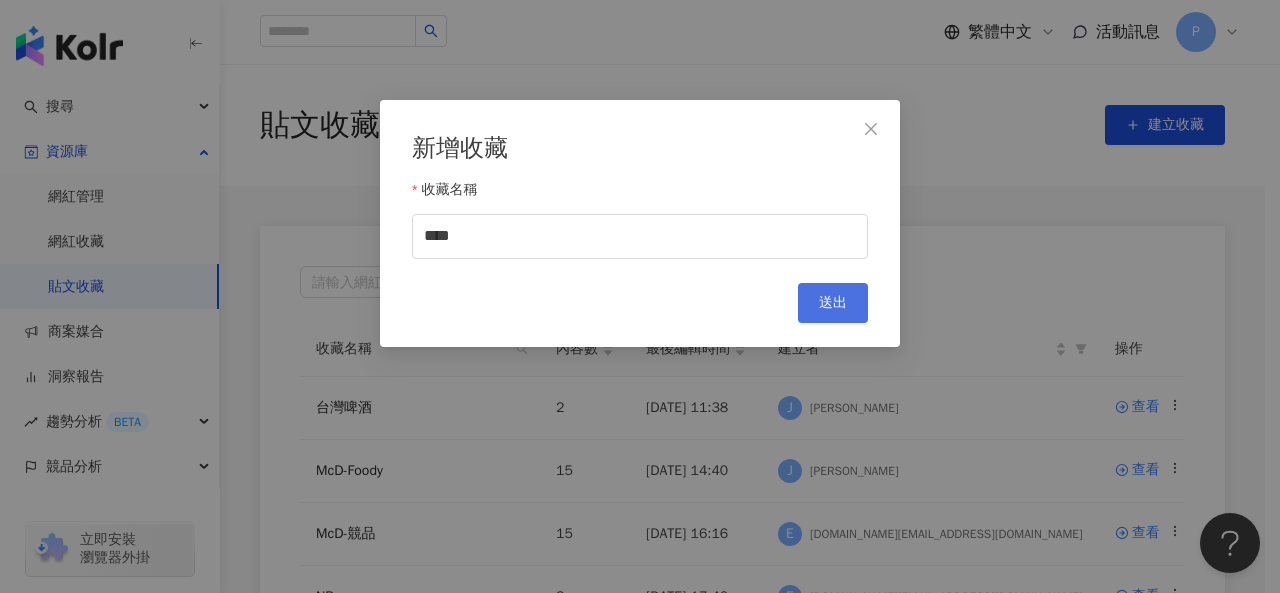 click on "送出" at bounding box center [833, 303] 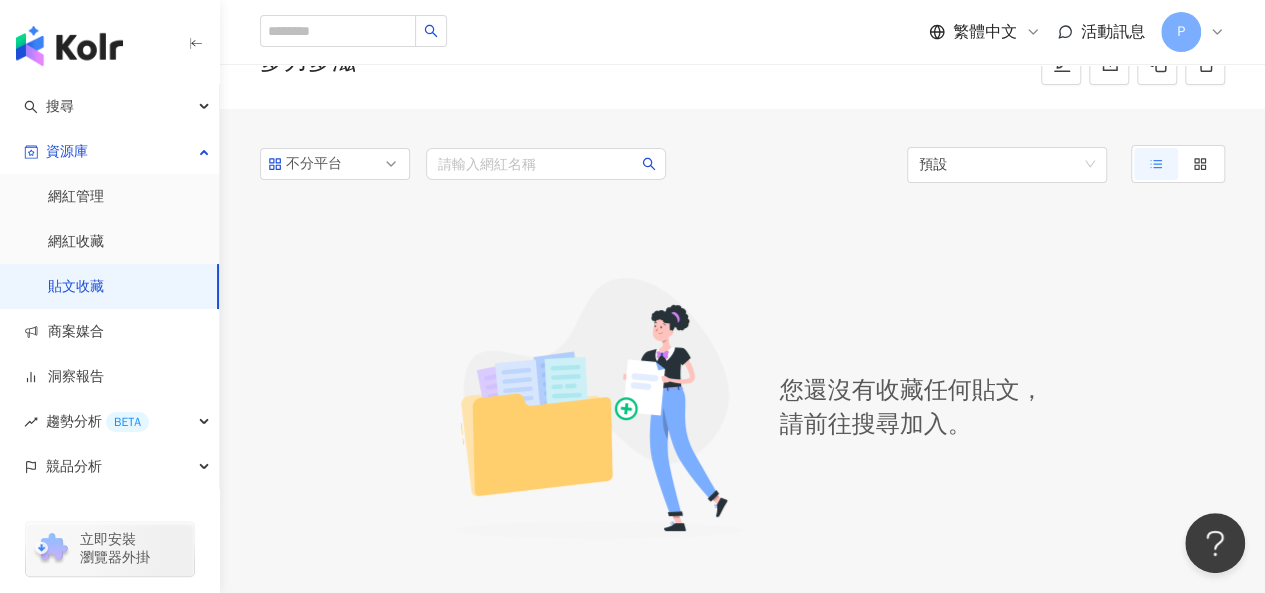 scroll, scrollTop: 104, scrollLeft: 0, axis: vertical 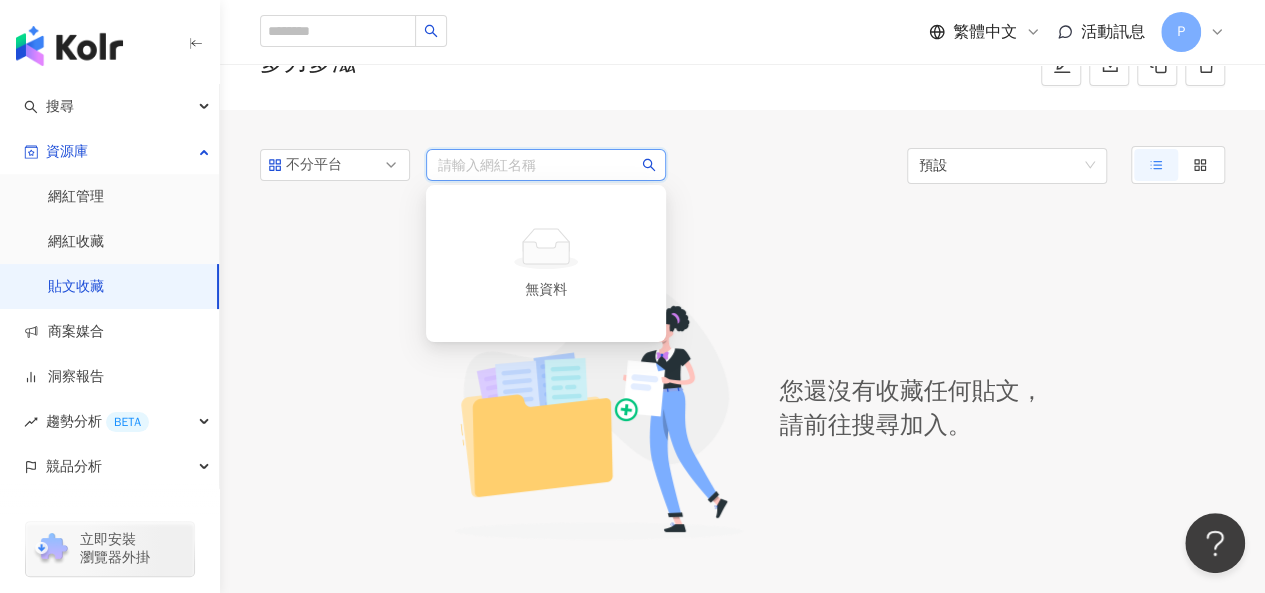 click at bounding box center [546, 165] 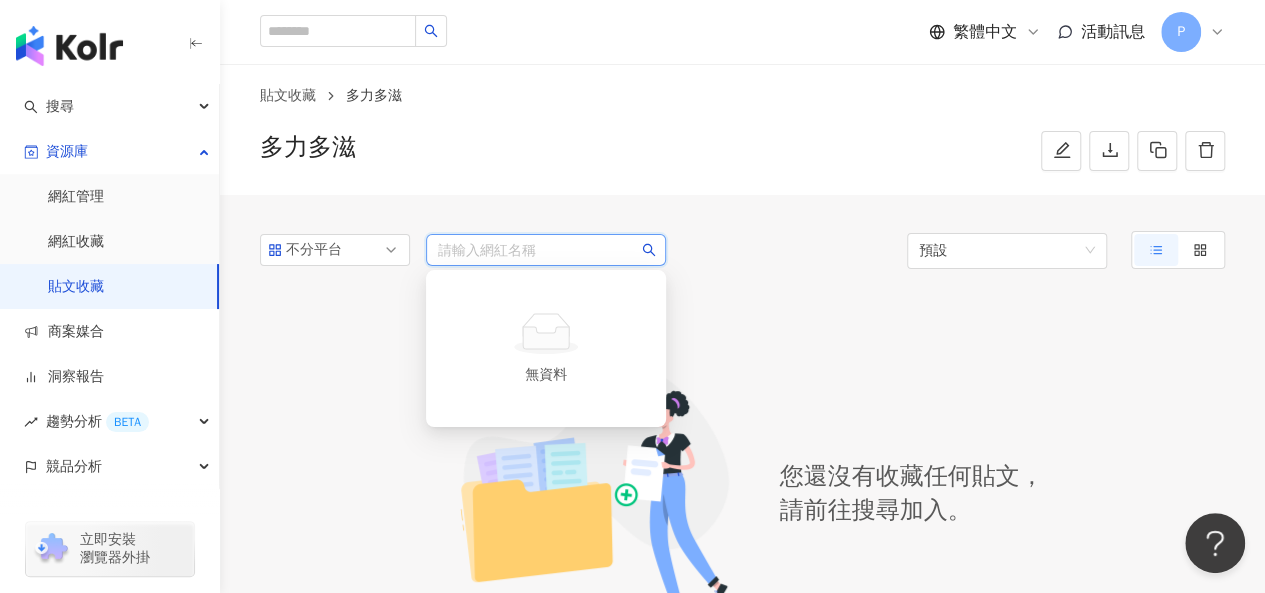 scroll, scrollTop: 0, scrollLeft: 0, axis: both 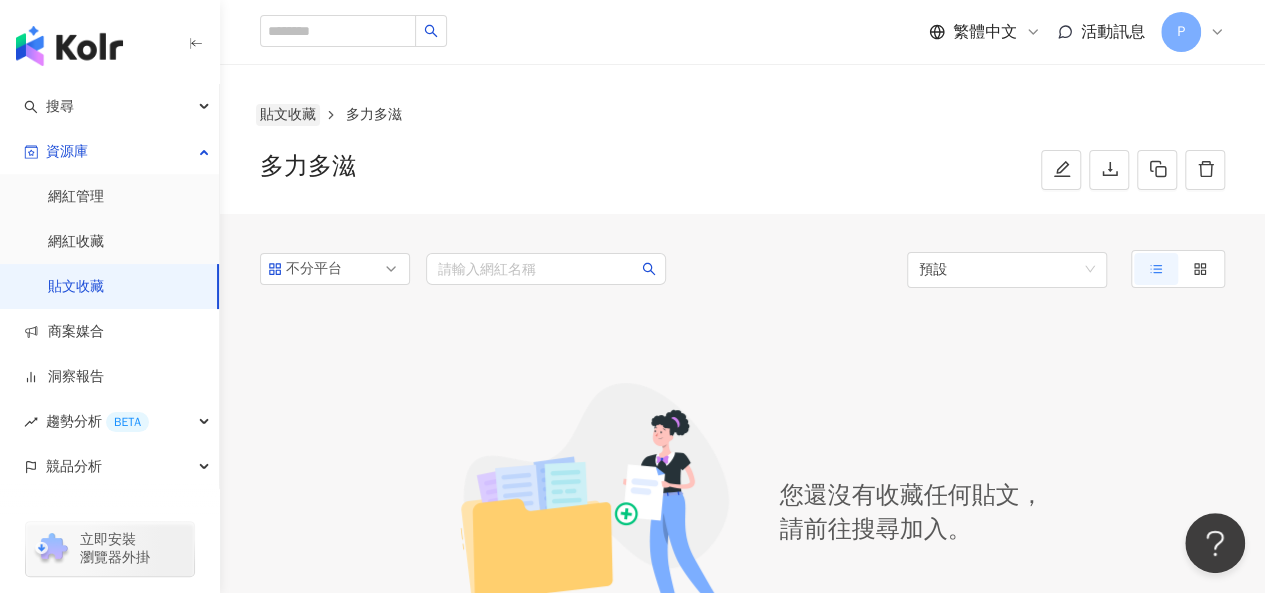 click on "貼文收藏" at bounding box center (288, 115) 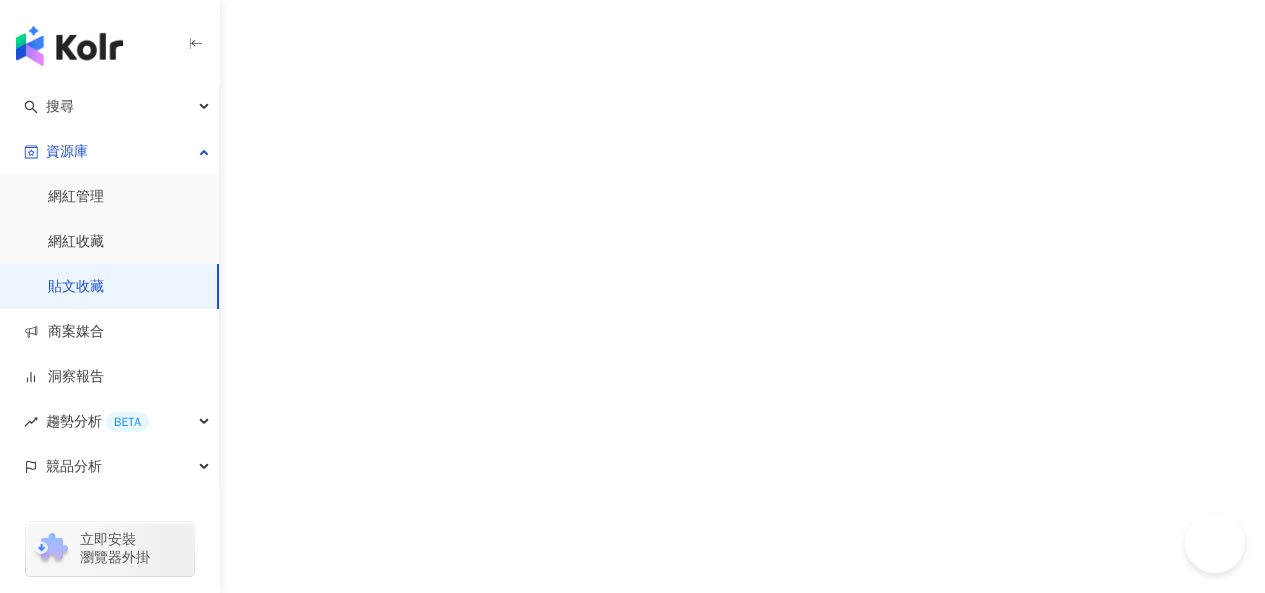 scroll, scrollTop: 0, scrollLeft: 0, axis: both 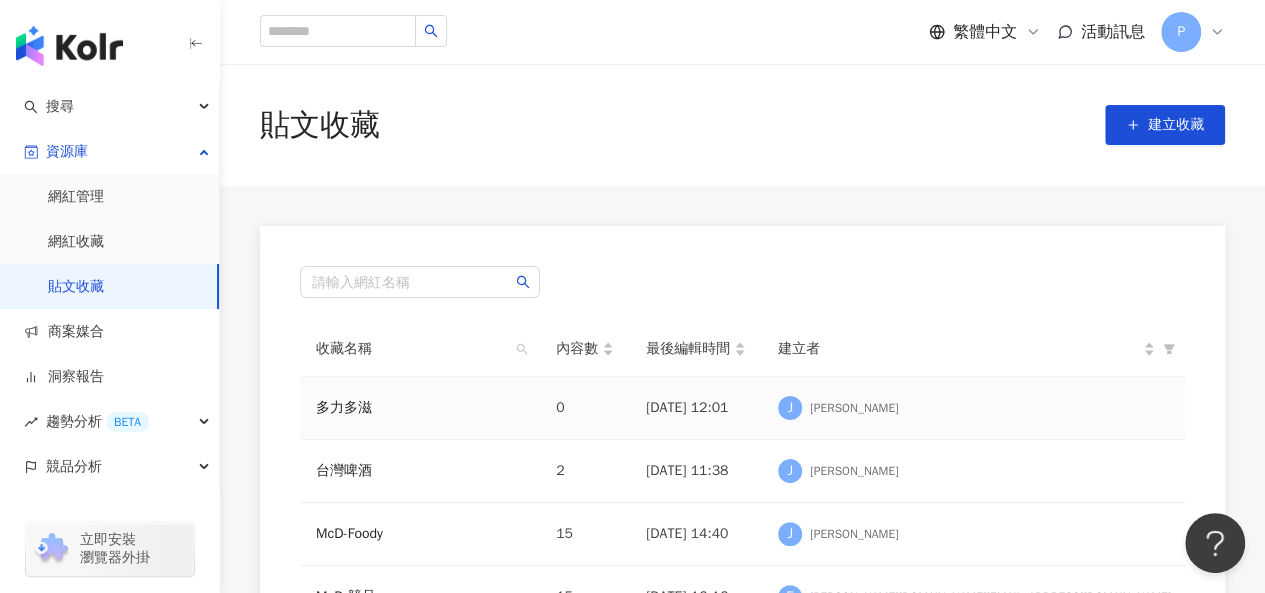 click on "查看" at bounding box center [1234, 407] 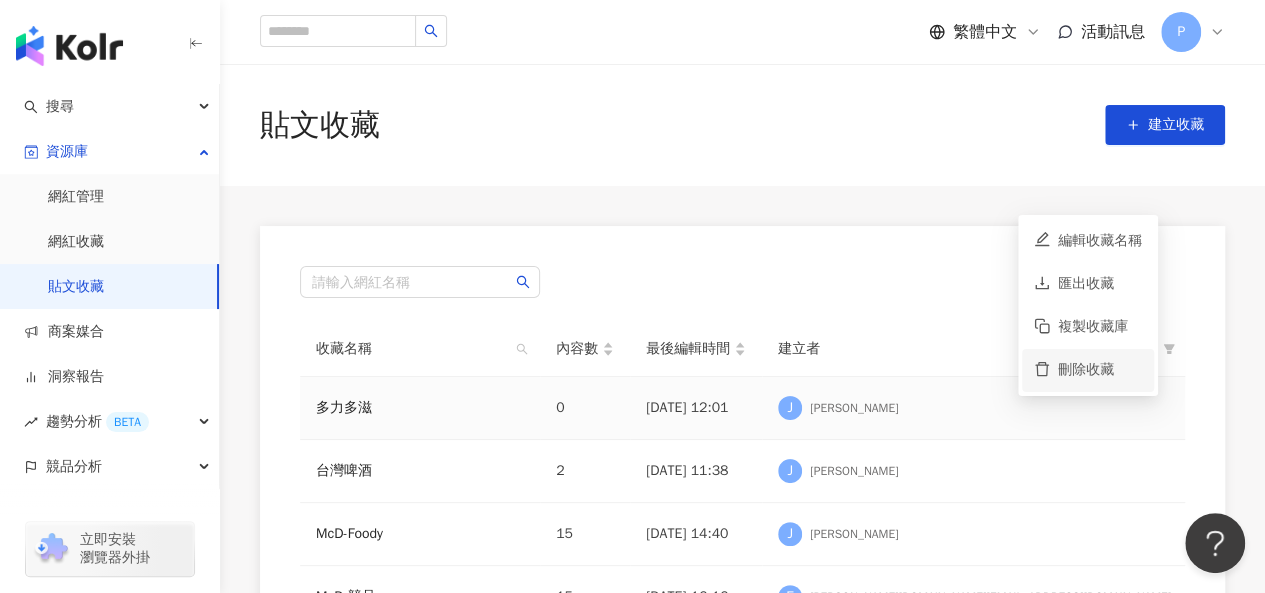 click on "刪除收藏" at bounding box center [1100, 370] 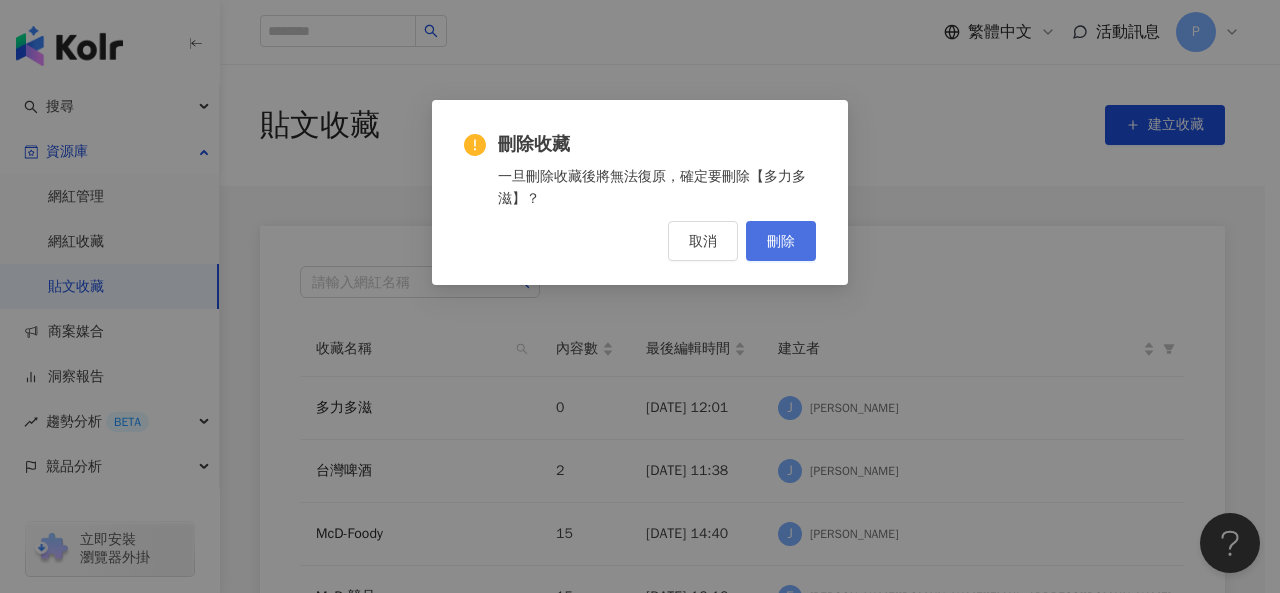 click on "刪除" at bounding box center [781, 241] 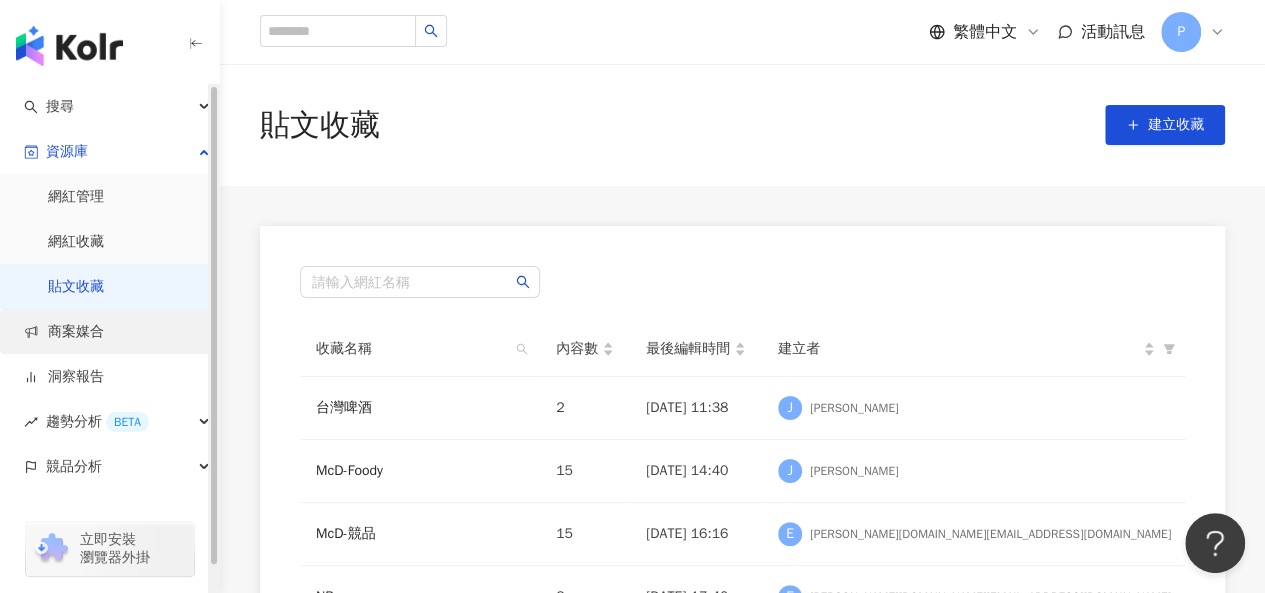 click on "商案媒合" at bounding box center (64, 332) 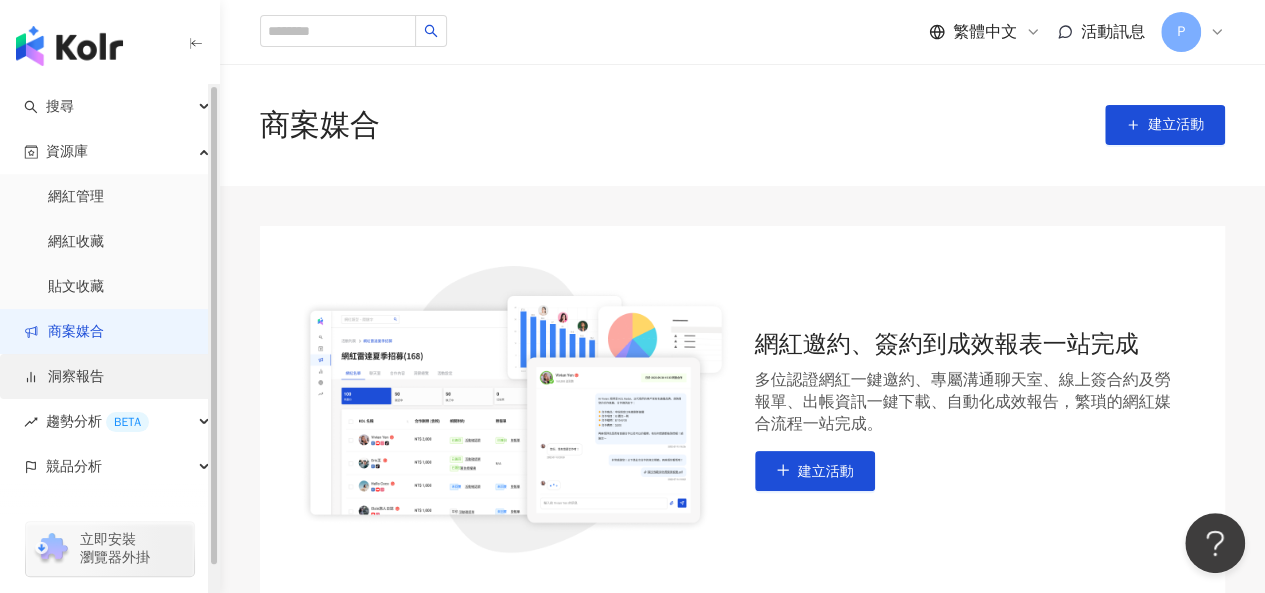 click on "洞察報告" at bounding box center (64, 377) 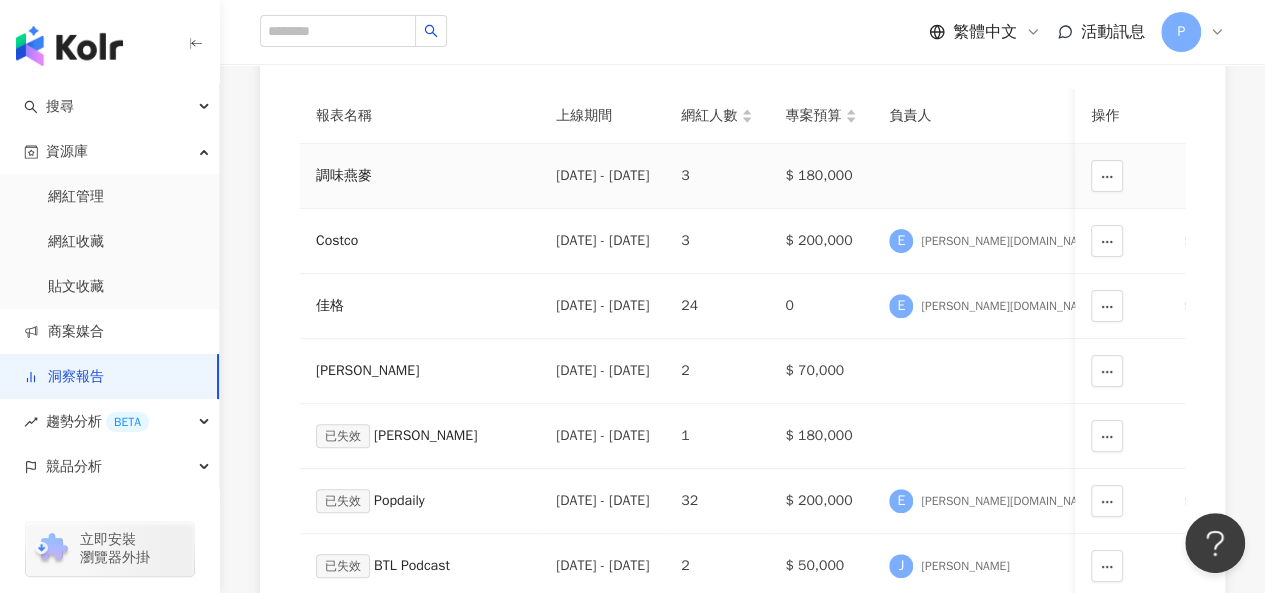 scroll, scrollTop: 242, scrollLeft: 0, axis: vertical 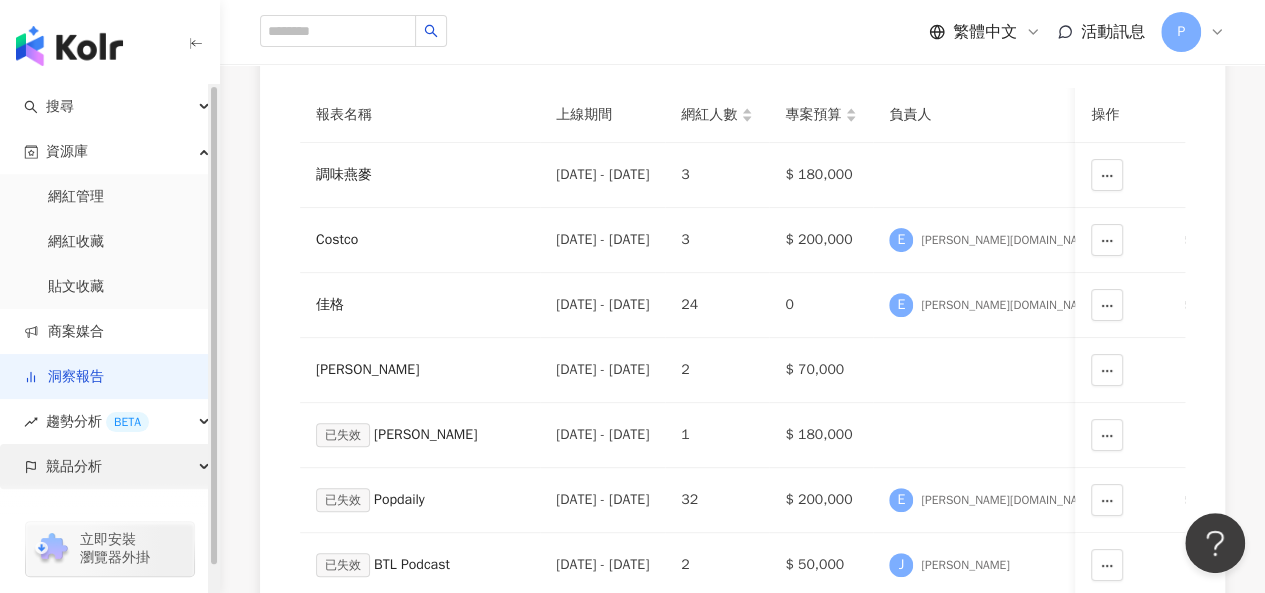 click on "競品分析" at bounding box center (74, 466) 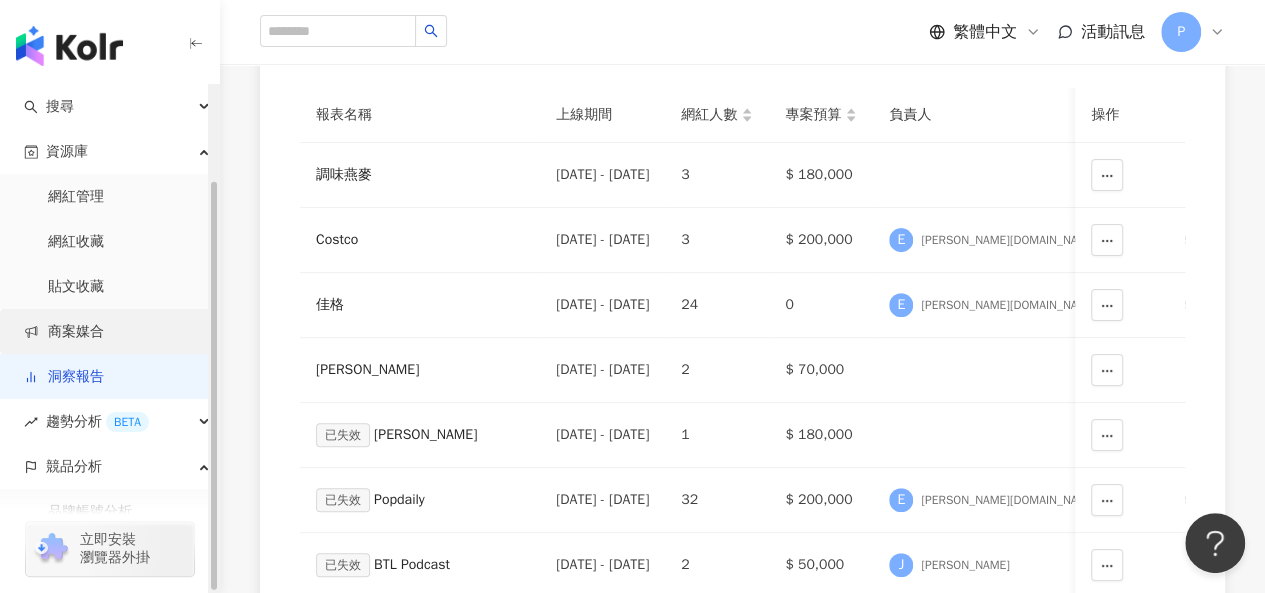 scroll, scrollTop: 118, scrollLeft: 0, axis: vertical 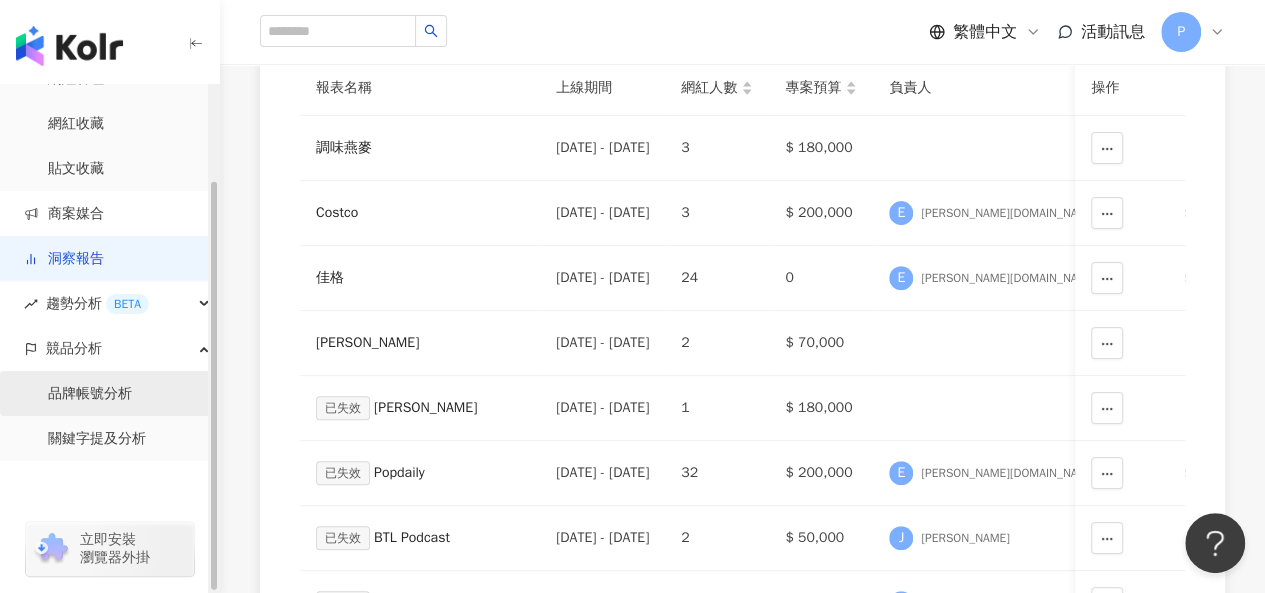 click on "品牌帳號分析" at bounding box center [90, 394] 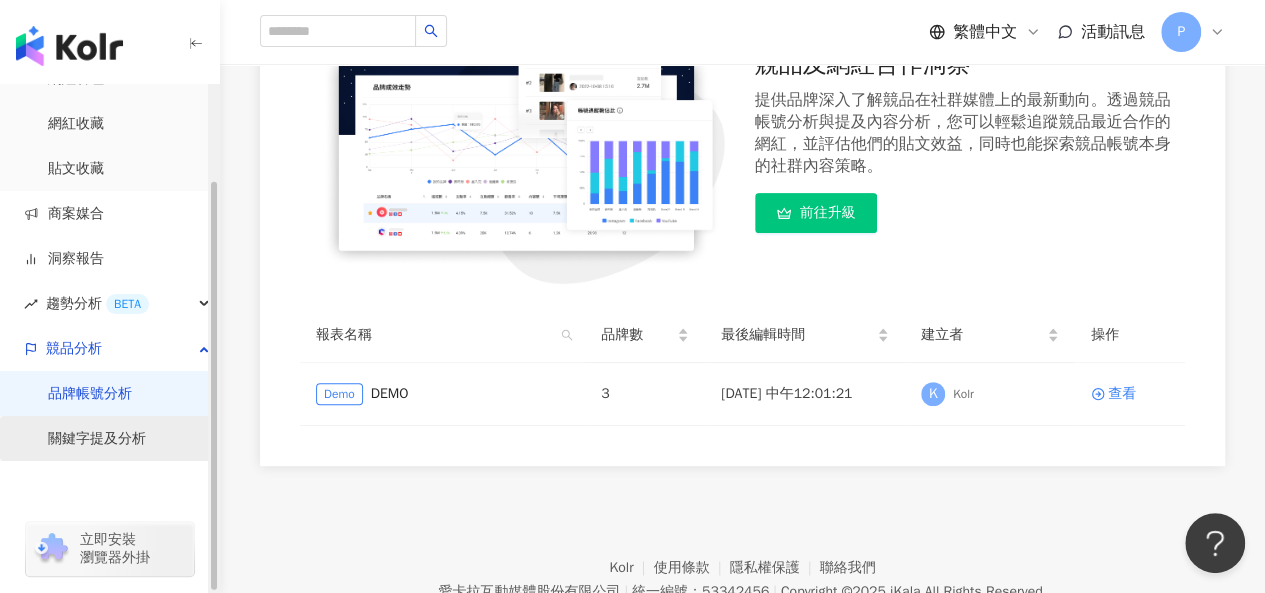 scroll, scrollTop: 0, scrollLeft: 0, axis: both 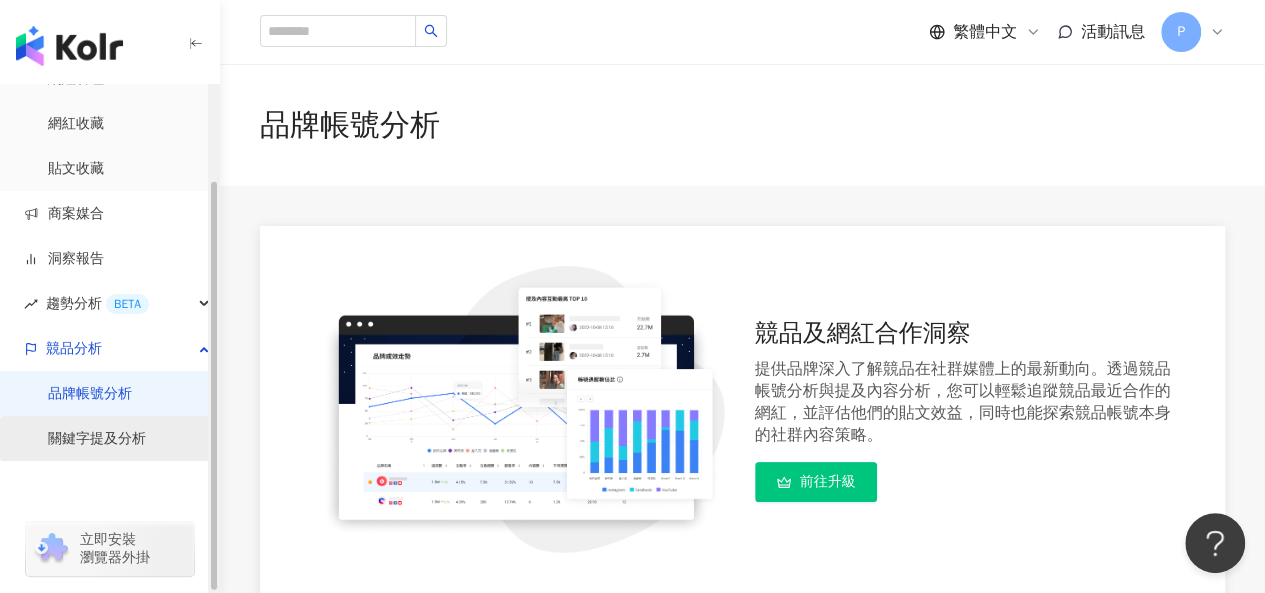 click on "關鍵字提及分析" at bounding box center (97, 439) 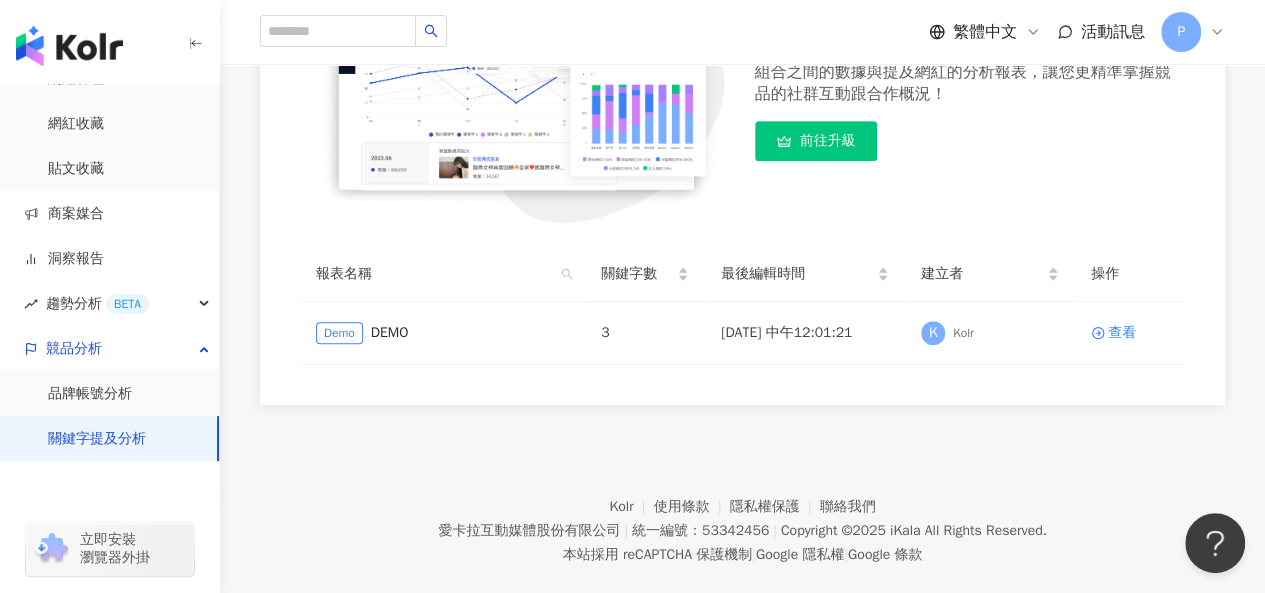 scroll, scrollTop: 369, scrollLeft: 0, axis: vertical 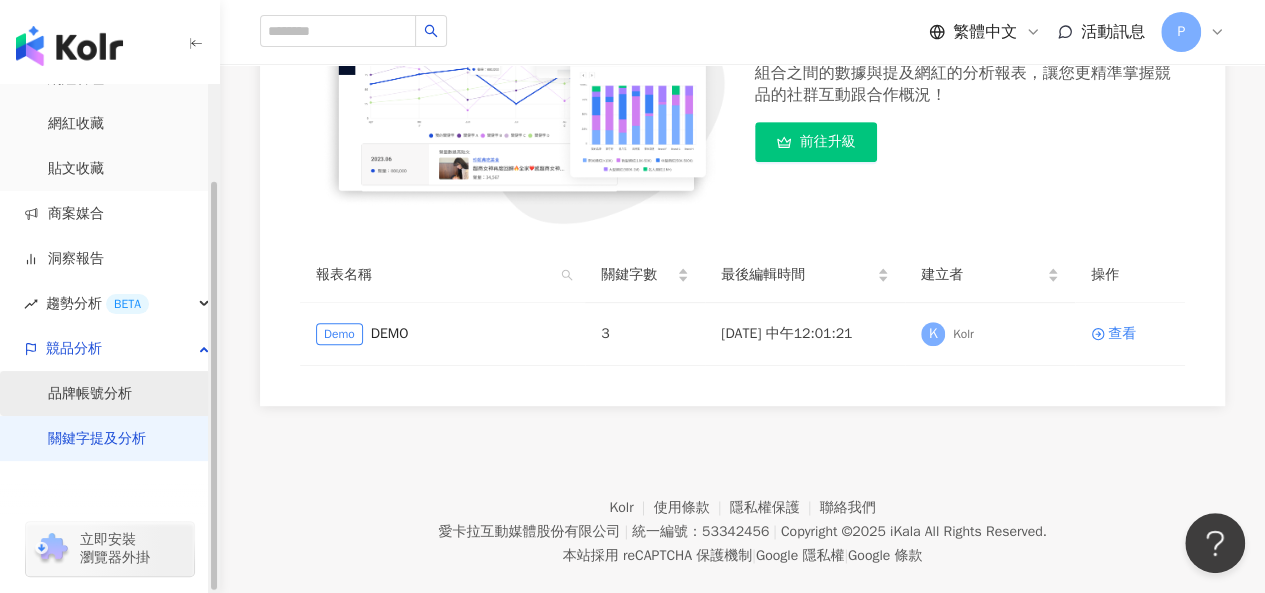 click on "品牌帳號分析" at bounding box center [90, 394] 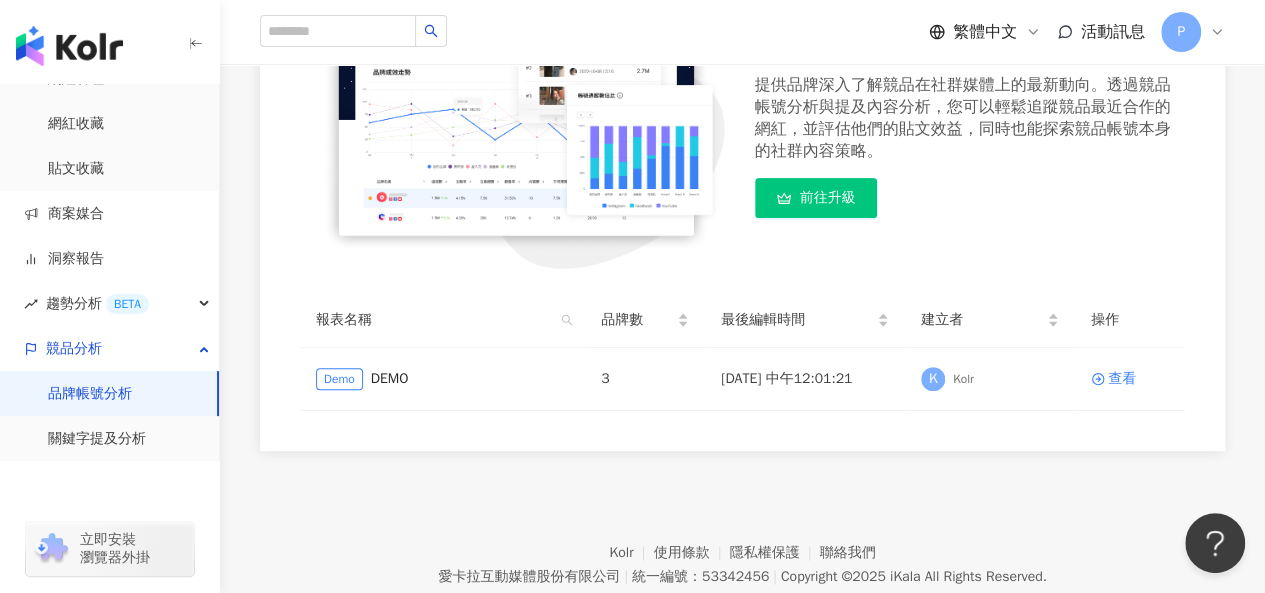 scroll, scrollTop: 283, scrollLeft: 0, axis: vertical 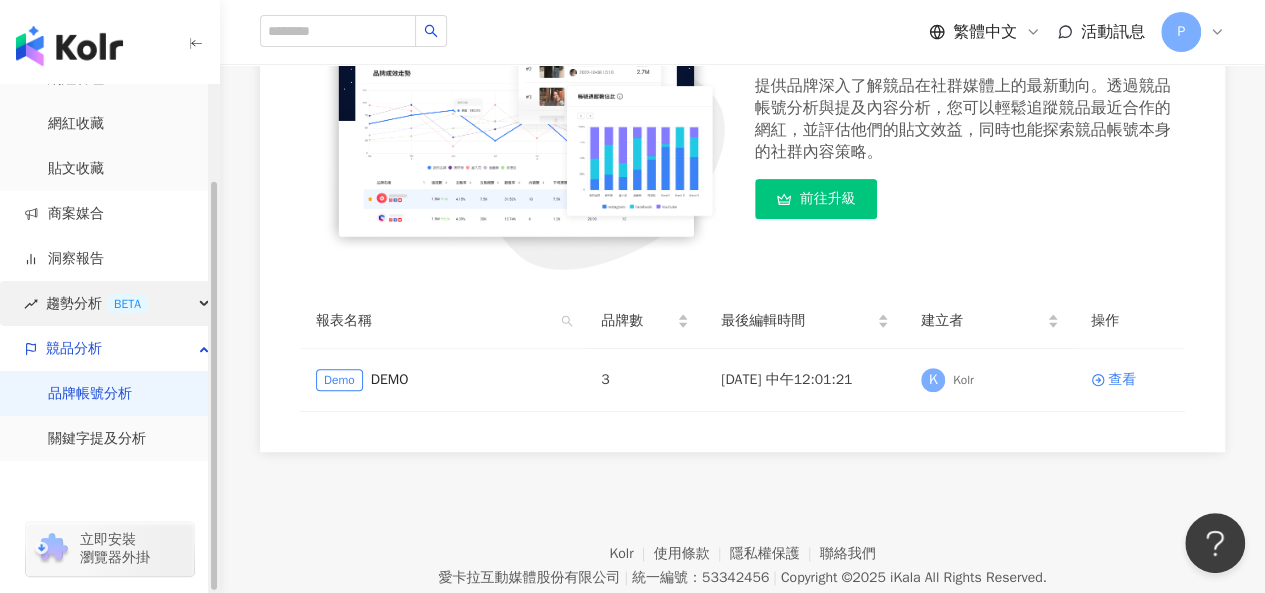 click on "趨勢分析 BETA" at bounding box center [97, 303] 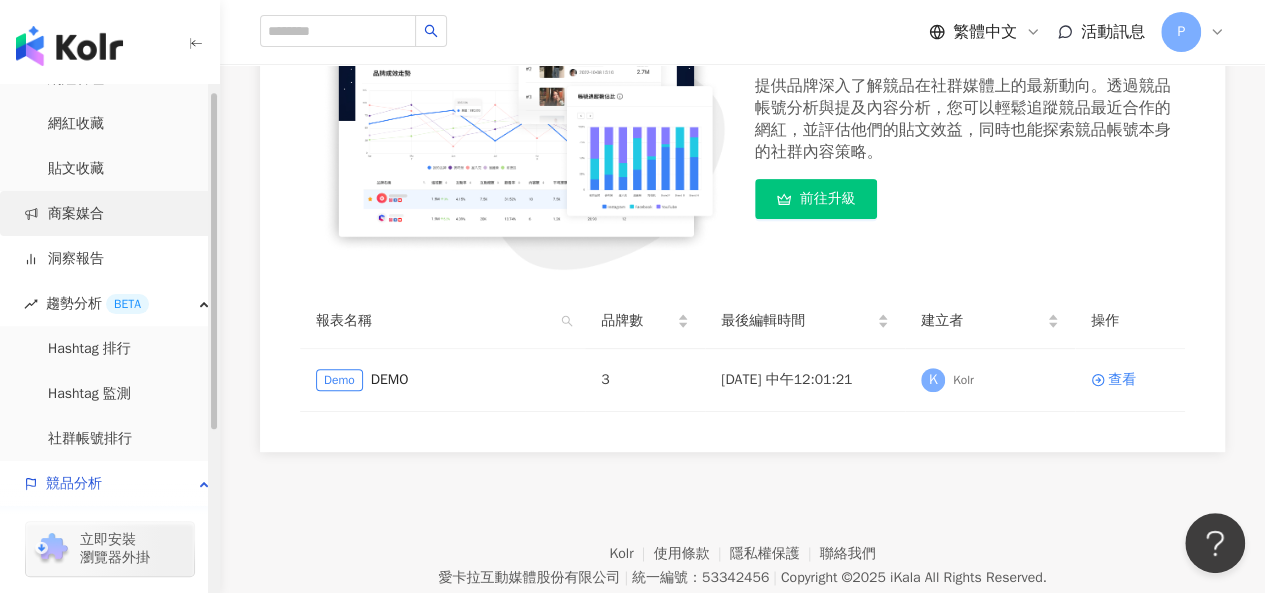 scroll, scrollTop: 0, scrollLeft: 0, axis: both 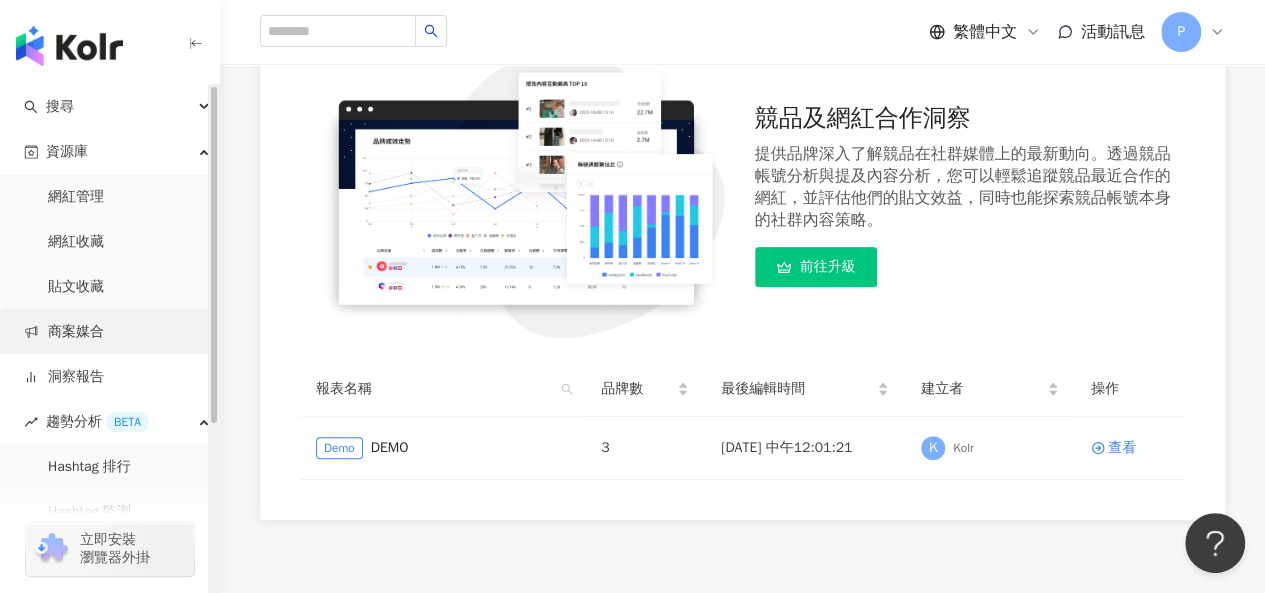 click on "網紅管理" at bounding box center [76, 197] 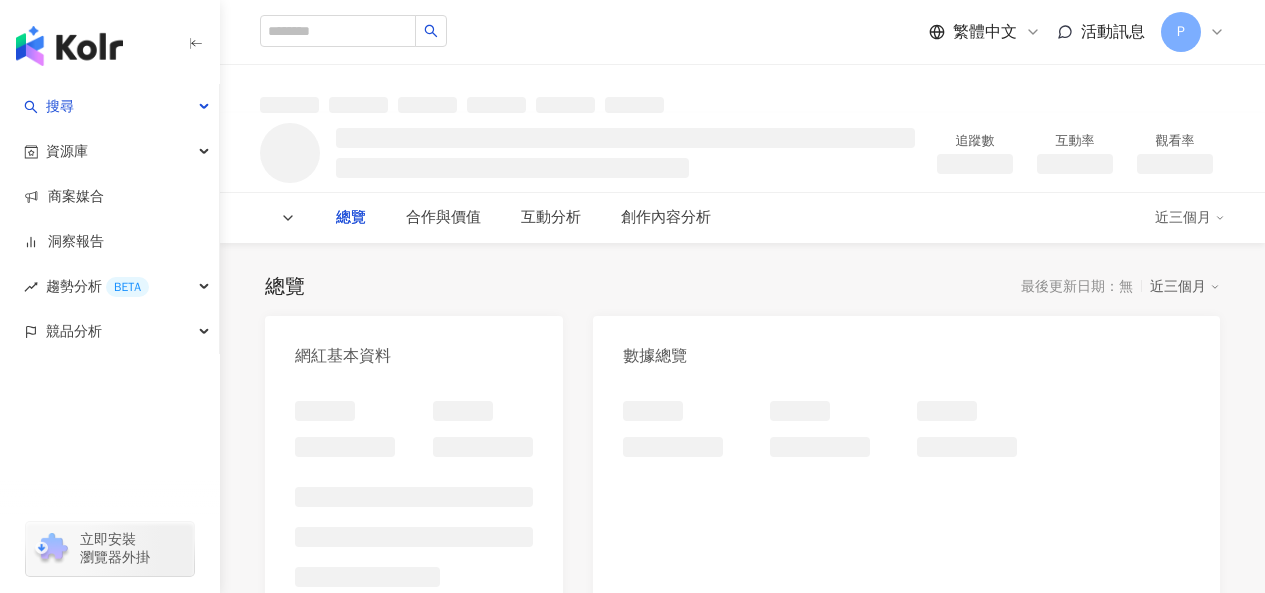 scroll, scrollTop: 0, scrollLeft: 0, axis: both 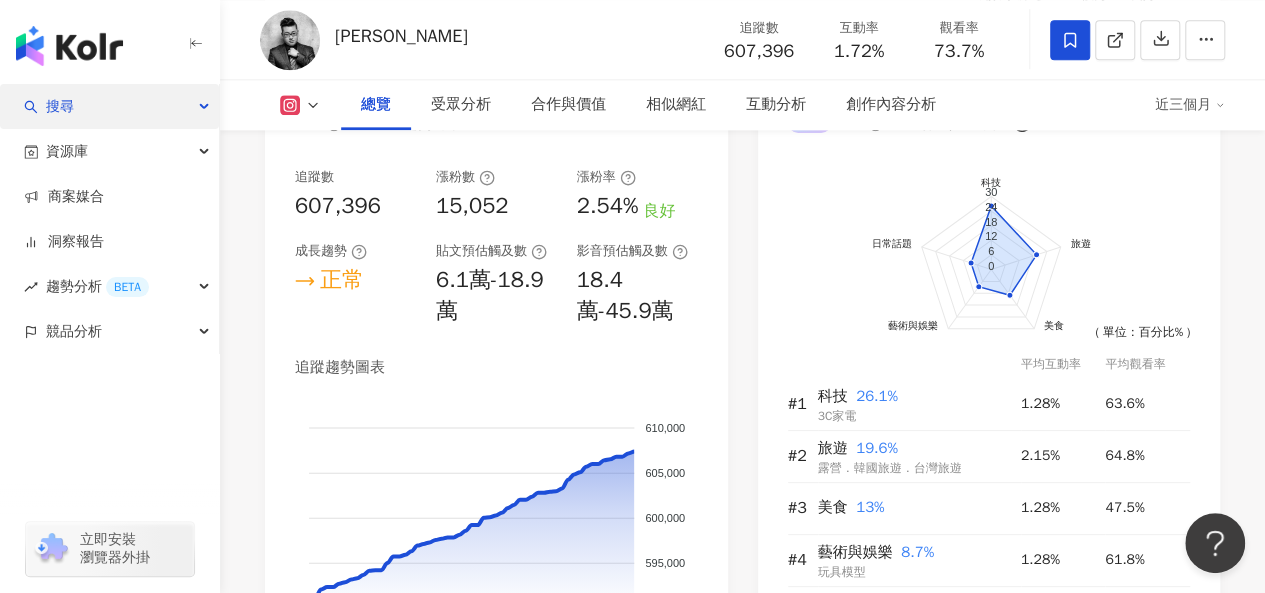 click on "搜尋" at bounding box center [60, 106] 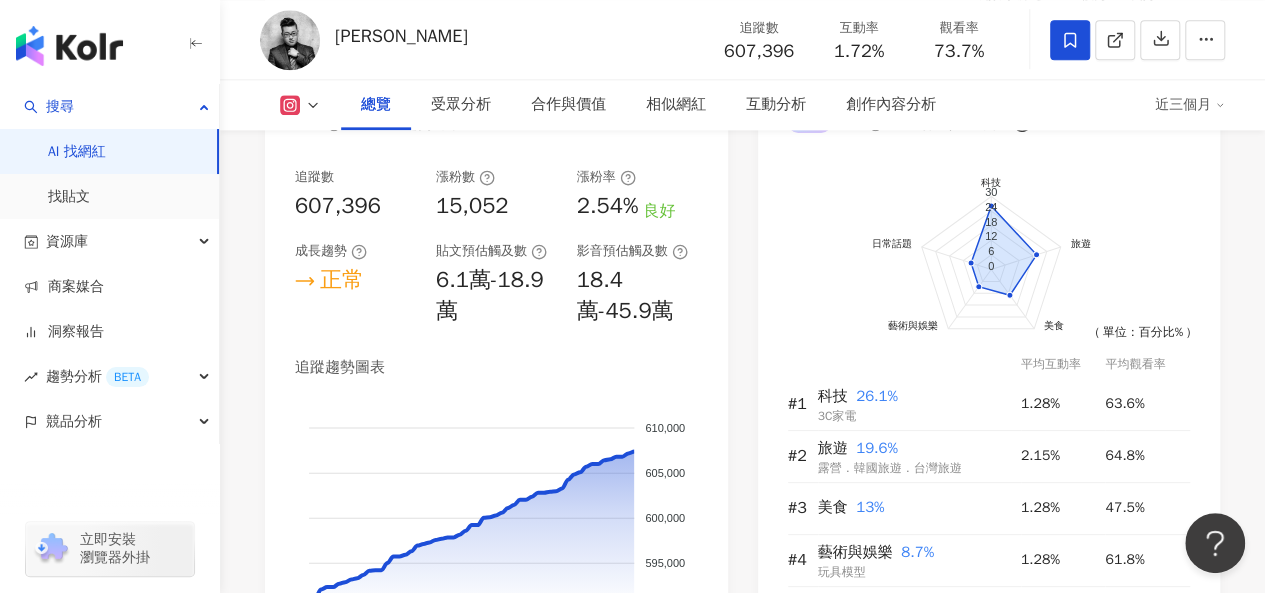 click on "AI 找網紅" at bounding box center [77, 152] 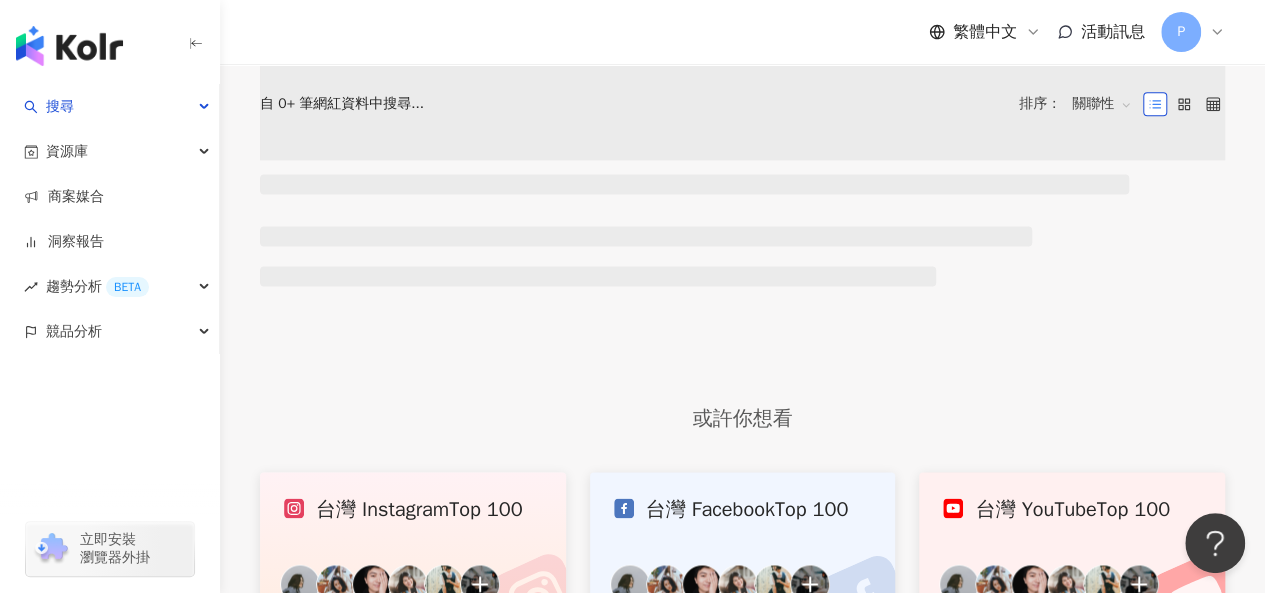 scroll, scrollTop: 0, scrollLeft: 0, axis: both 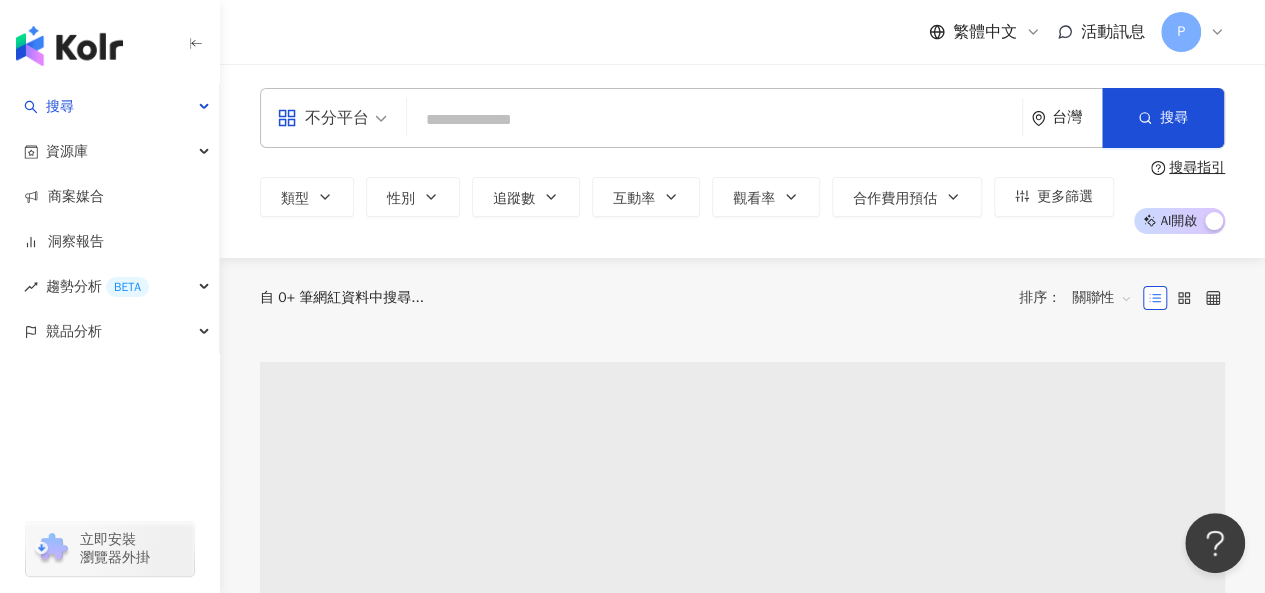 click at bounding box center (714, 120) 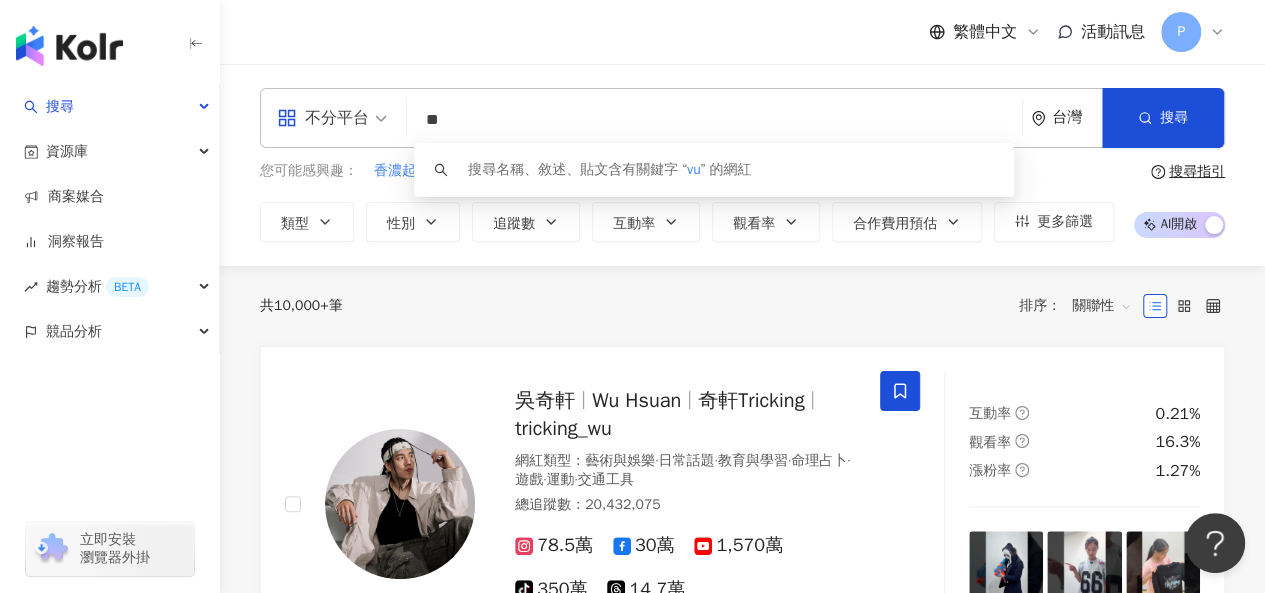 type on "*" 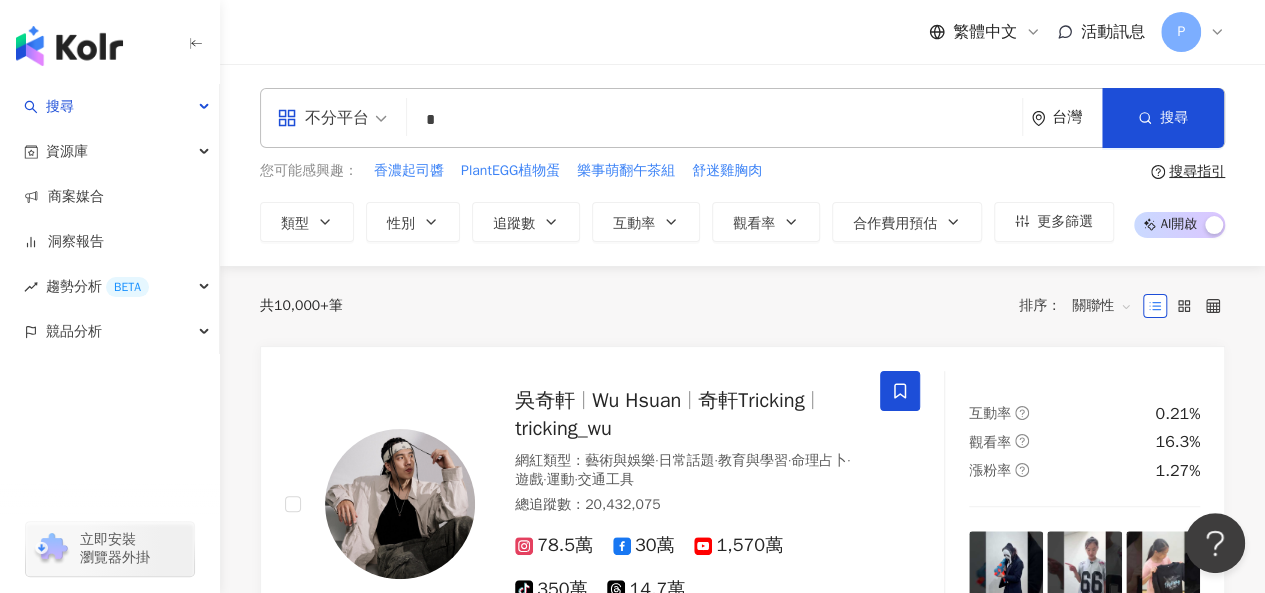 type on "*" 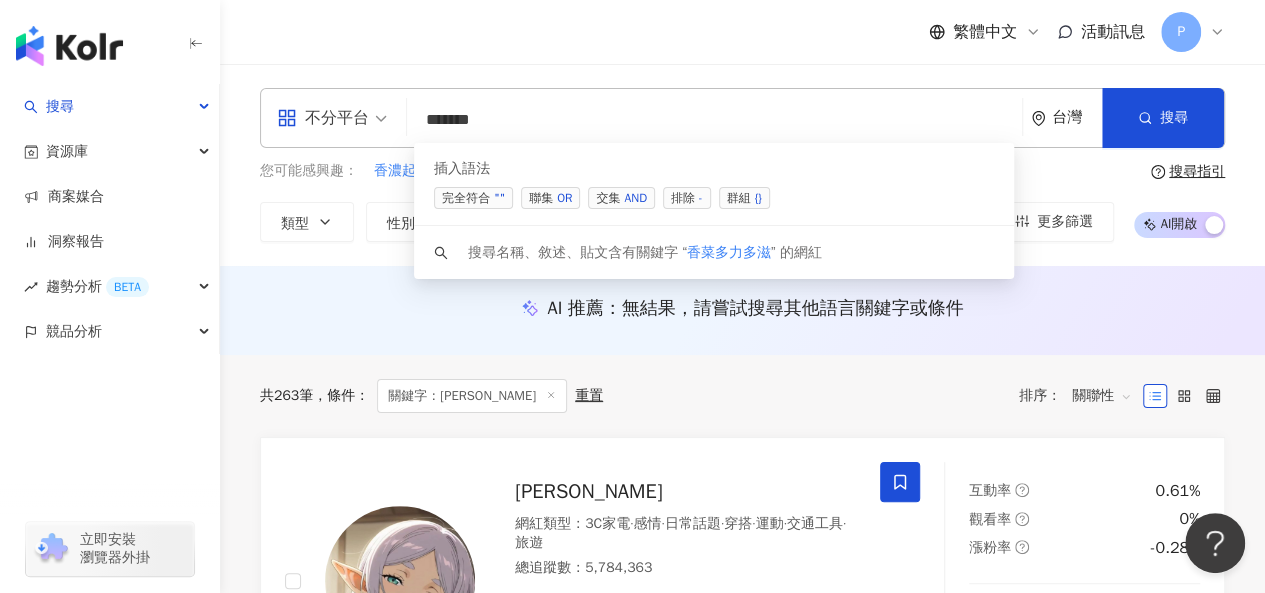 click on "交集 AND" at bounding box center (621, 198) 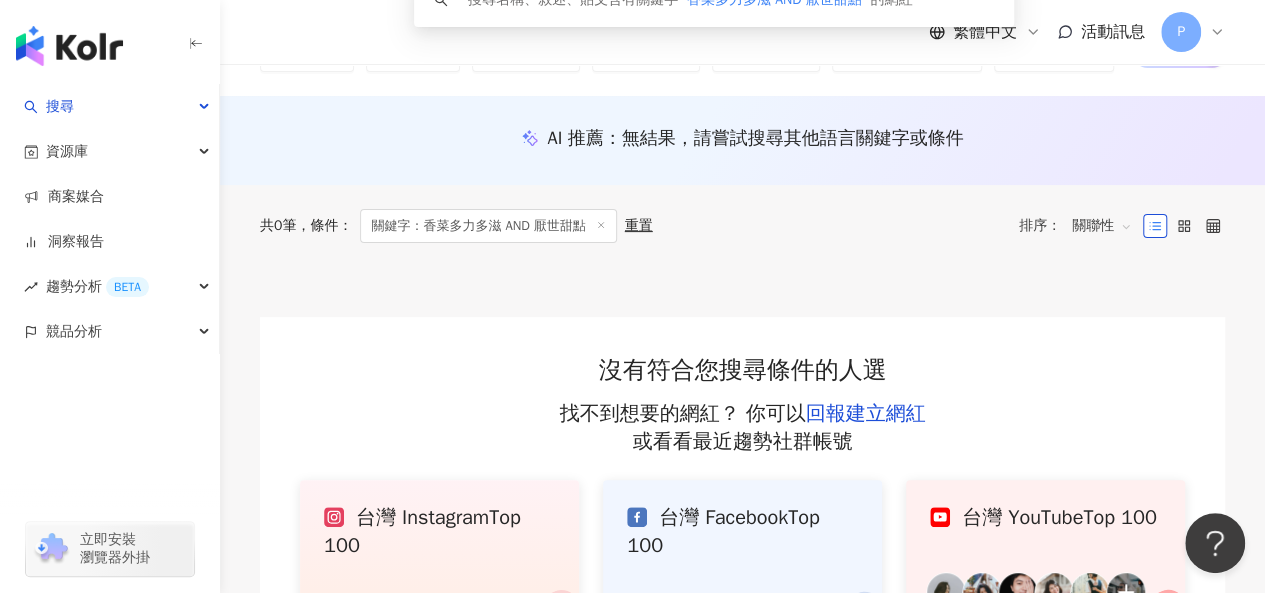 scroll, scrollTop: 0, scrollLeft: 0, axis: both 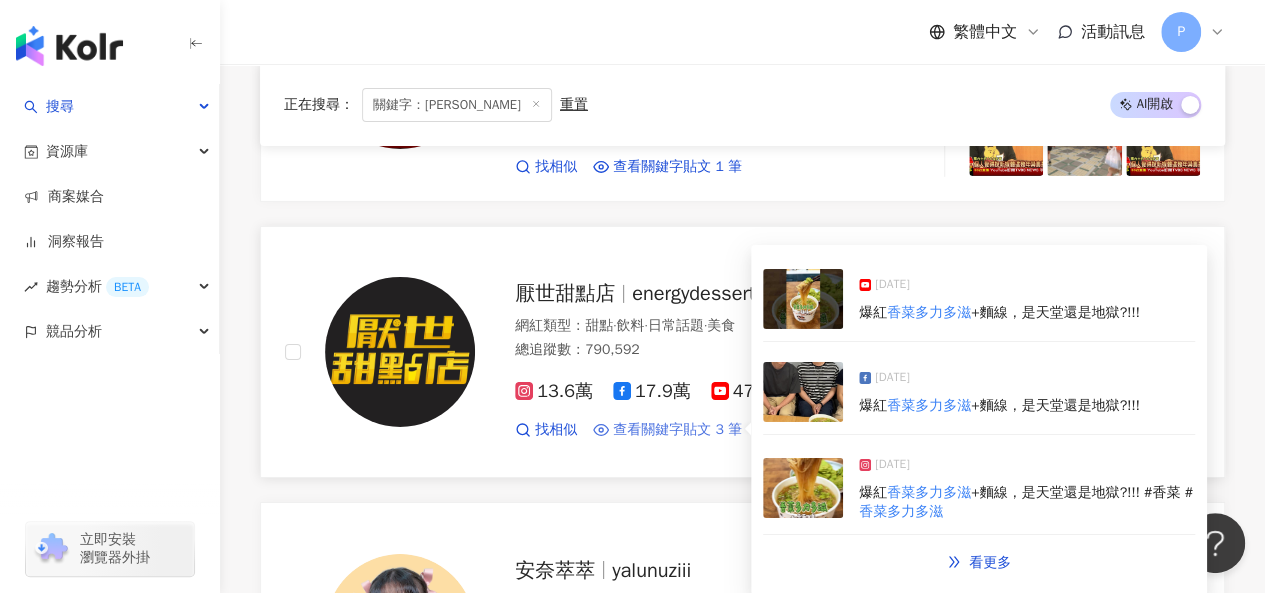 type on "******" 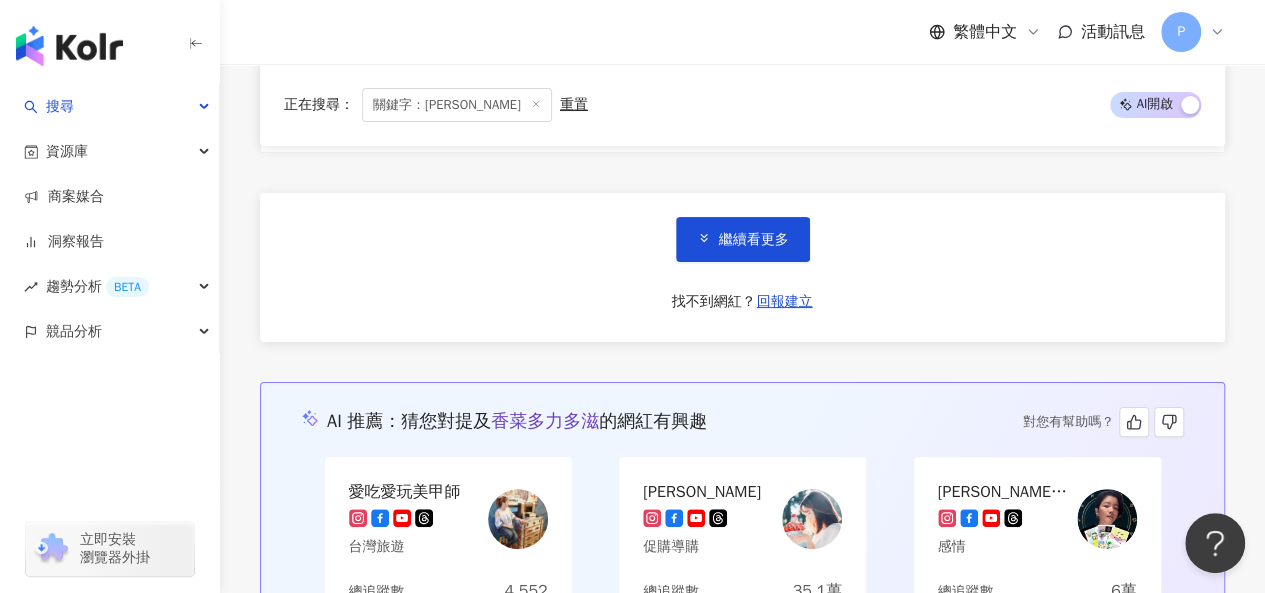 scroll, scrollTop: 3382, scrollLeft: 0, axis: vertical 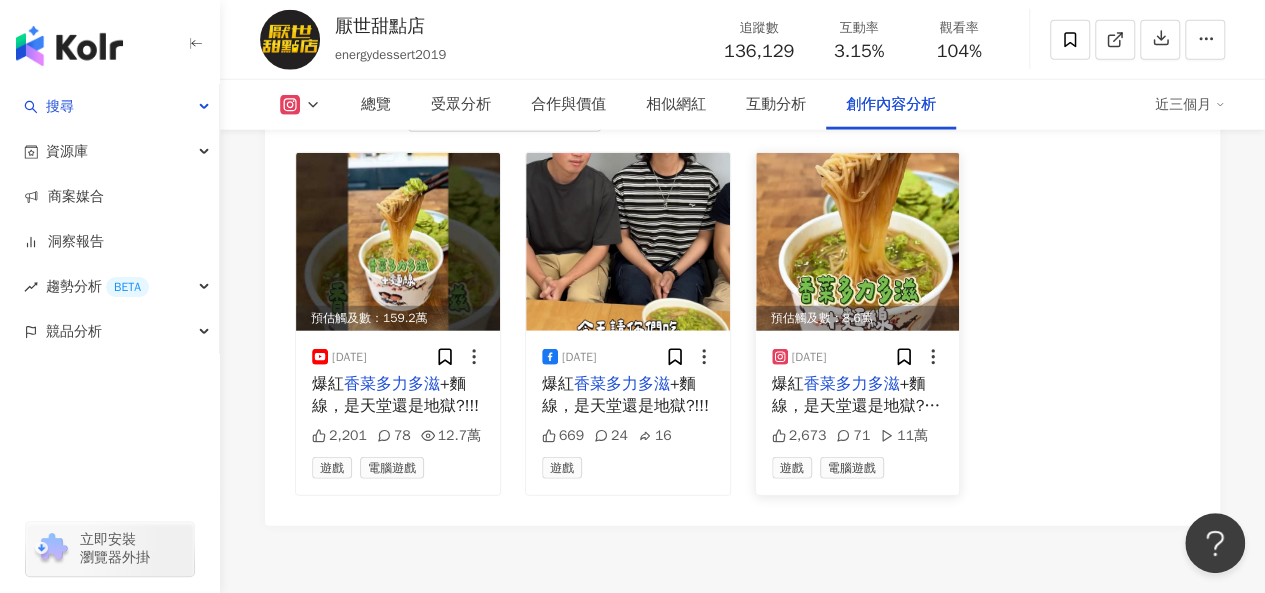 click at bounding box center (858, 242) 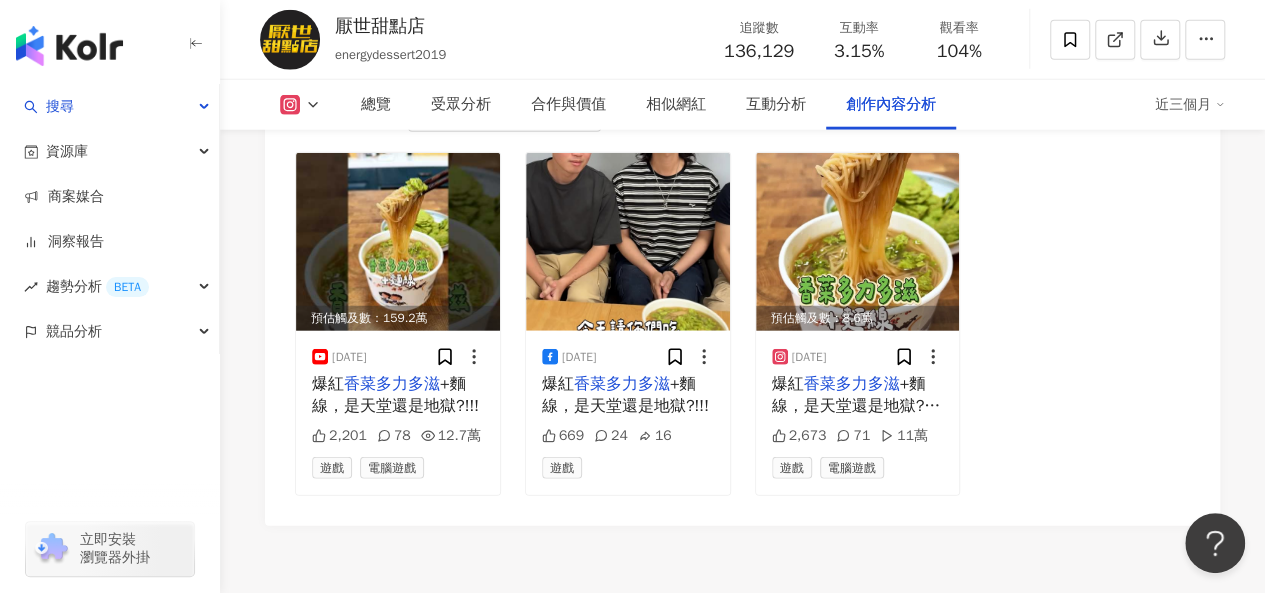 scroll, scrollTop: 6378, scrollLeft: 0, axis: vertical 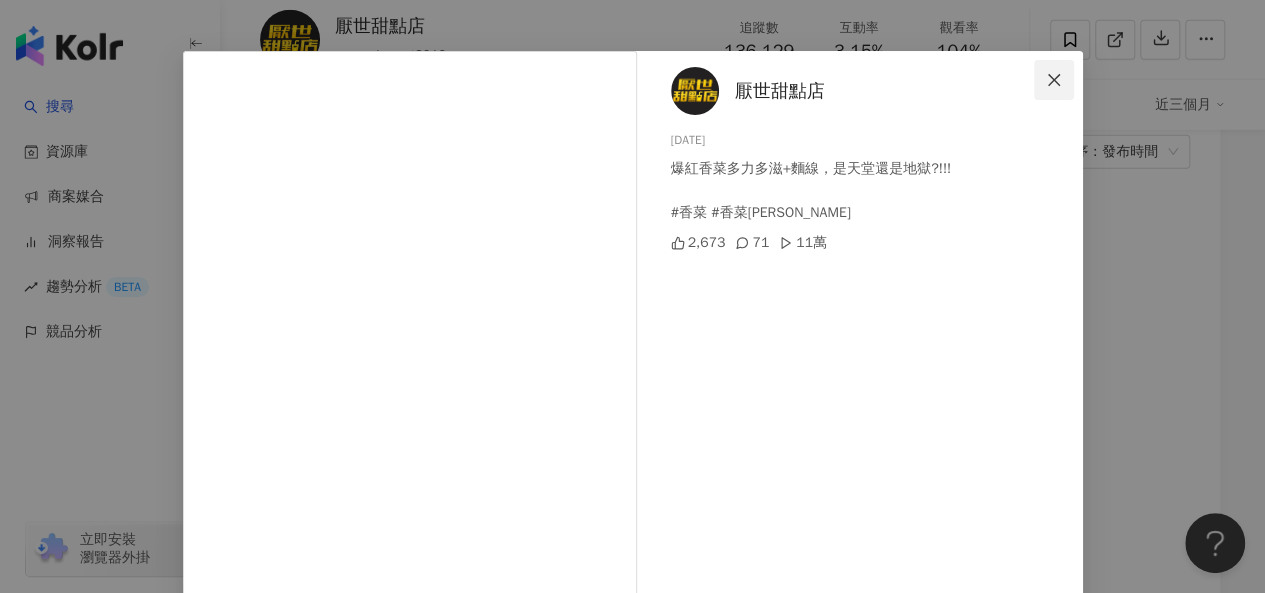 click 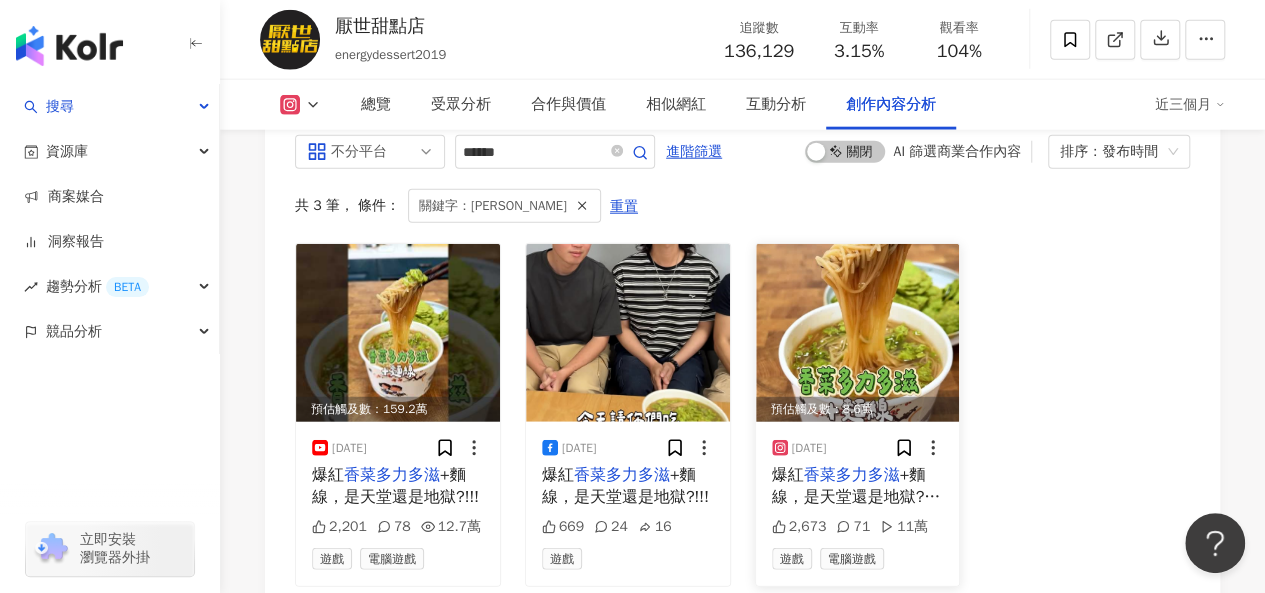 click at bounding box center (858, 333) 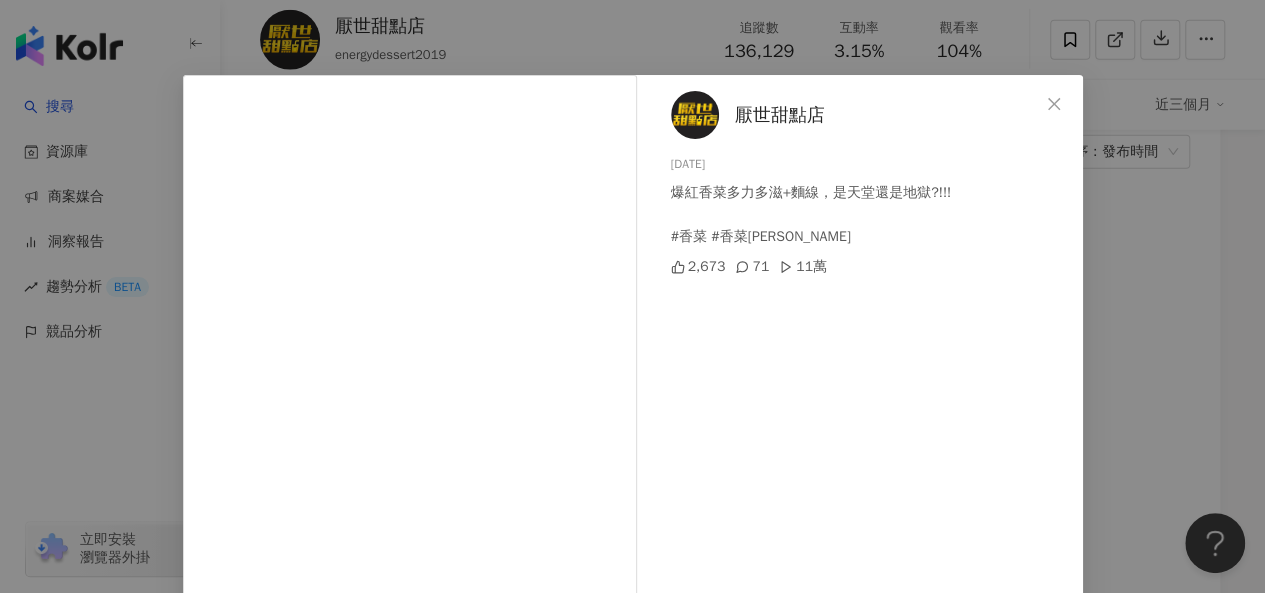 scroll, scrollTop: 6, scrollLeft: 0, axis: vertical 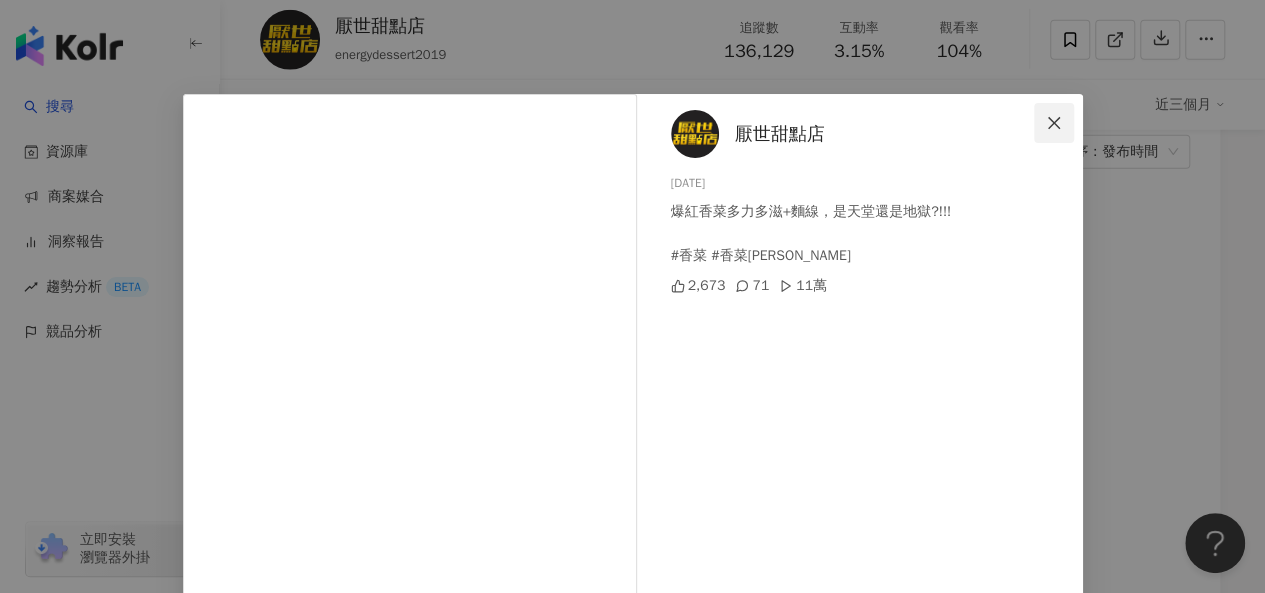 click at bounding box center (1054, 123) 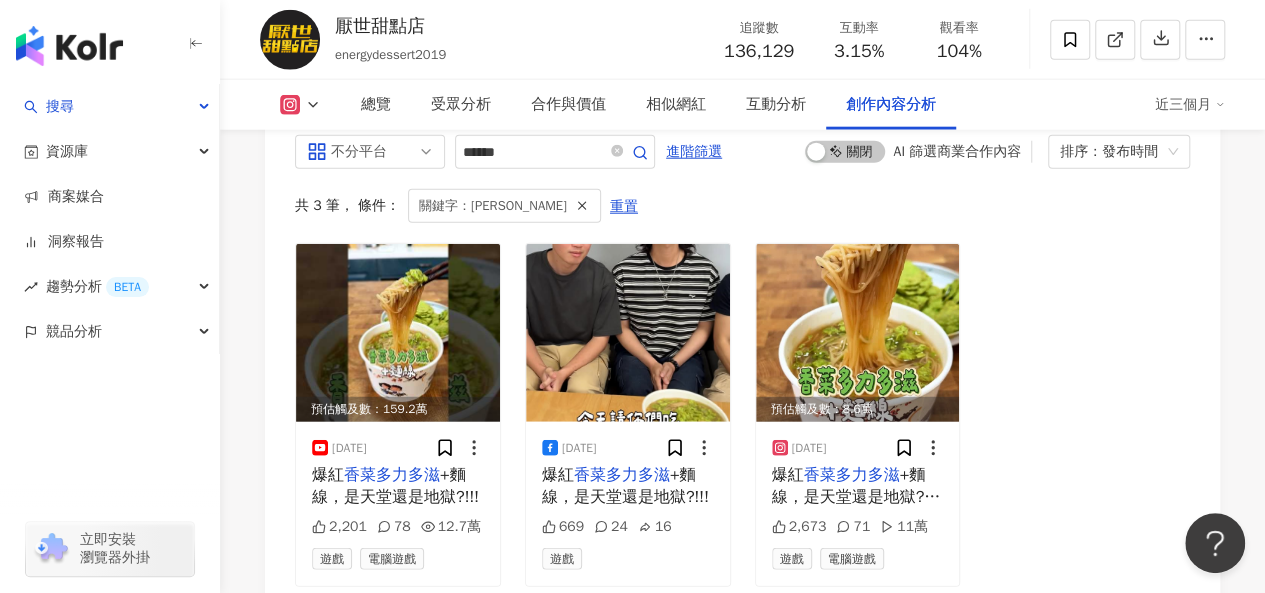 scroll, scrollTop: 6161, scrollLeft: 0, axis: vertical 